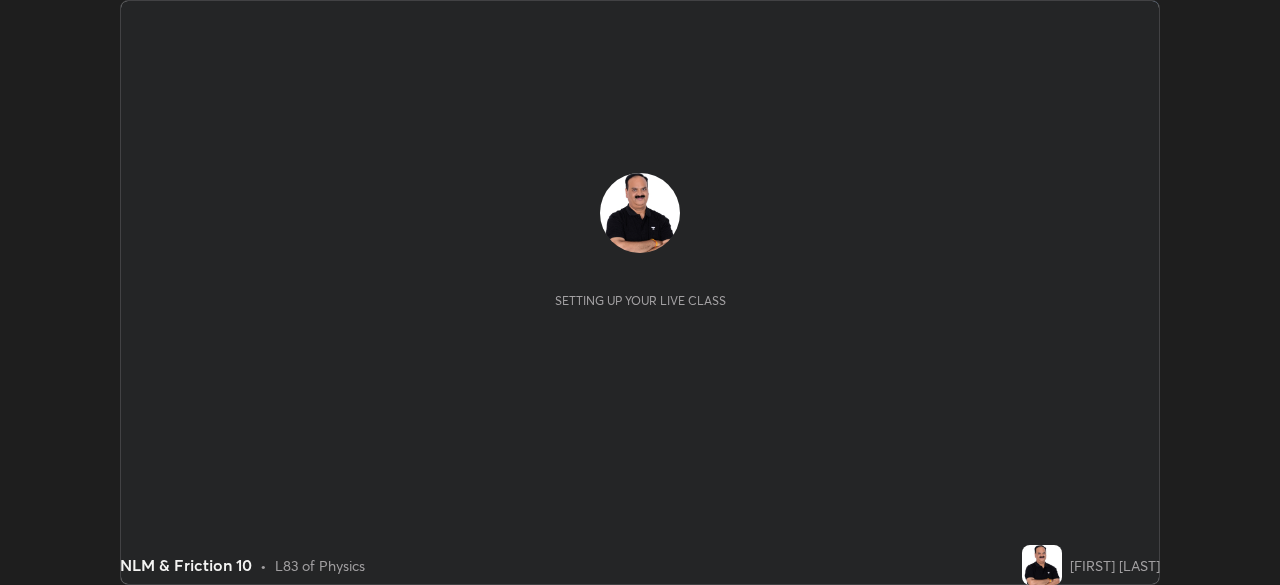 scroll, scrollTop: 0, scrollLeft: 0, axis: both 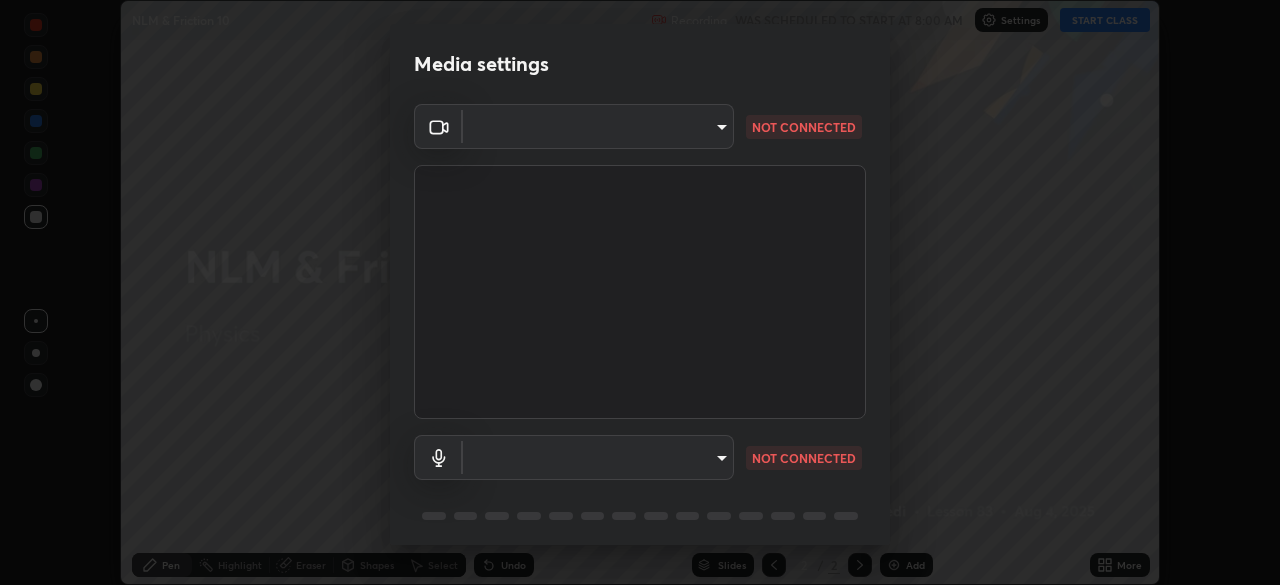 type on "7ef61d7b4029af2a314570a586ad0167344bc64fe44767049e7c7b7169f989c5" 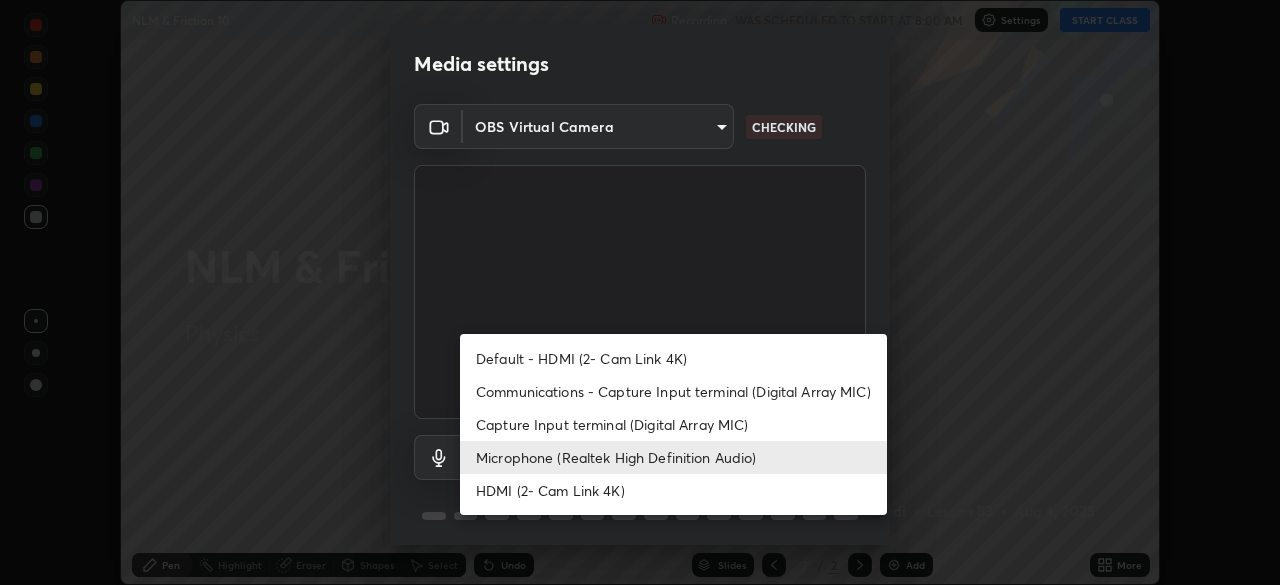 click on "Communications - Capture Input terminal (Digital Array MIC)" at bounding box center (673, 391) 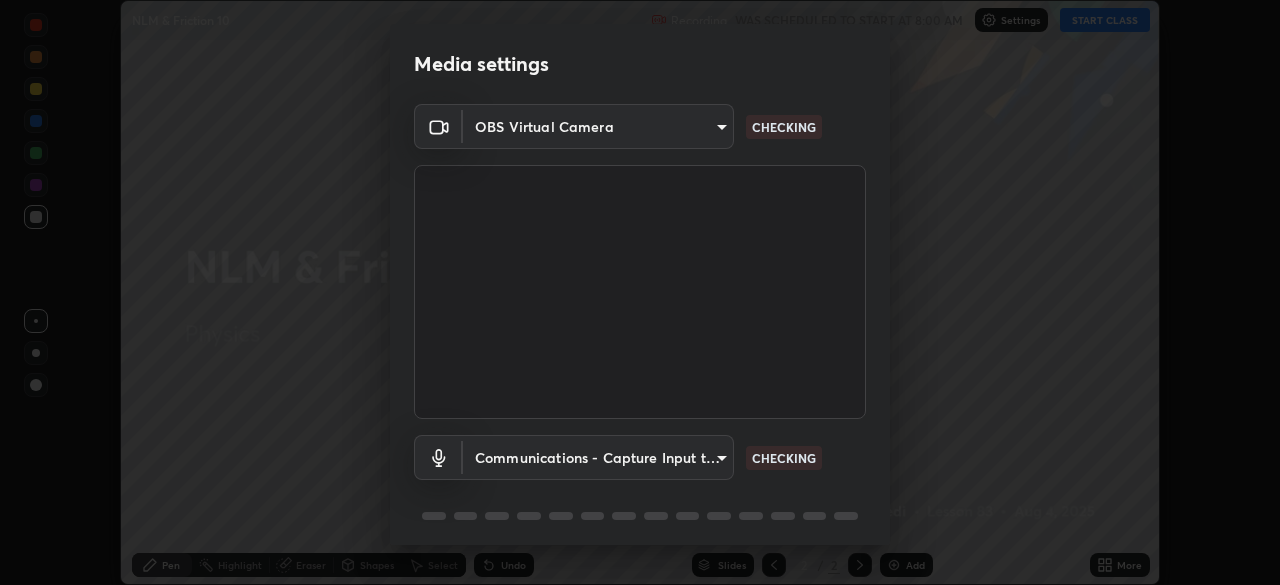 click on "Erase all NLM & Friction 10 Recording WAS SCHEDULED TO START AT  8:00 AM Settings START CLASS Setting up your live class NLM & Friction 10 • L83 of Physics [FIRST] [LAST] Pen Highlight Eraser Shapes Select Undo Slides 2 / 2 Add More No doubts shared Encourage your learners to ask a doubt for better clarity Report an issue Reason for reporting Buffering Chat not working Audio - Video sync issue Educator video quality low ​ Attach an image Report Media settings OBS Virtual Camera [HASH] CHECKING Communications - Capture Input terminal (Digital Array MIC) communications CHECKING 1 / 5 Next" at bounding box center [640, 292] 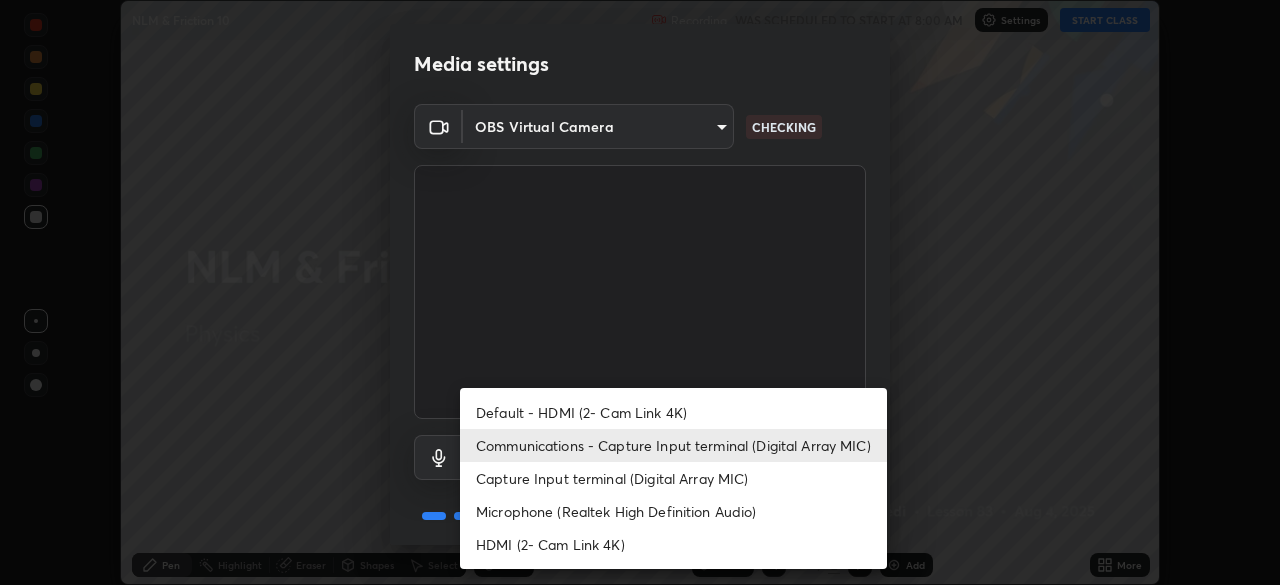 click on "Microphone (Realtek High Definition Audio)" at bounding box center (673, 511) 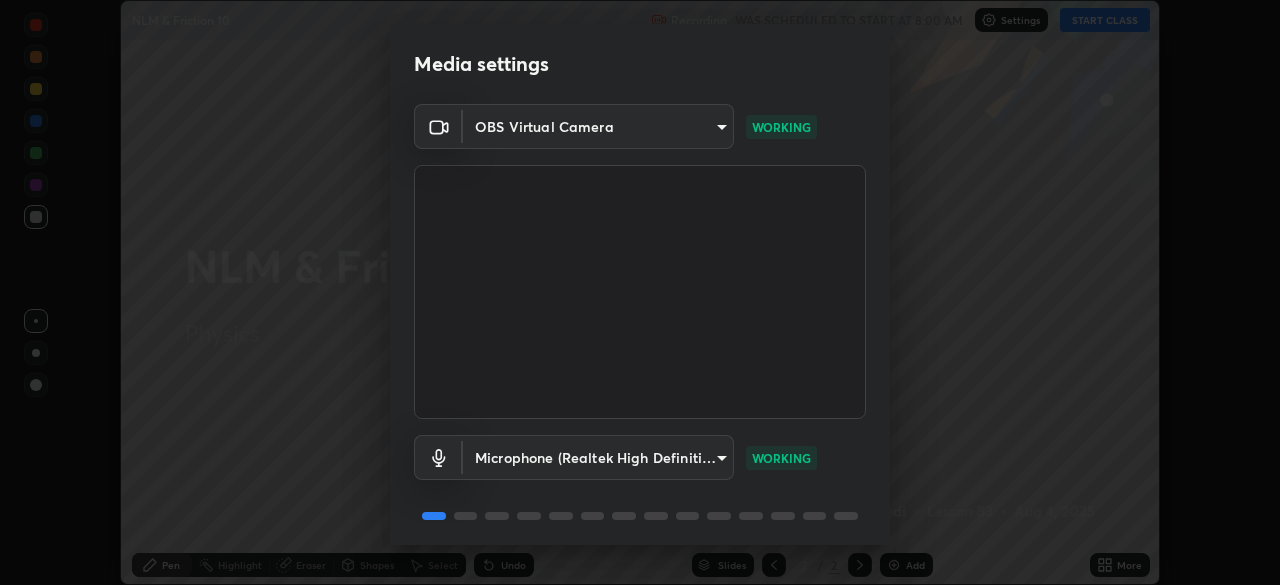 scroll, scrollTop: 71, scrollLeft: 0, axis: vertical 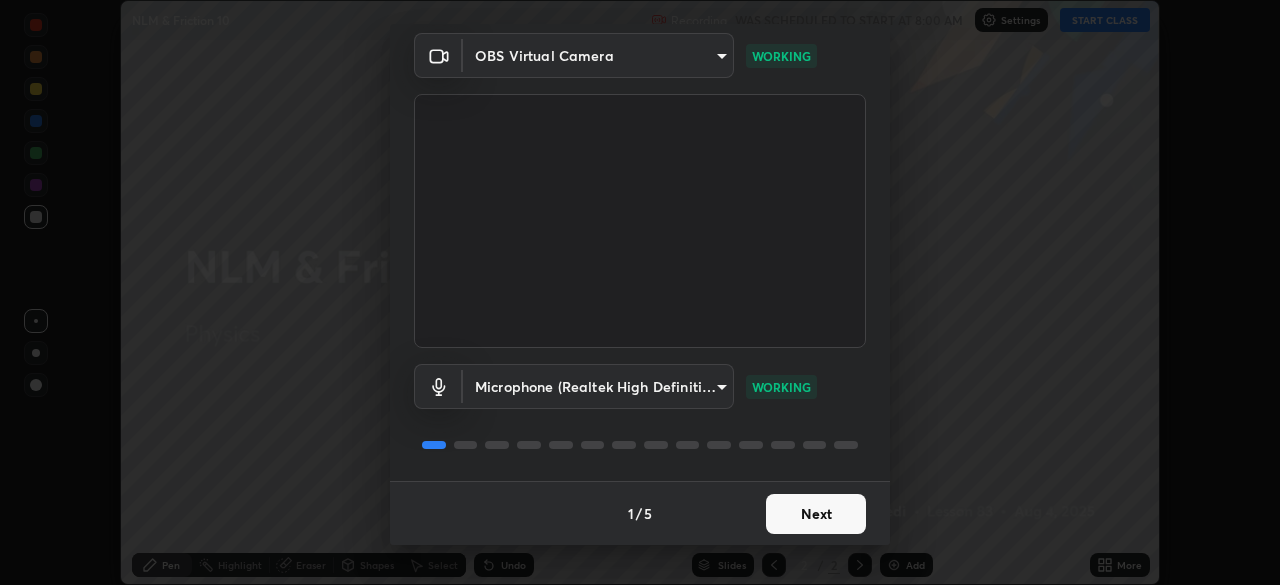 click on "Next" at bounding box center (816, 514) 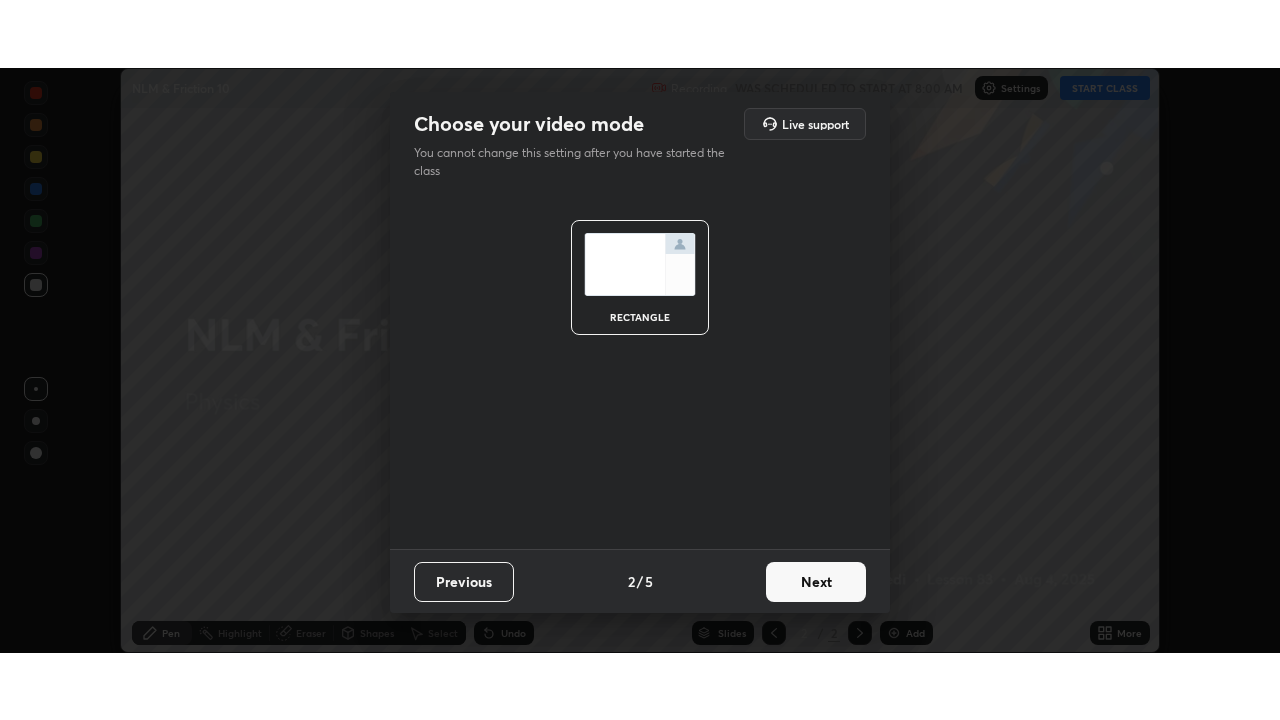 scroll, scrollTop: 0, scrollLeft: 0, axis: both 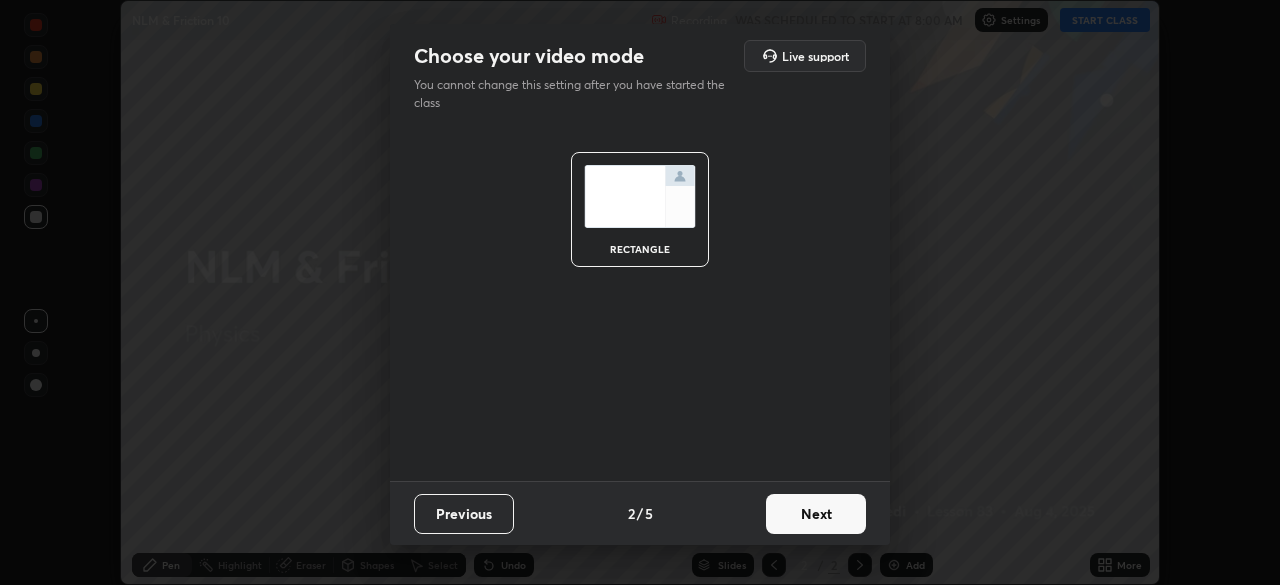 click on "Next" at bounding box center [816, 514] 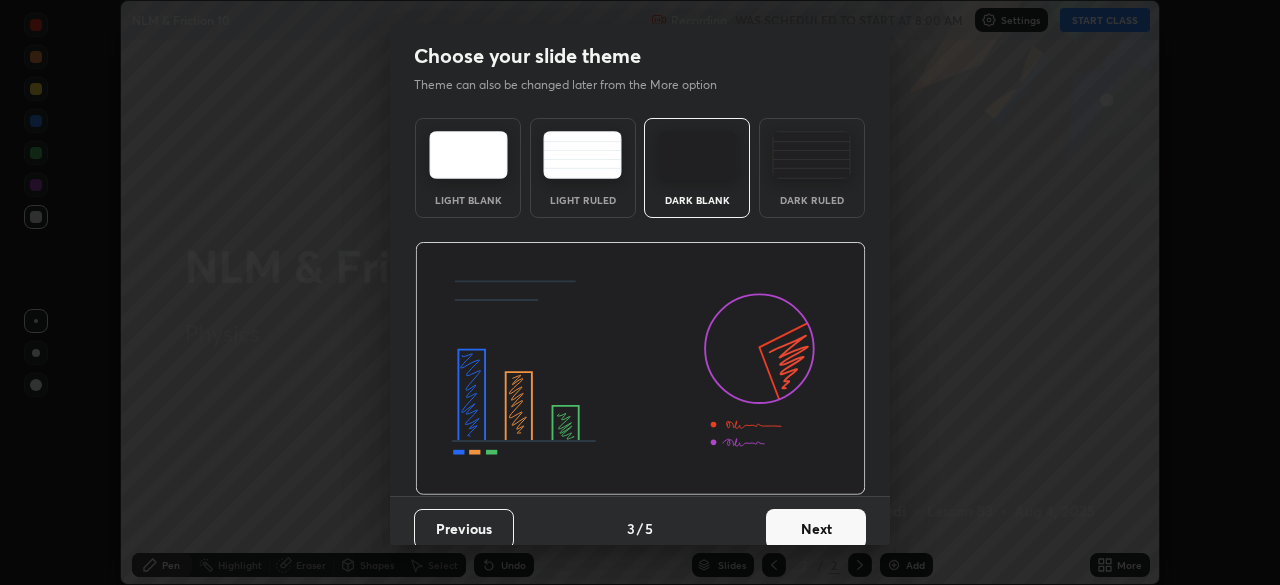click on "Next" at bounding box center [816, 529] 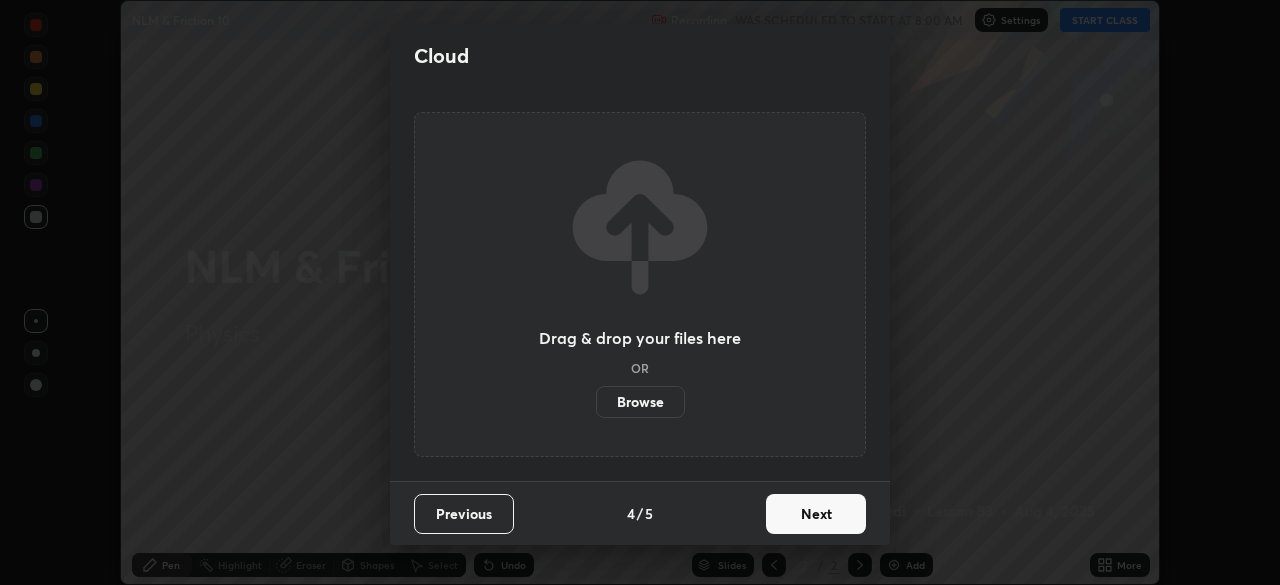 click on "Next" at bounding box center [816, 514] 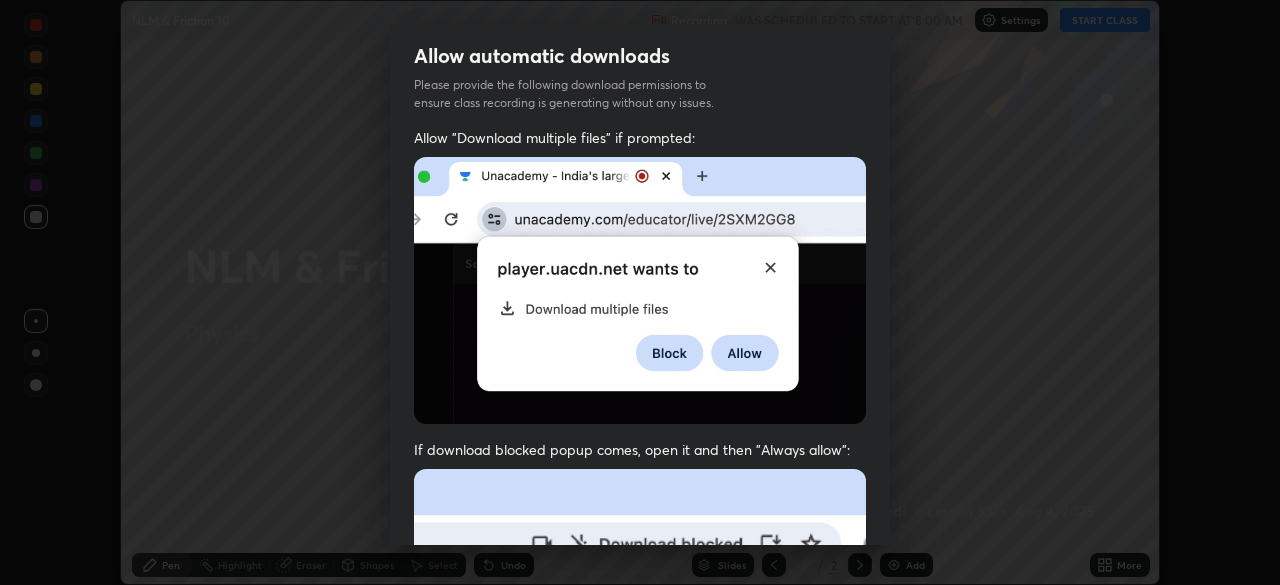 click at bounding box center [426, 934] 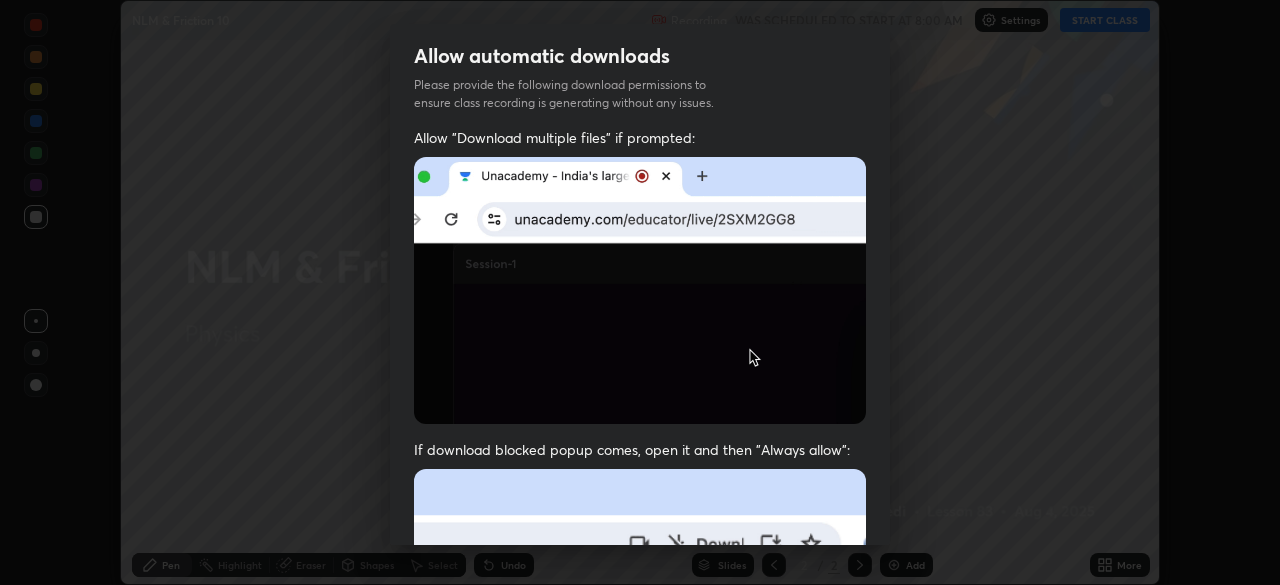 click on "Done" at bounding box center (816, 1003) 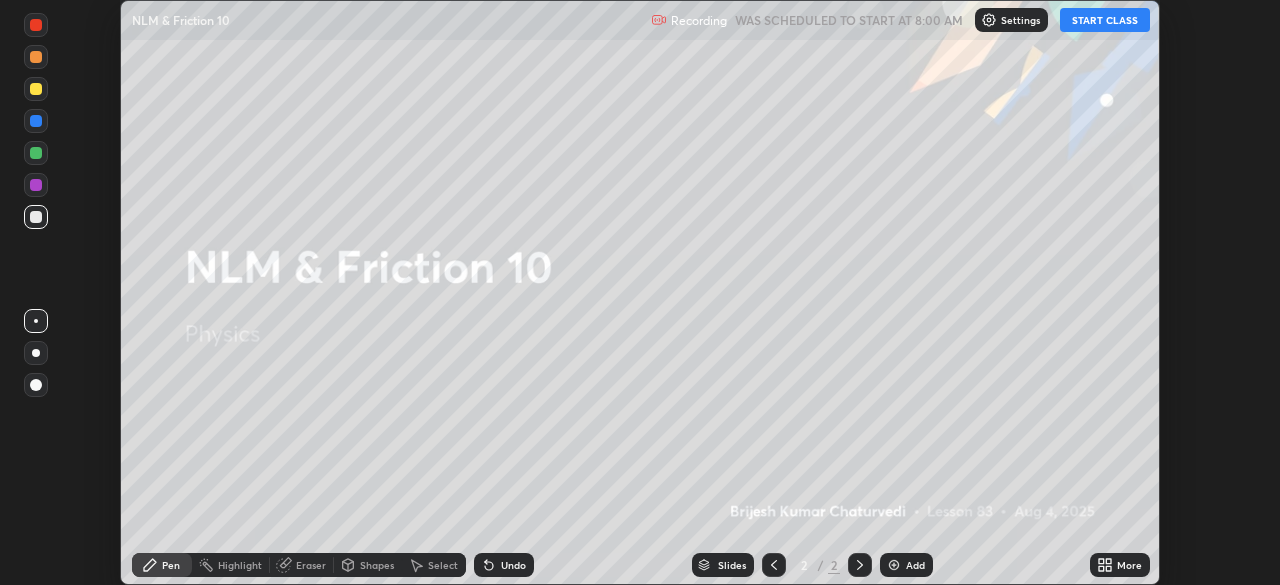 click on "START CLASS" at bounding box center (1105, 20) 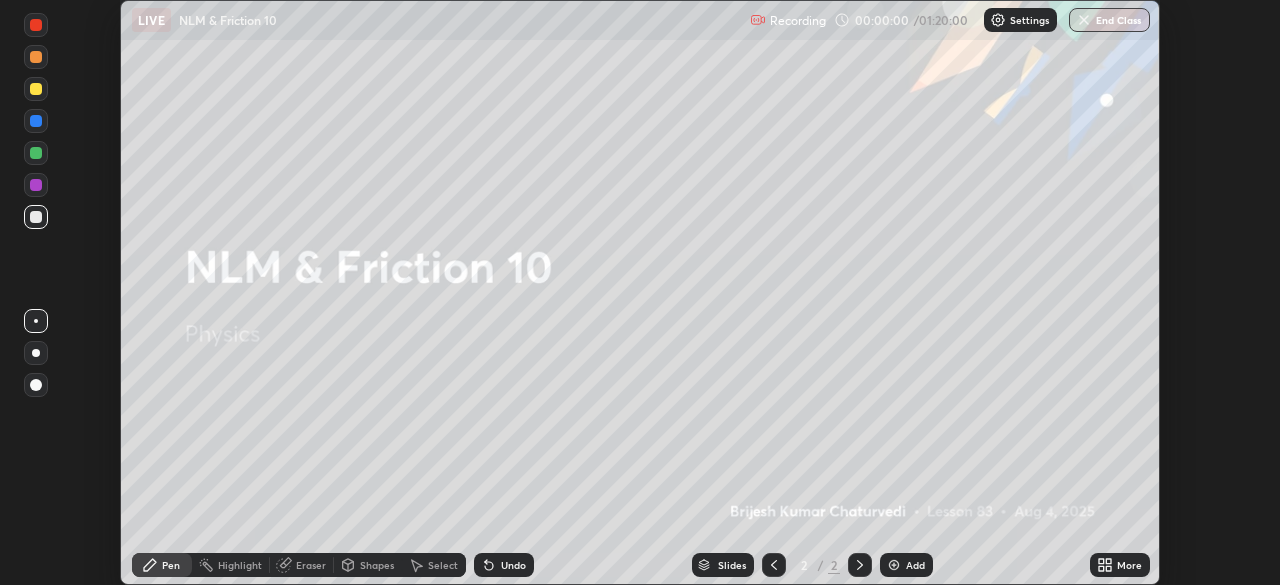 click 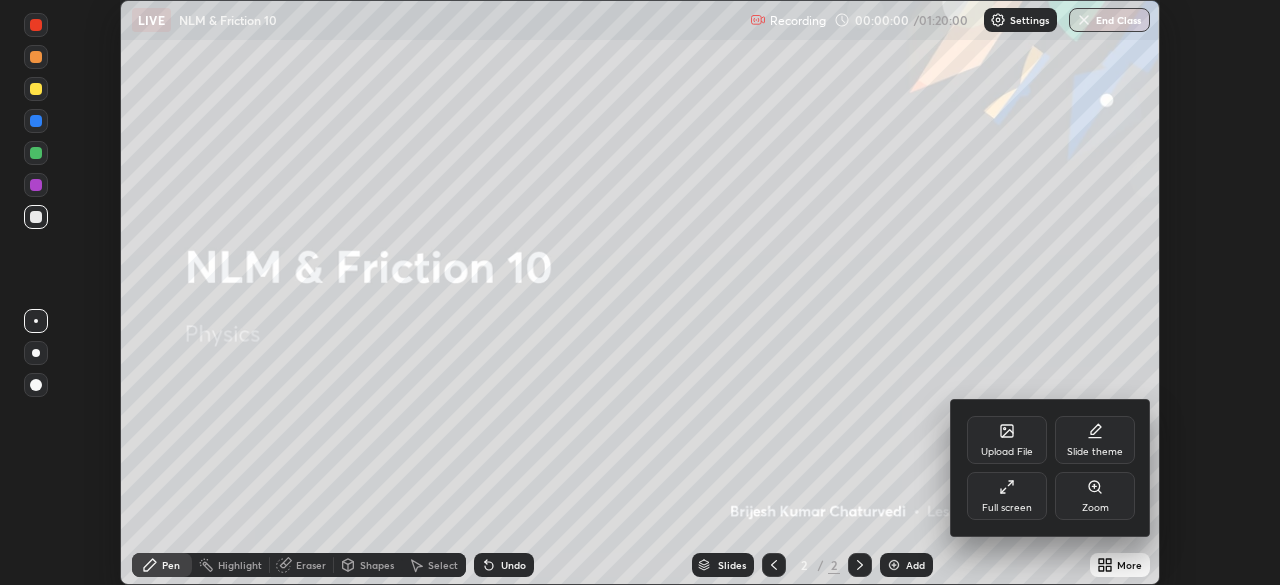 click on "Full screen" at bounding box center (1007, 496) 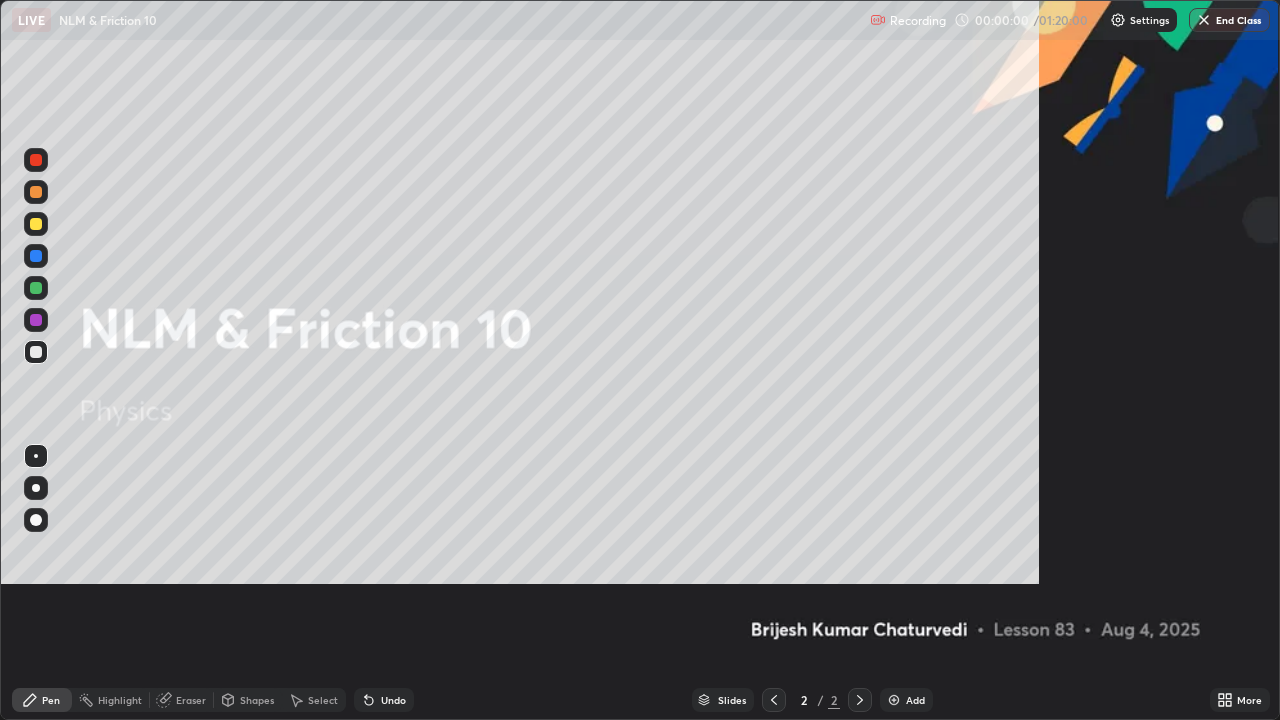 scroll, scrollTop: 99280, scrollLeft: 98720, axis: both 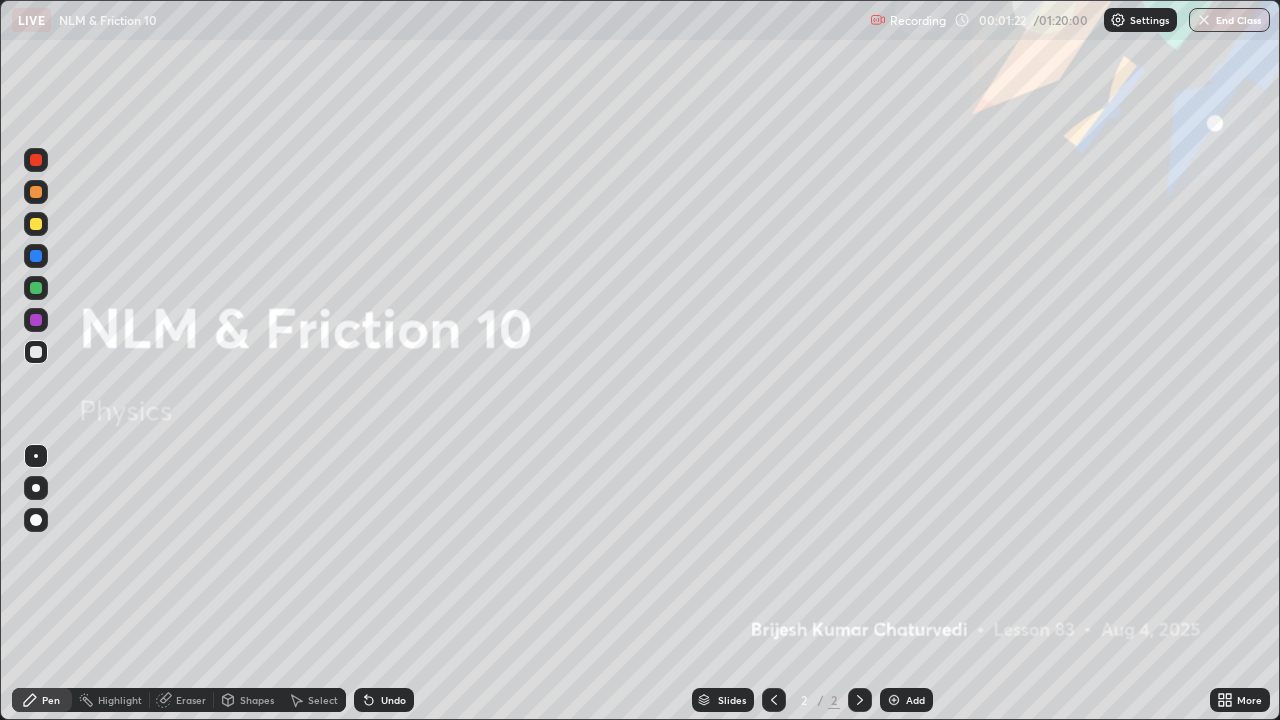 click at bounding box center [894, 700] 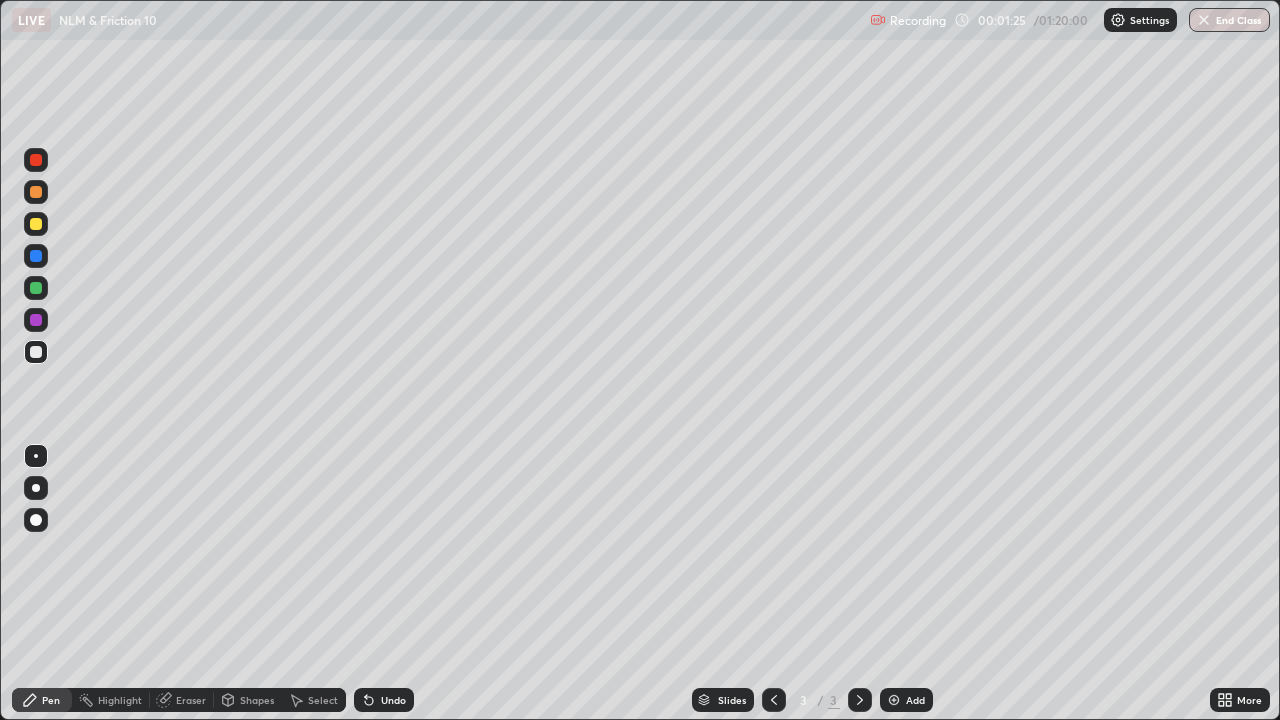 click at bounding box center [36, 192] 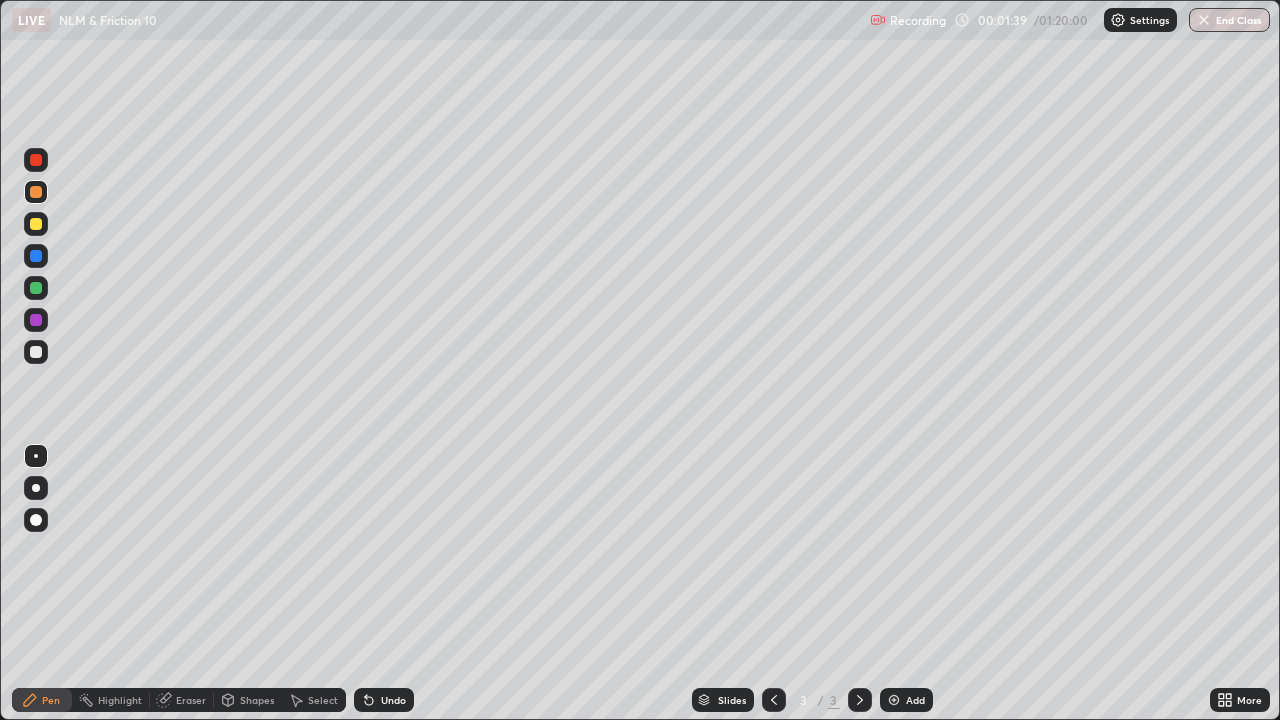 click at bounding box center [36, 352] 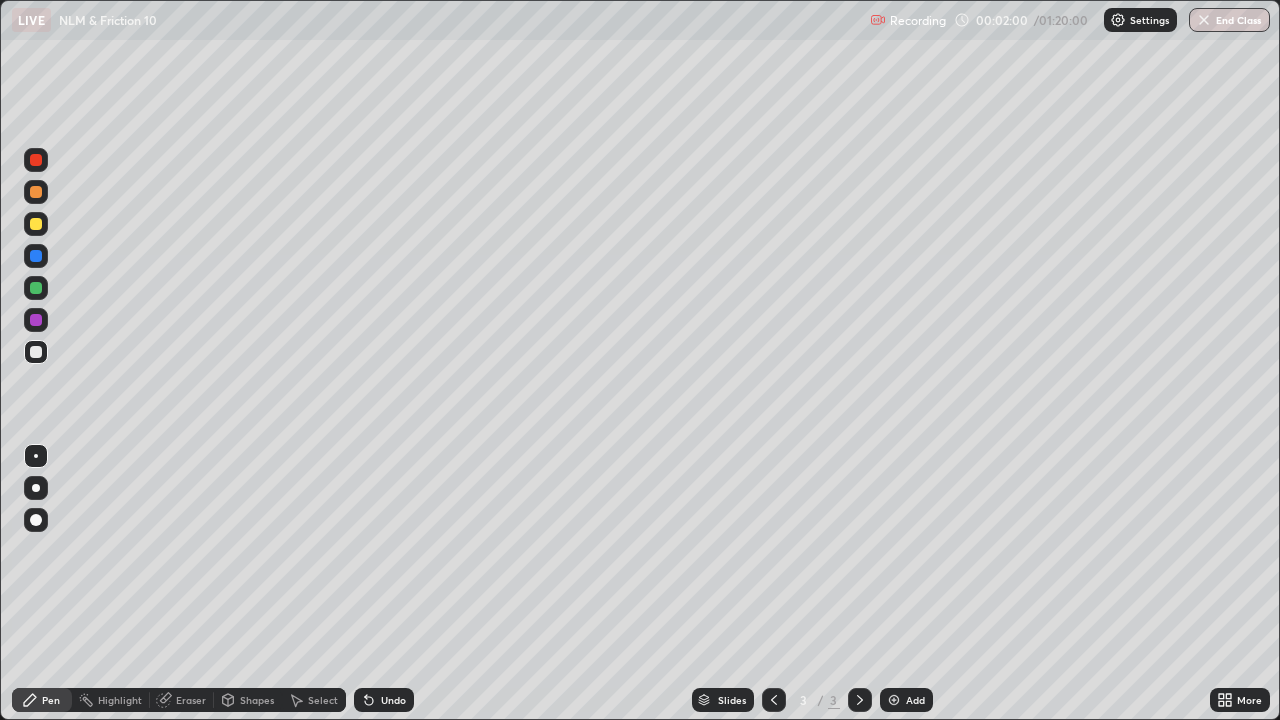 click at bounding box center (36, 192) 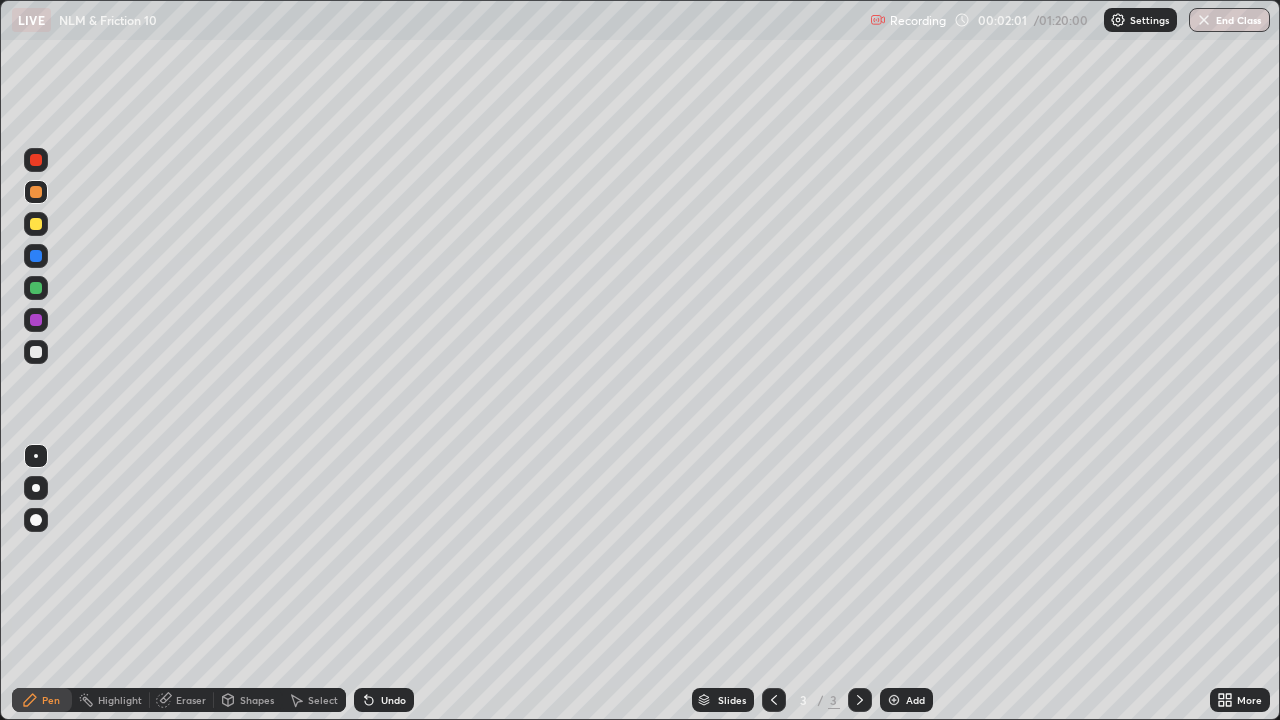 click at bounding box center [36, 224] 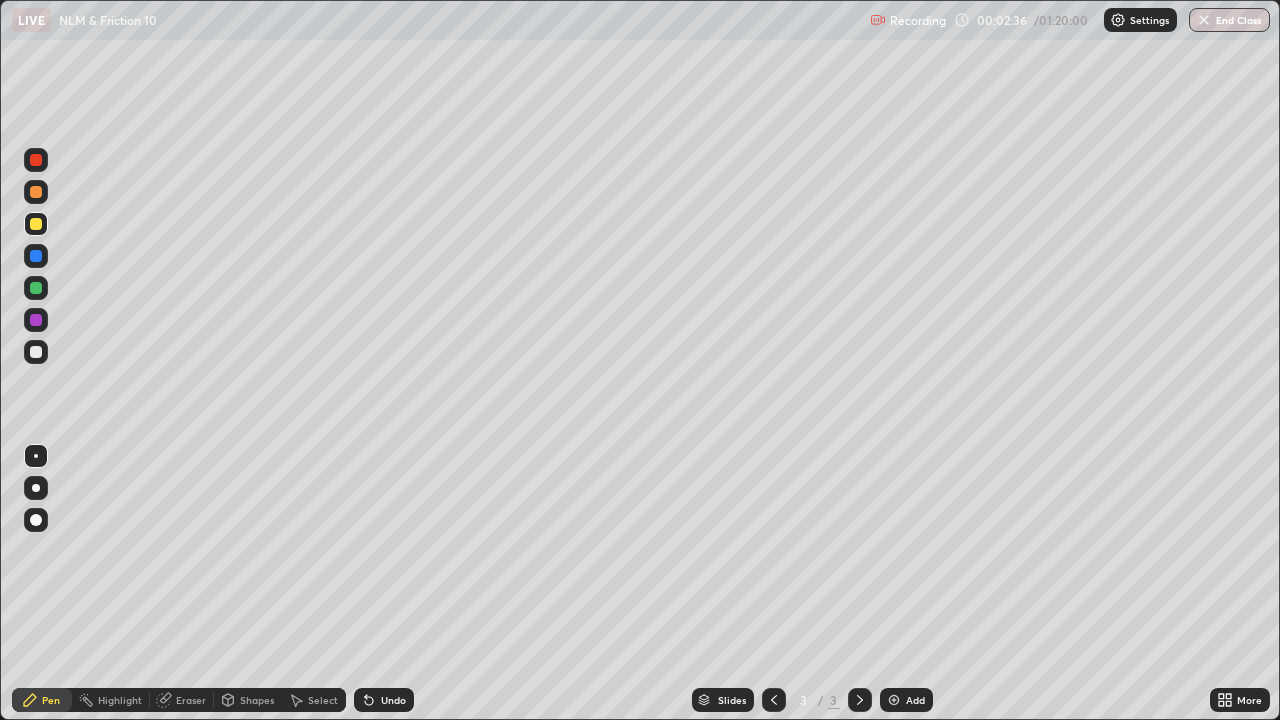 click on "Undo" at bounding box center (393, 700) 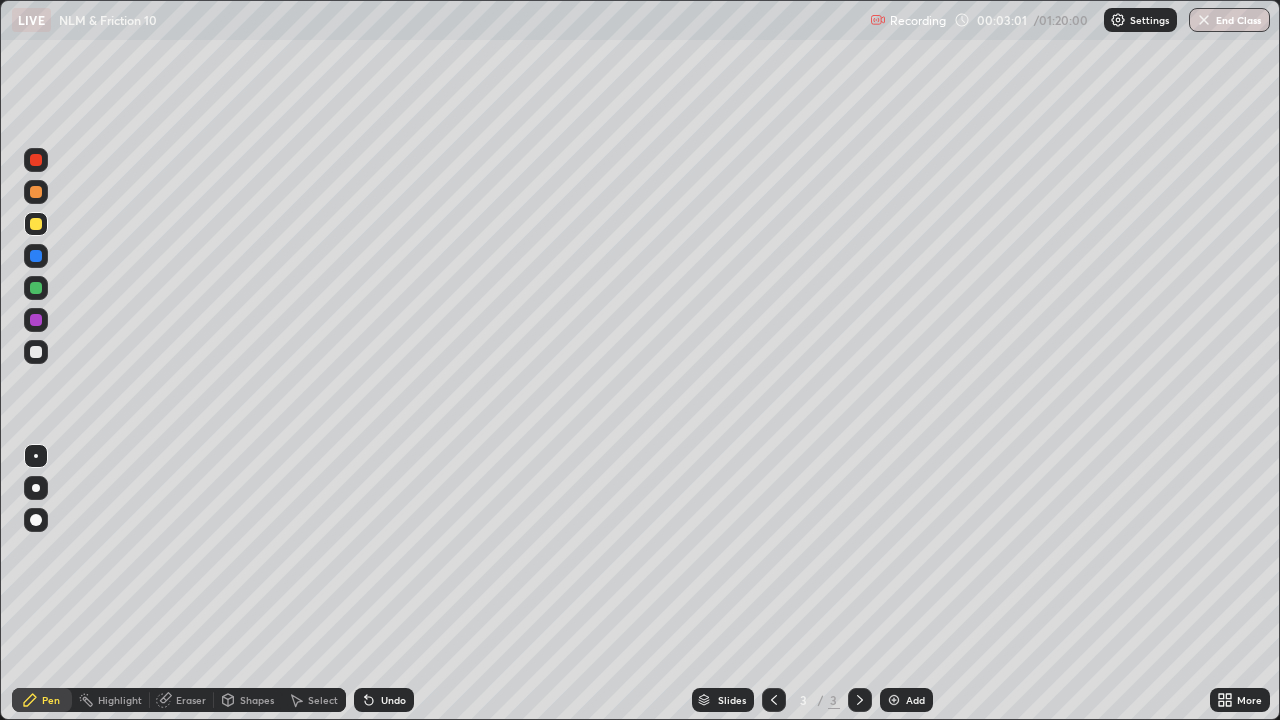 click on "Undo" at bounding box center (393, 700) 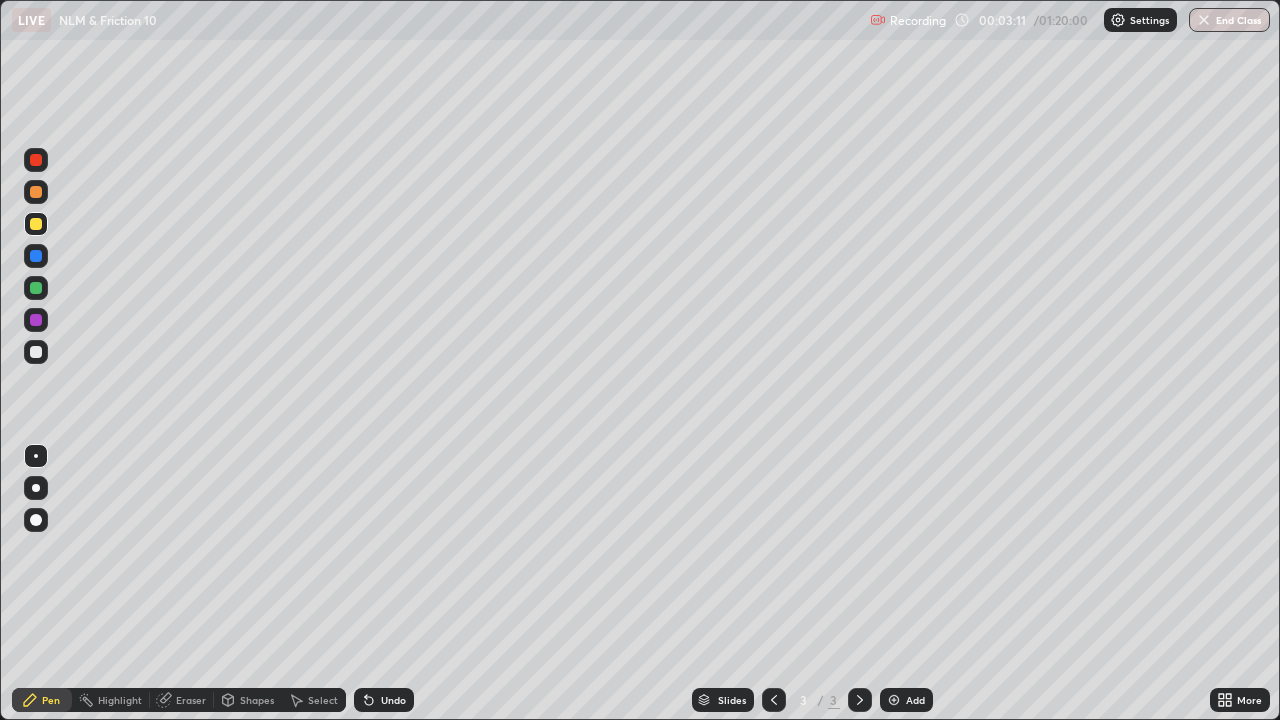 click on "Undo" at bounding box center [384, 700] 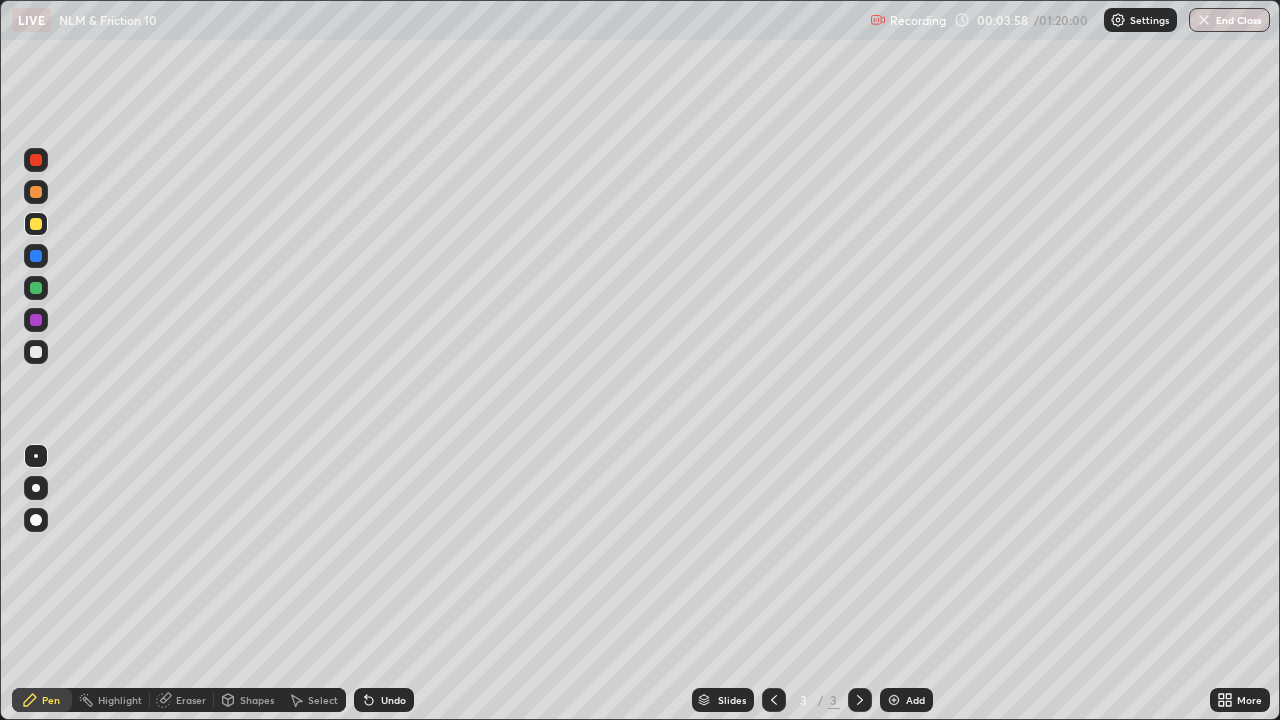click at bounding box center [36, 352] 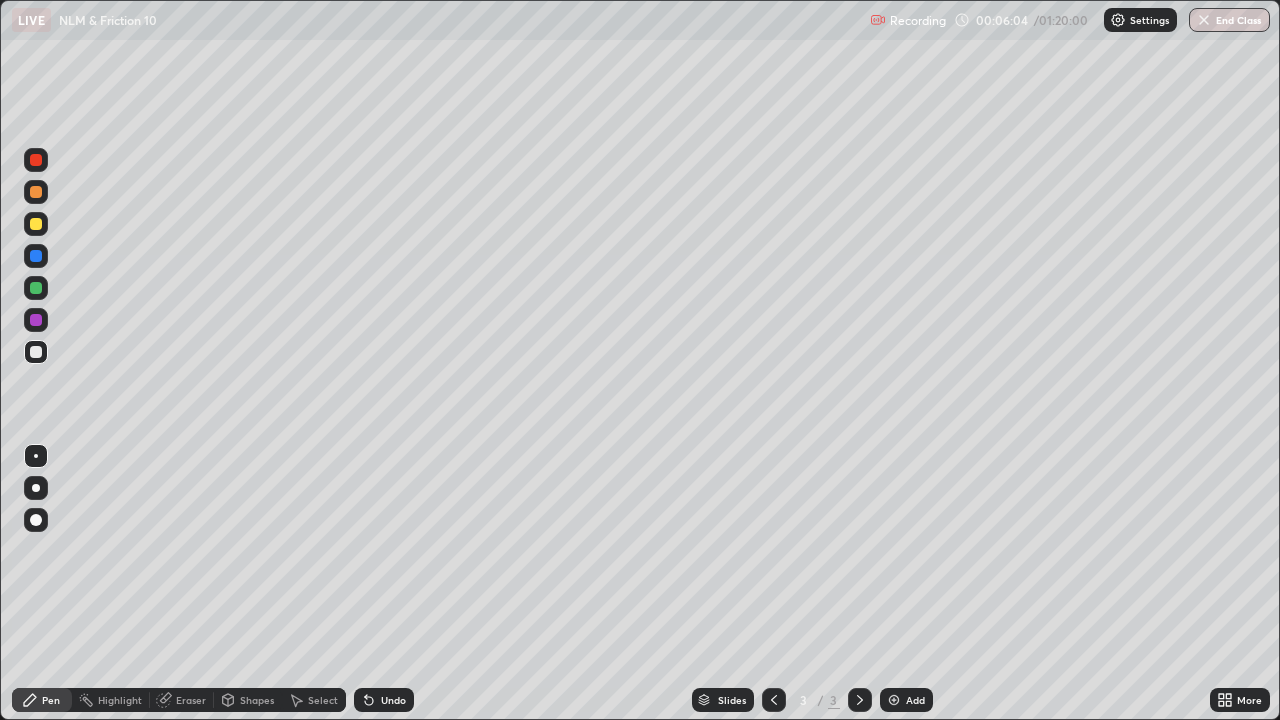 click at bounding box center (894, 700) 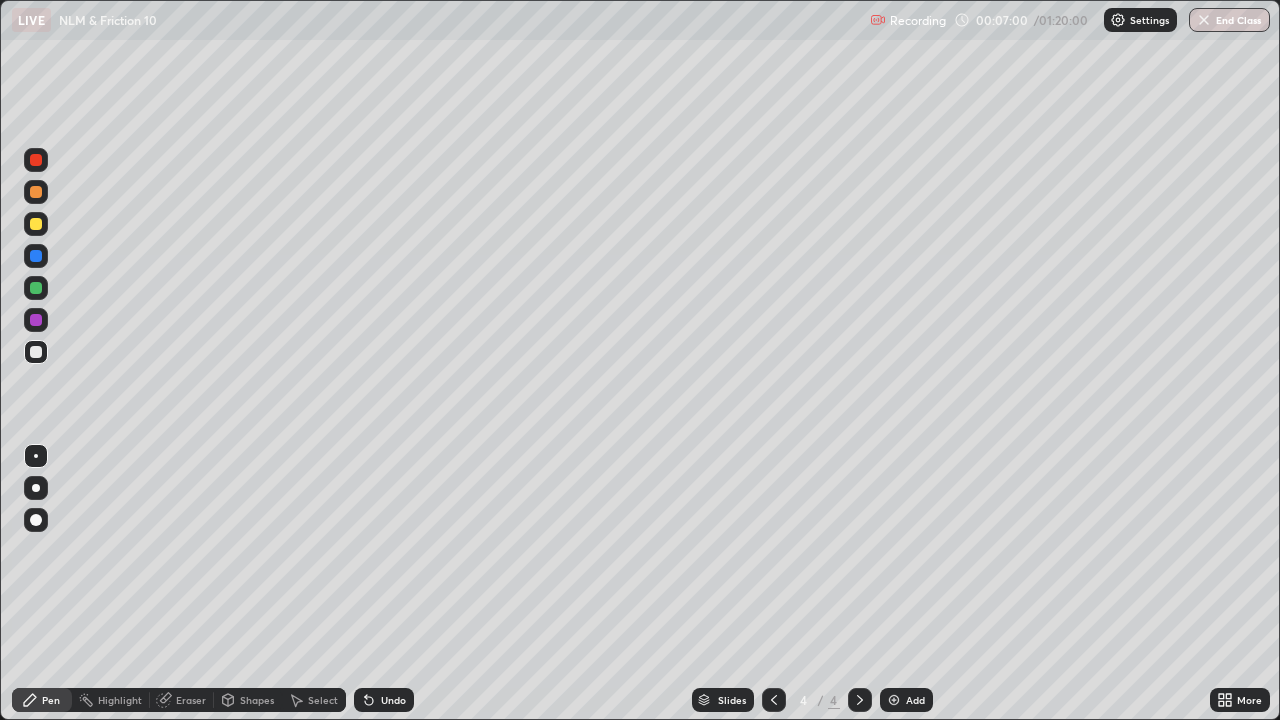click at bounding box center [36, 352] 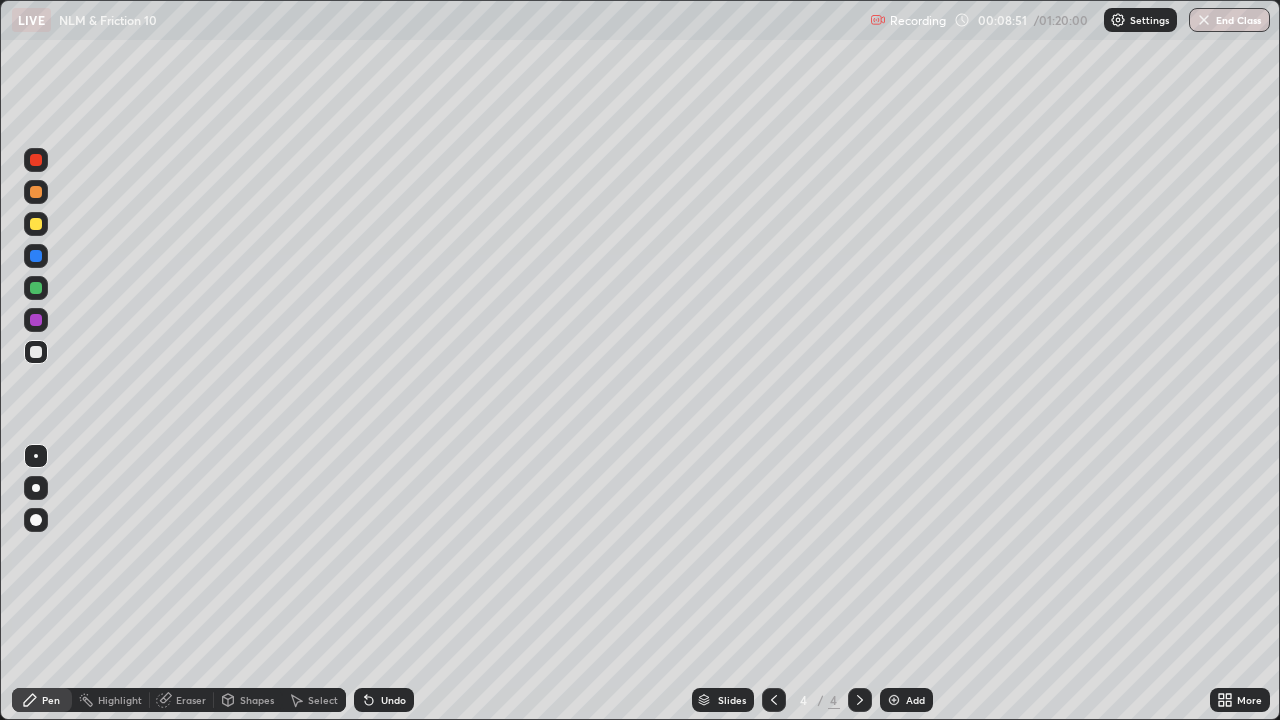 click at bounding box center (36, 224) 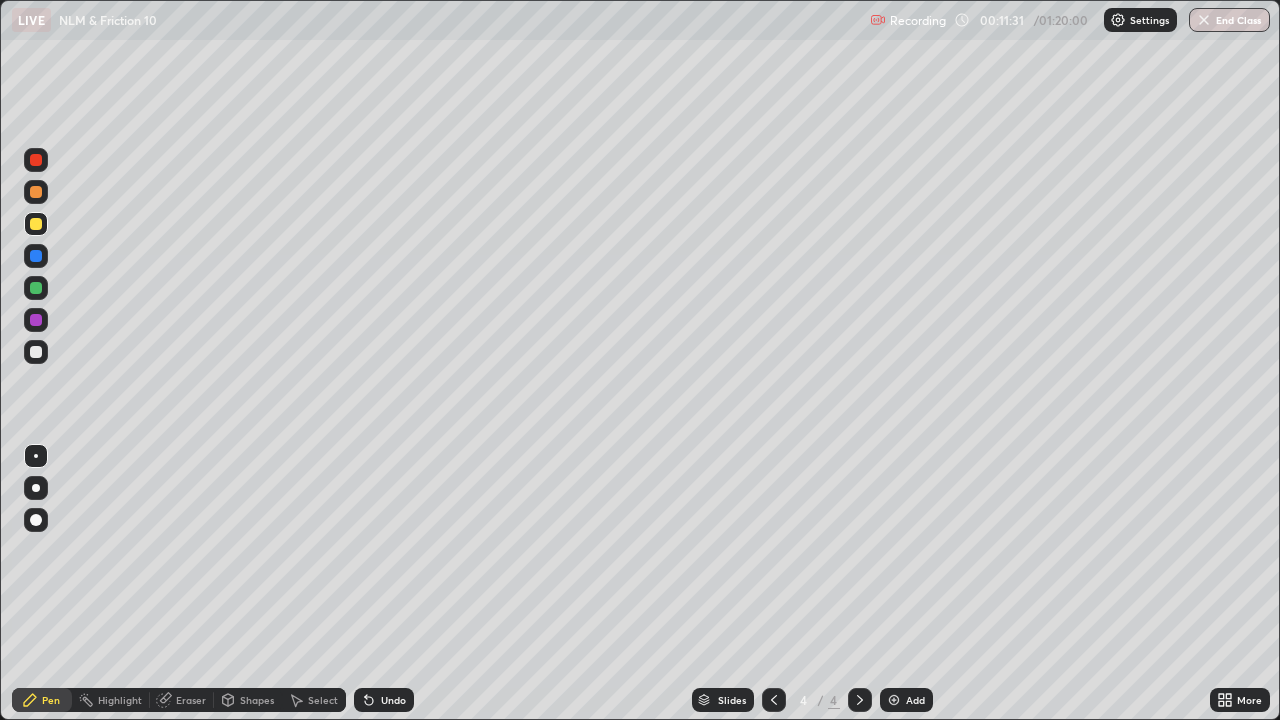 click at bounding box center (860, 700) 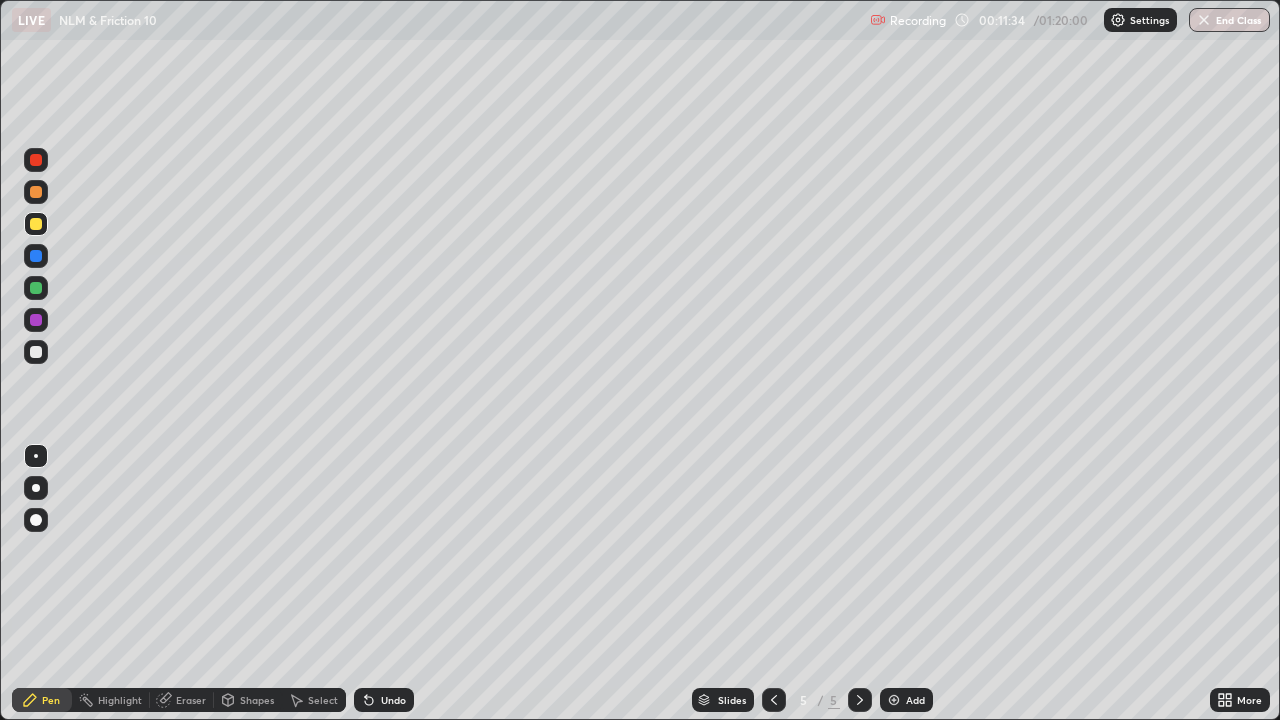click at bounding box center [36, 352] 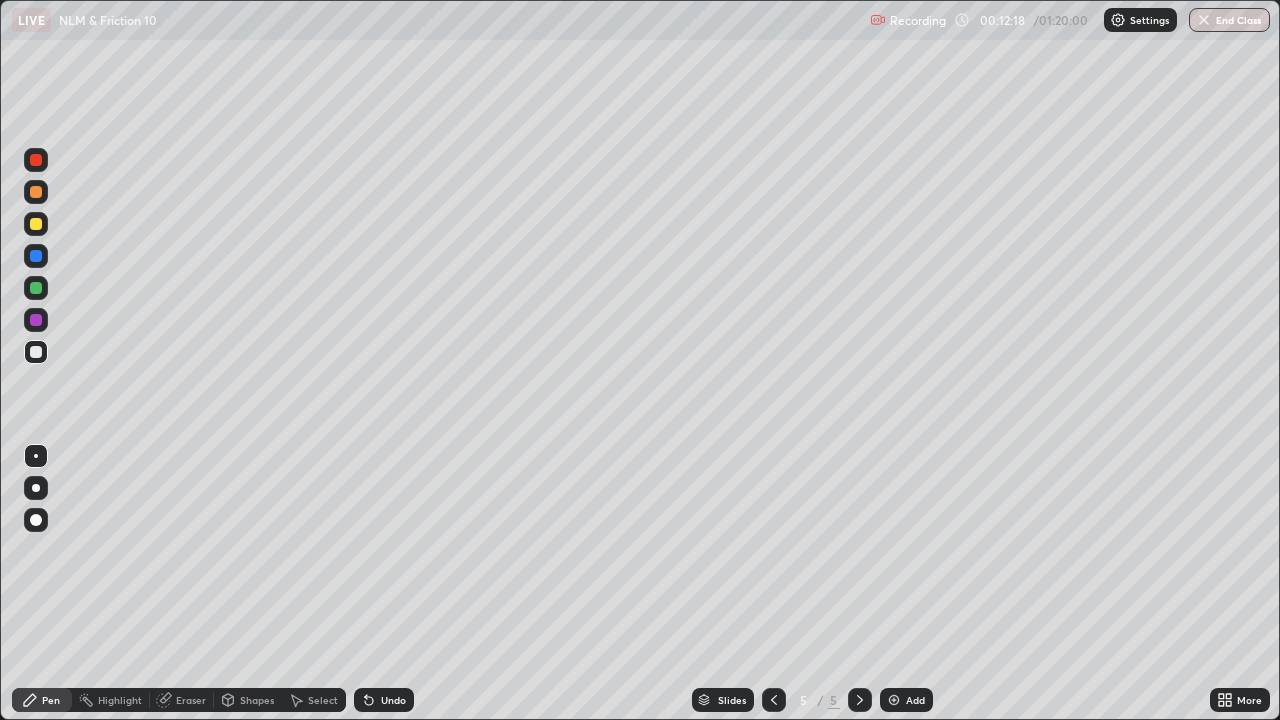 click at bounding box center [36, 352] 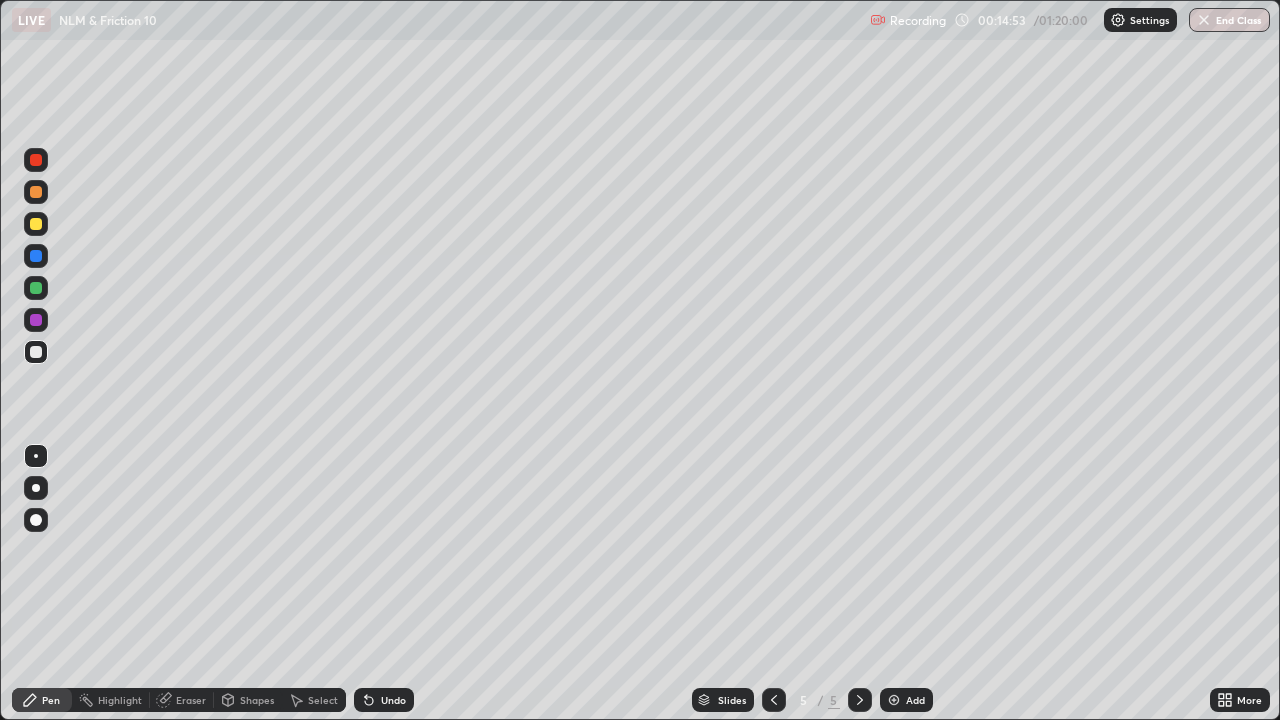 click on "Eraser" at bounding box center (182, 700) 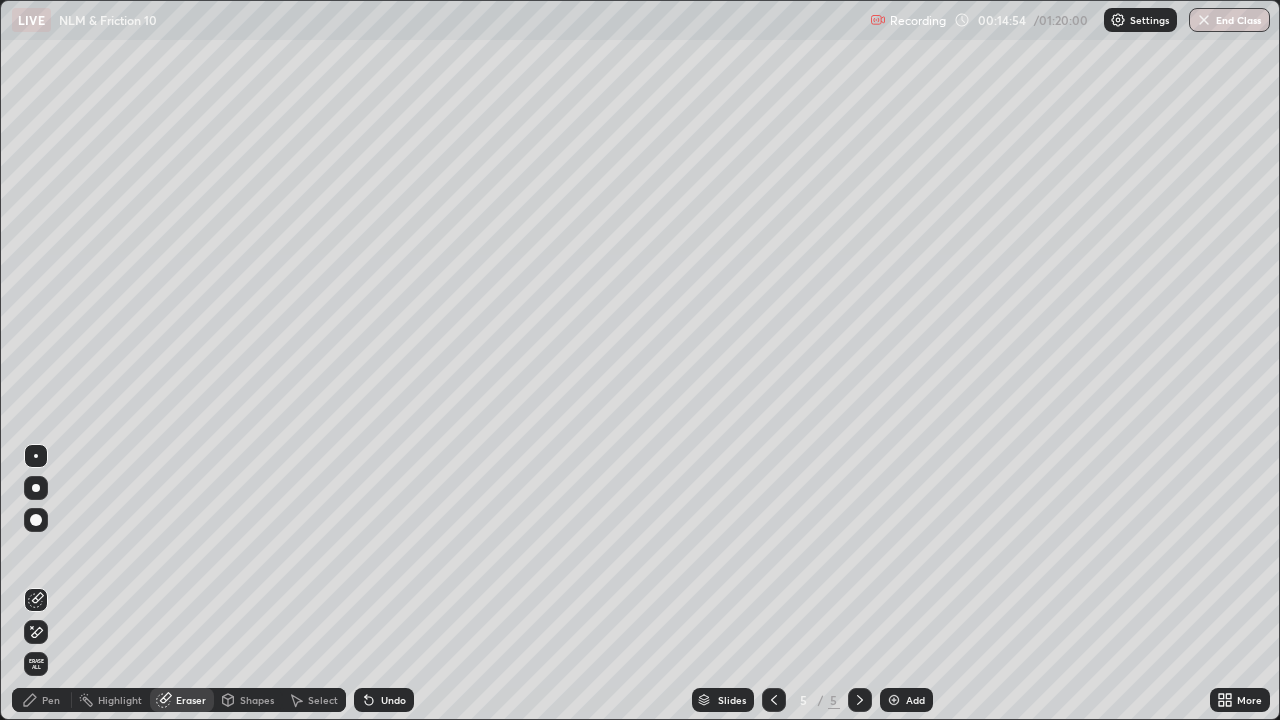 click on "Pen" at bounding box center [51, 700] 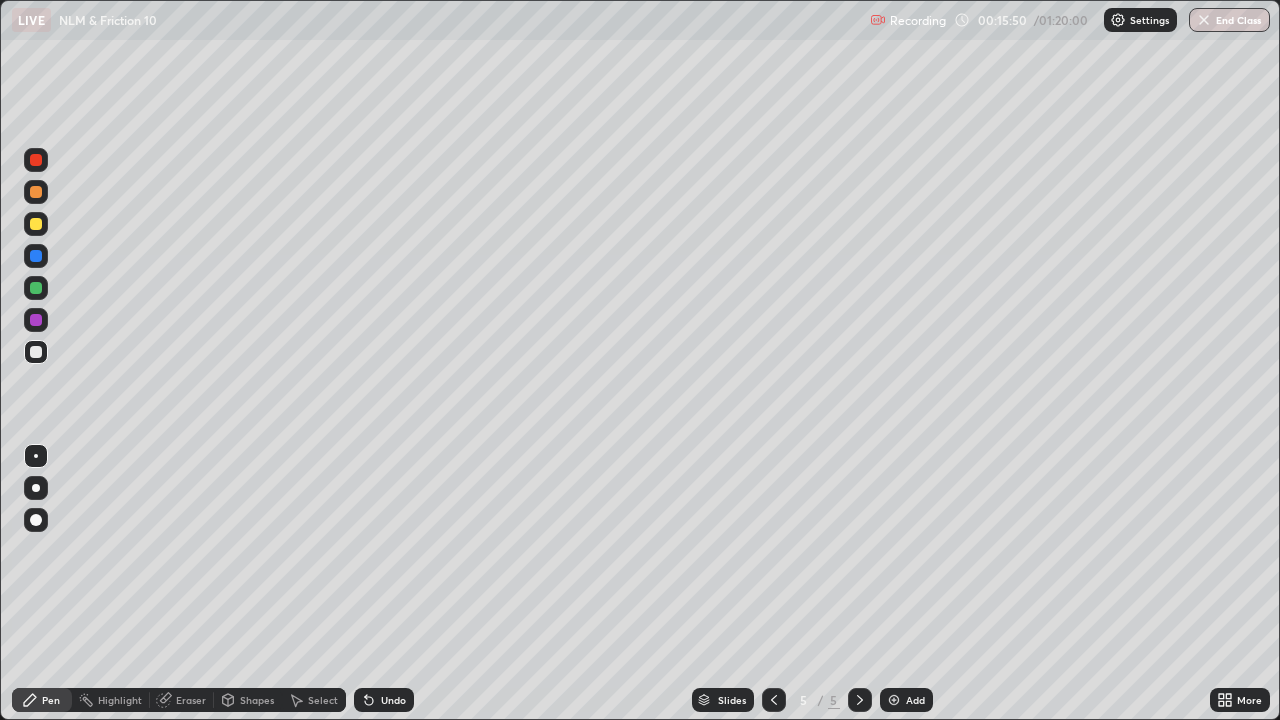 click on "Undo" at bounding box center [393, 700] 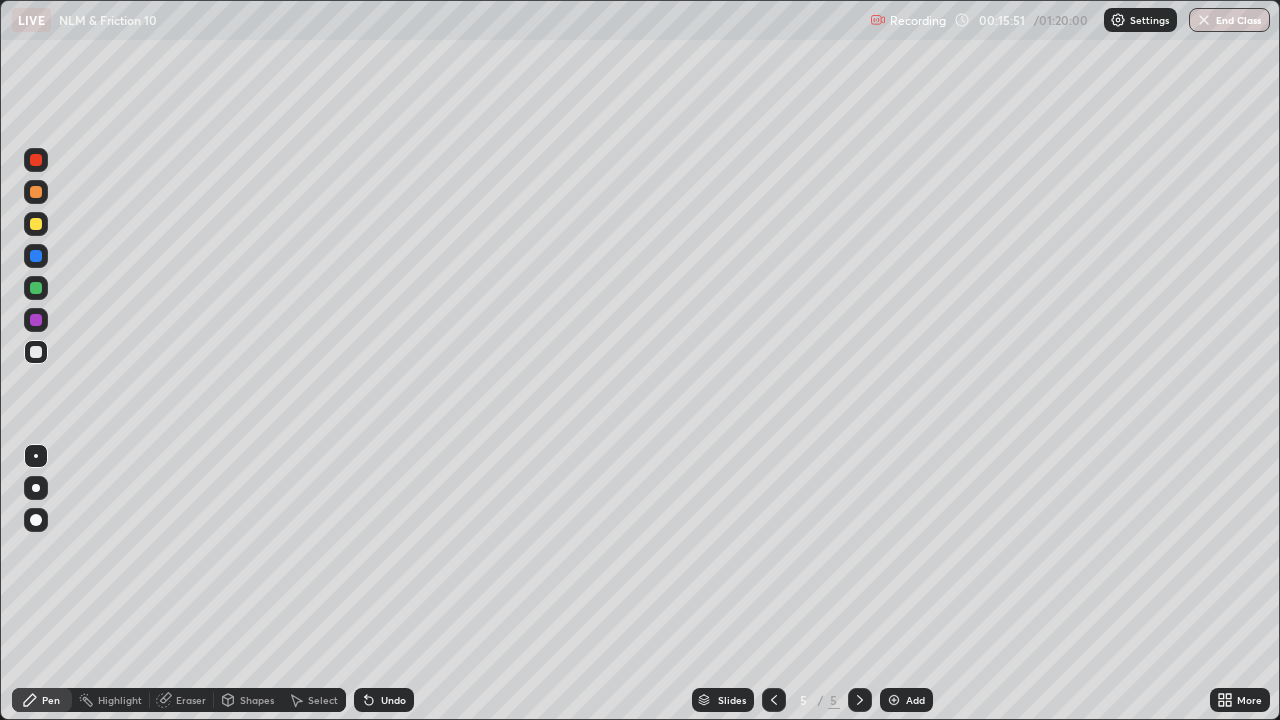 click on "Undo" at bounding box center (393, 700) 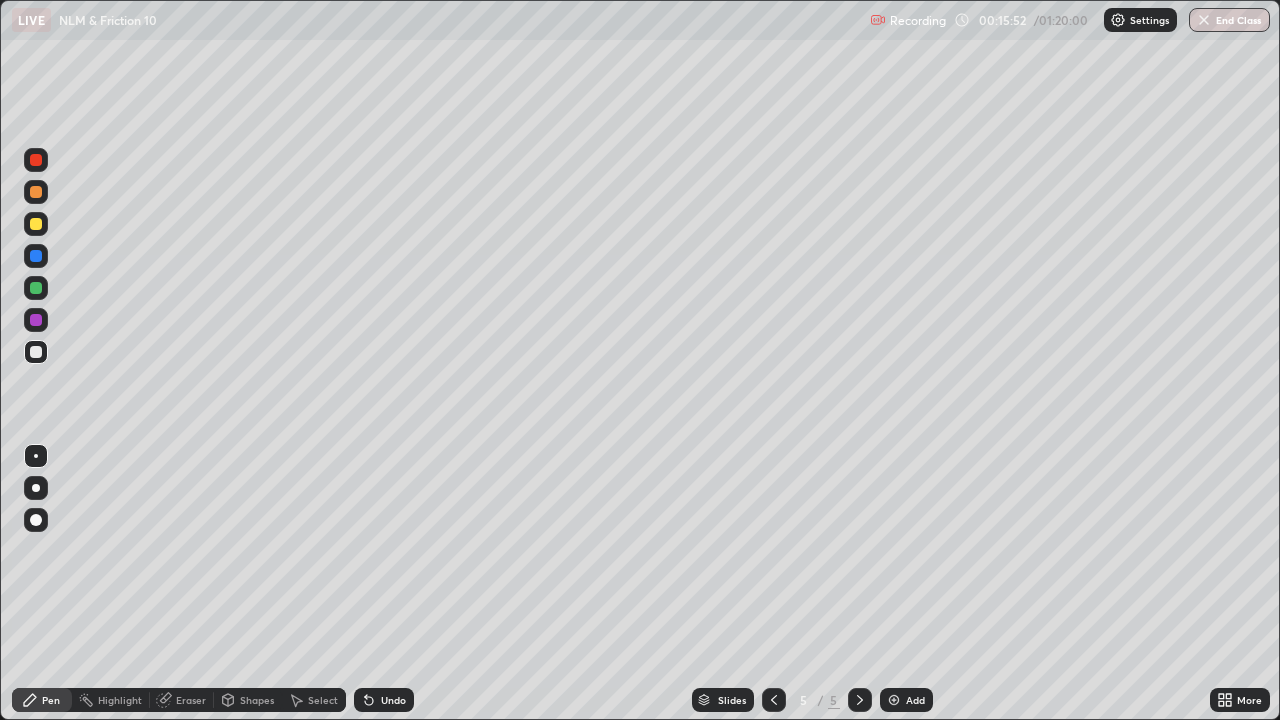 click on "Undo" at bounding box center (384, 700) 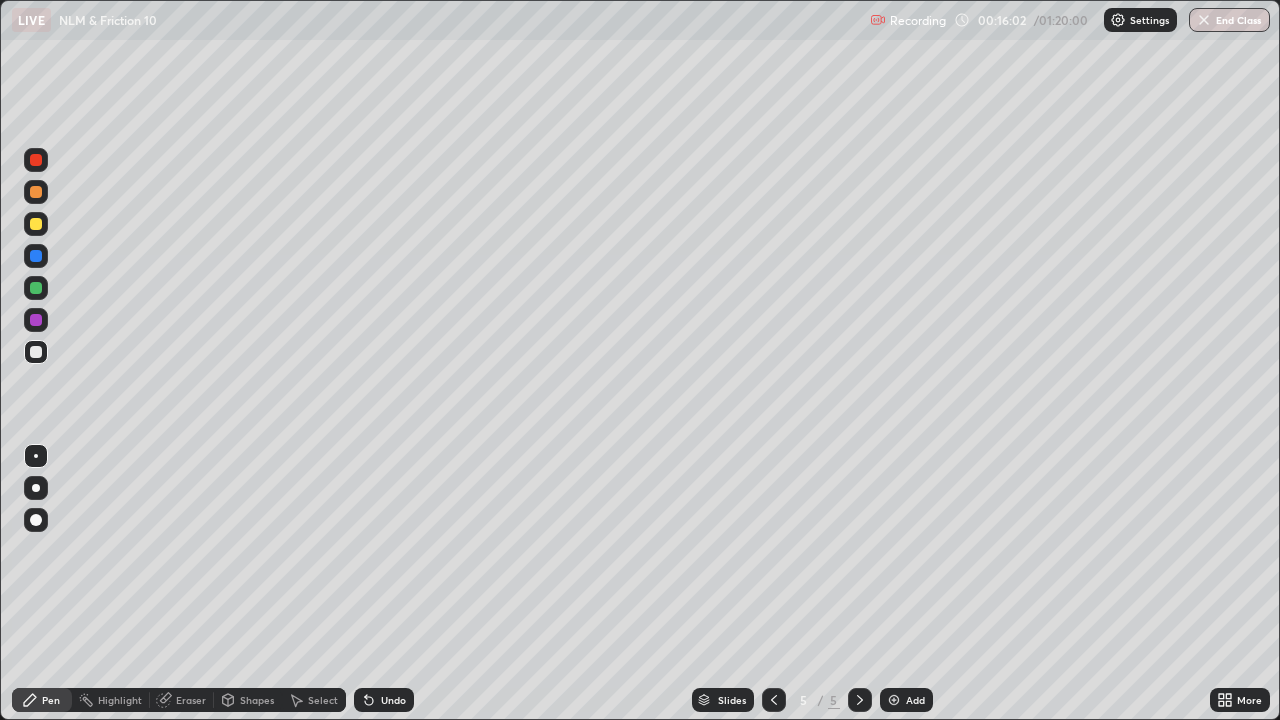 click on "Undo" at bounding box center (393, 700) 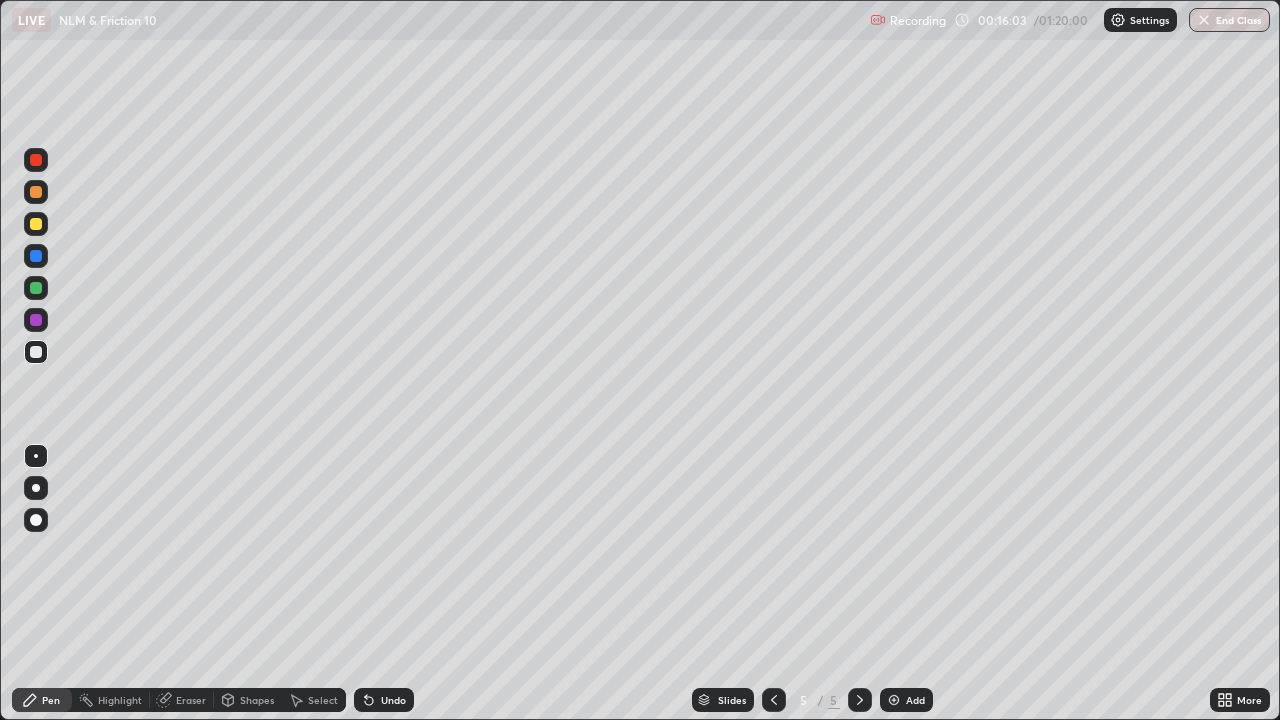 click on "Undo" at bounding box center [393, 700] 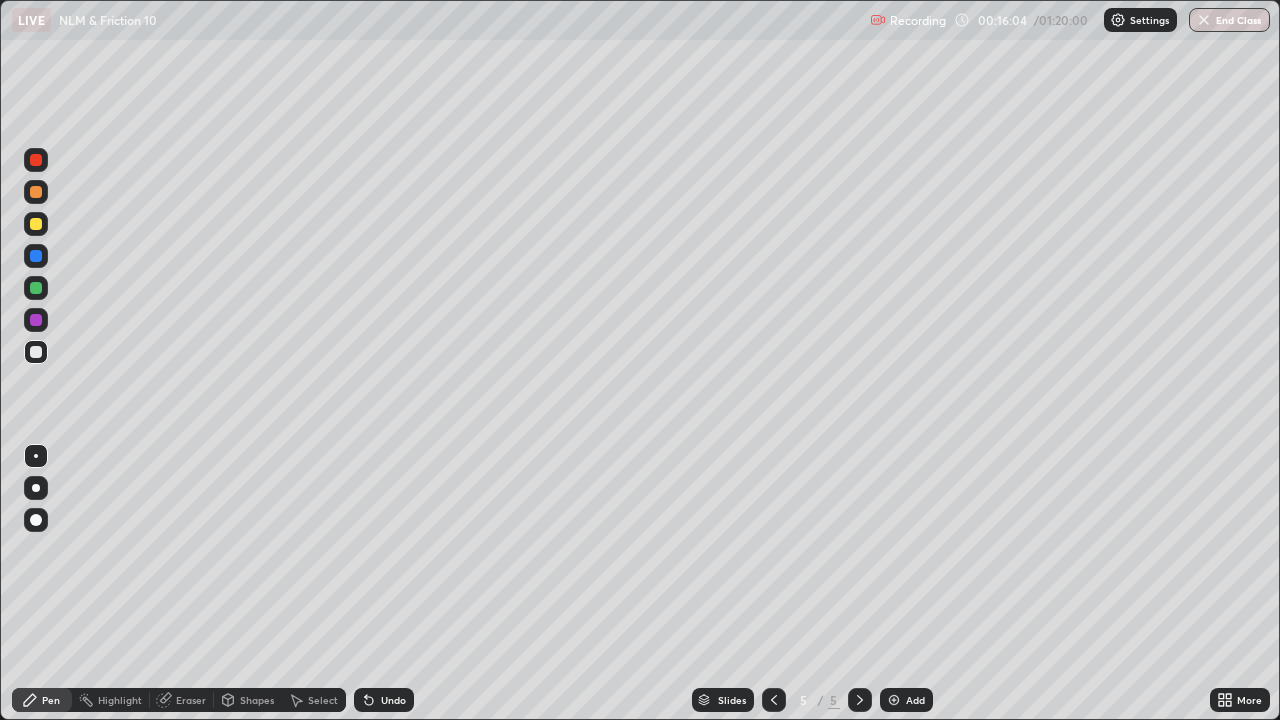 click on "Undo" at bounding box center [393, 700] 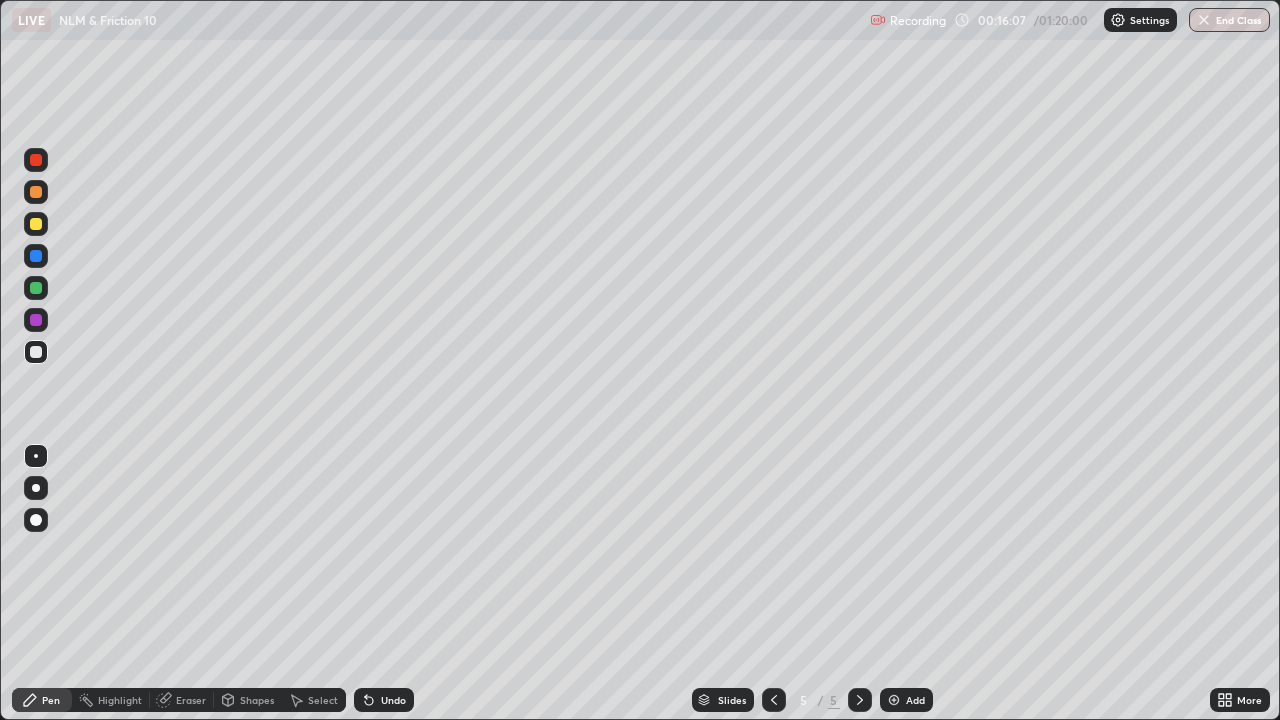 click on "Undo" at bounding box center [393, 700] 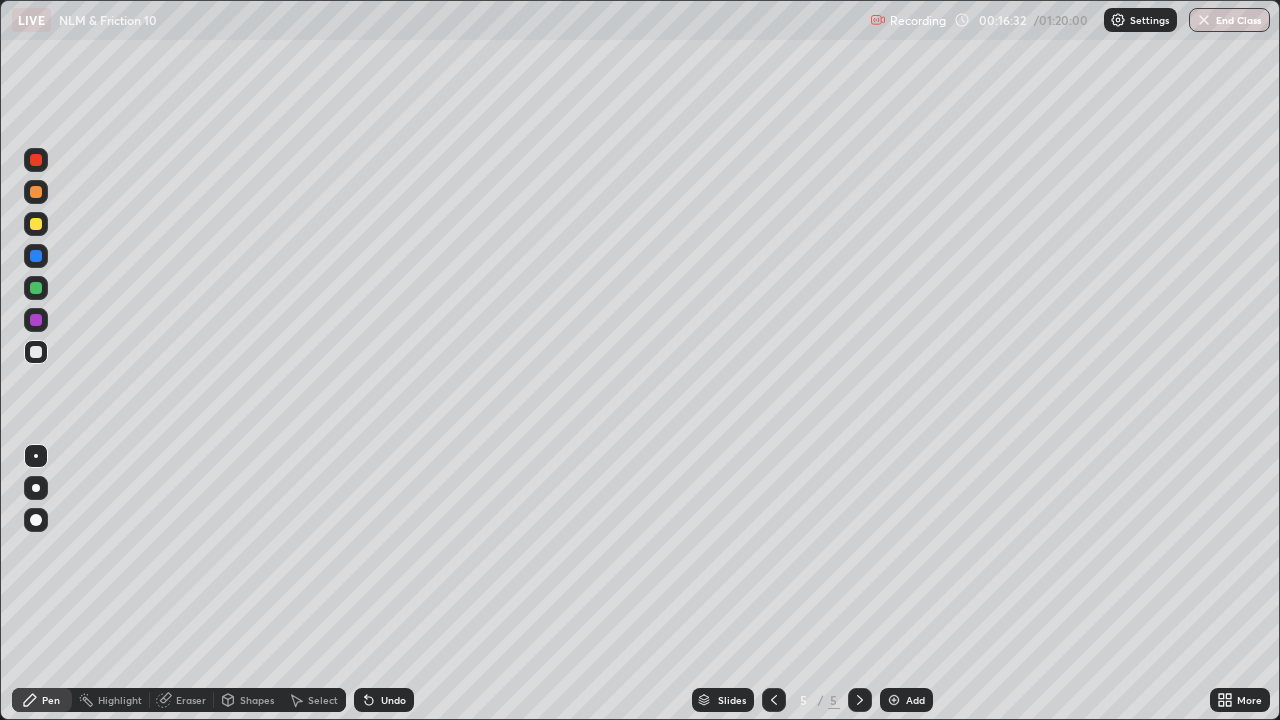 click 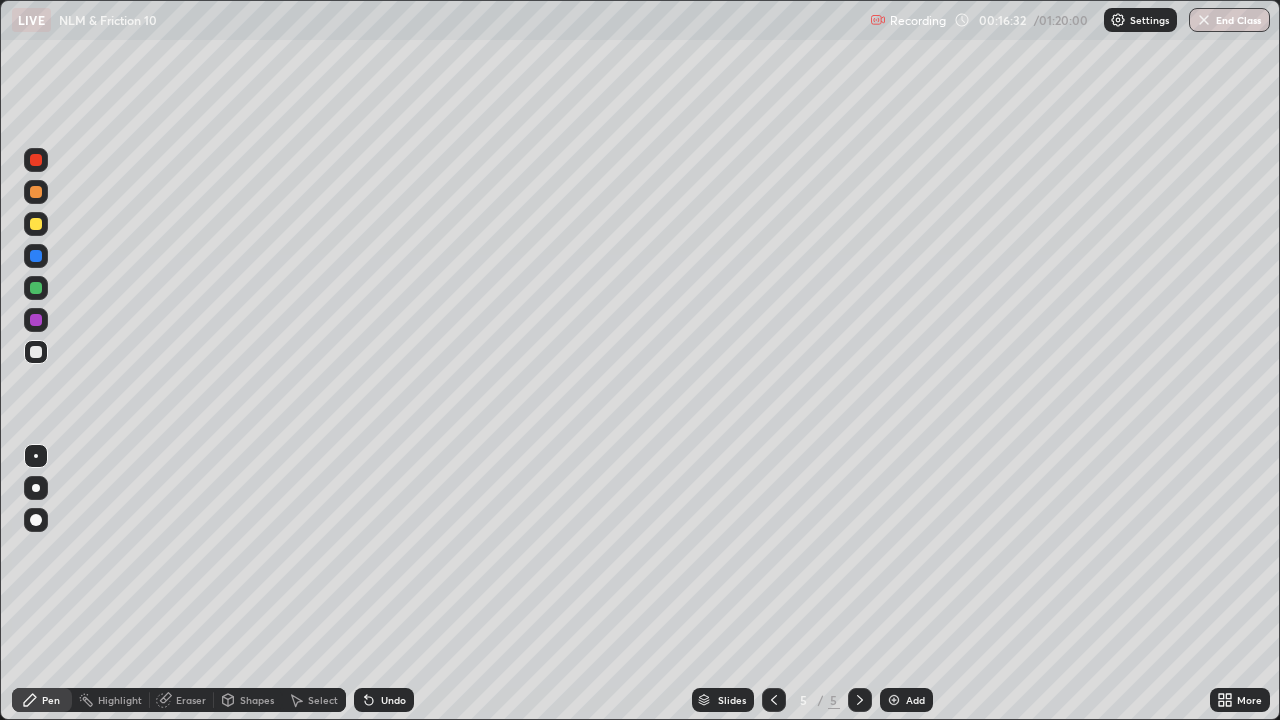 click on "Add" at bounding box center [915, 700] 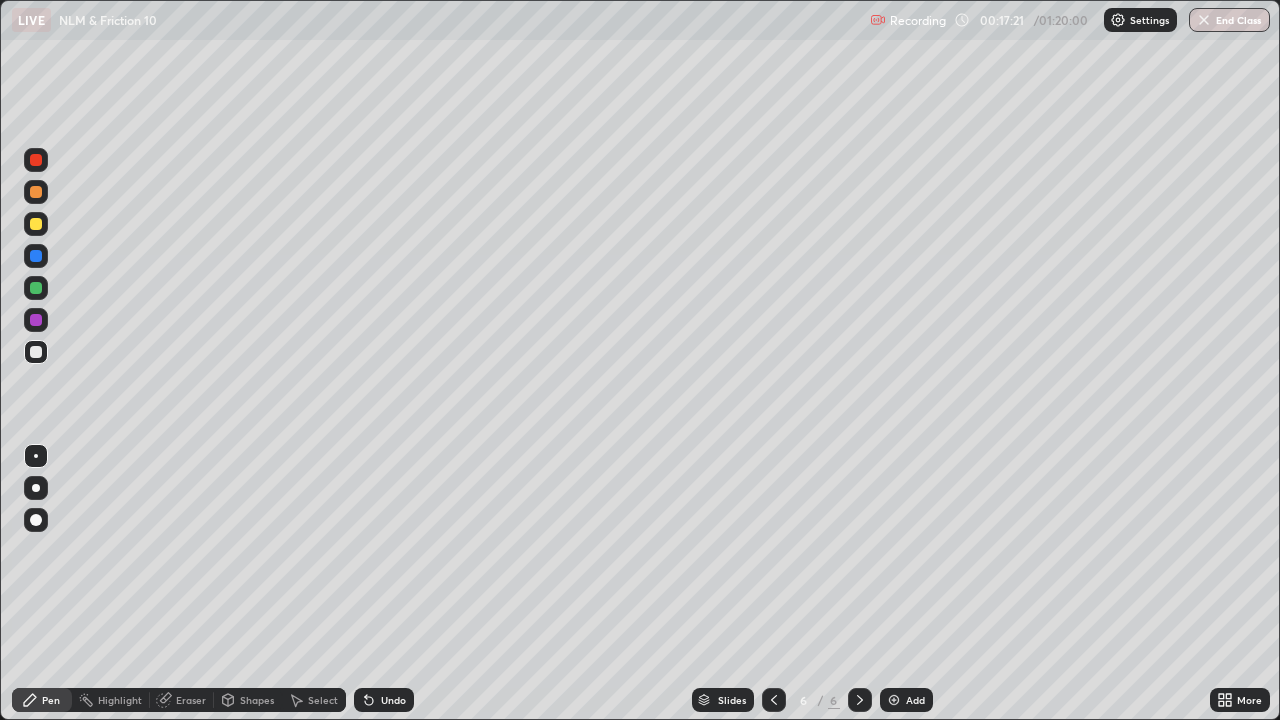 click at bounding box center (36, 192) 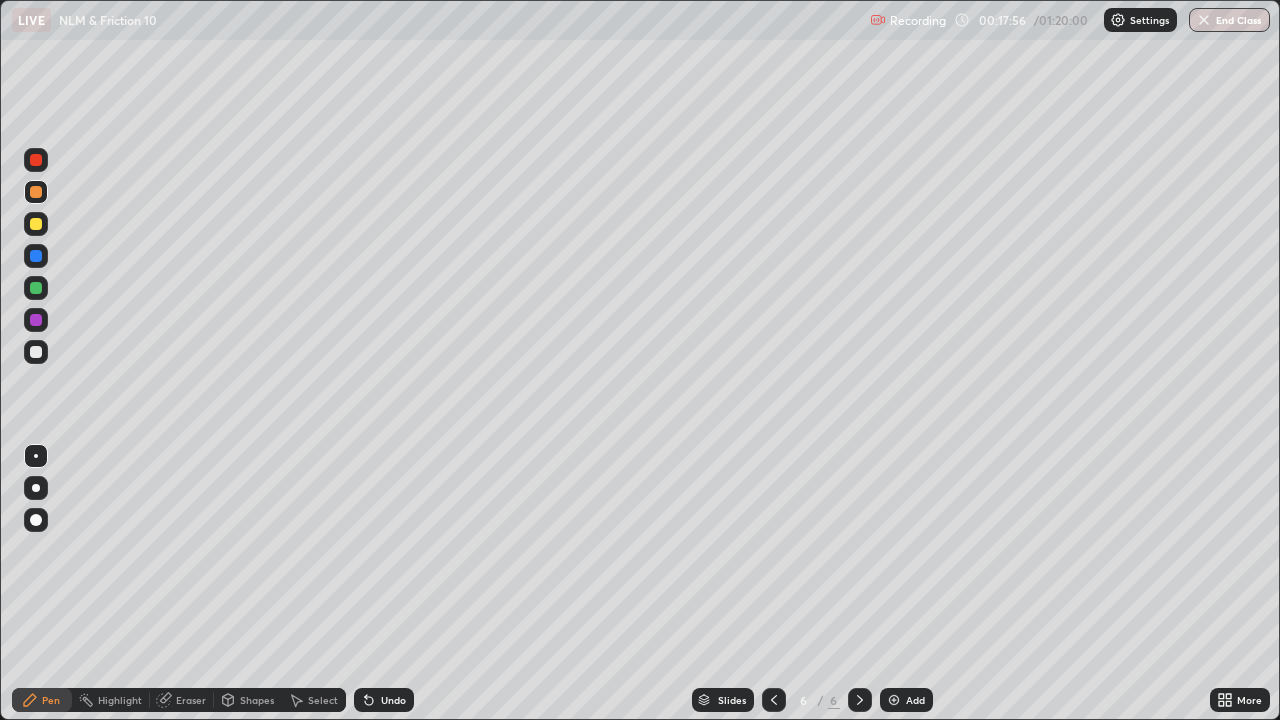 click at bounding box center (36, 224) 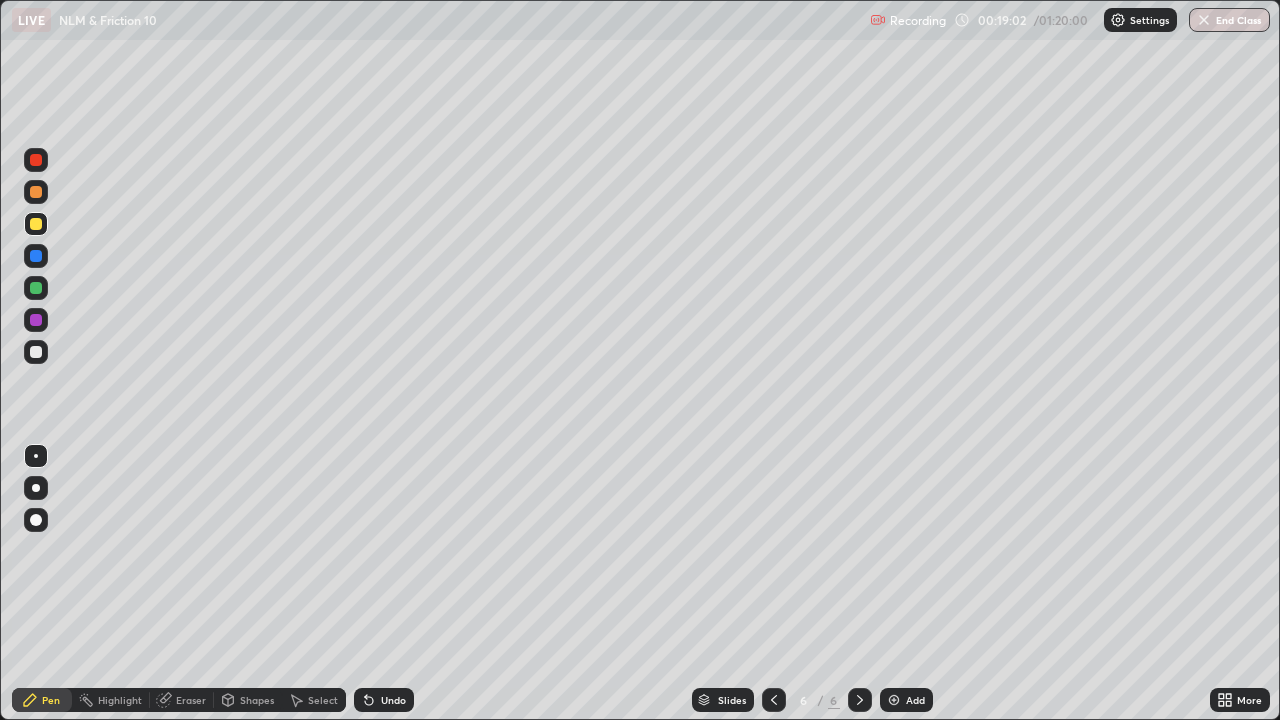 click on "Undo" at bounding box center (384, 700) 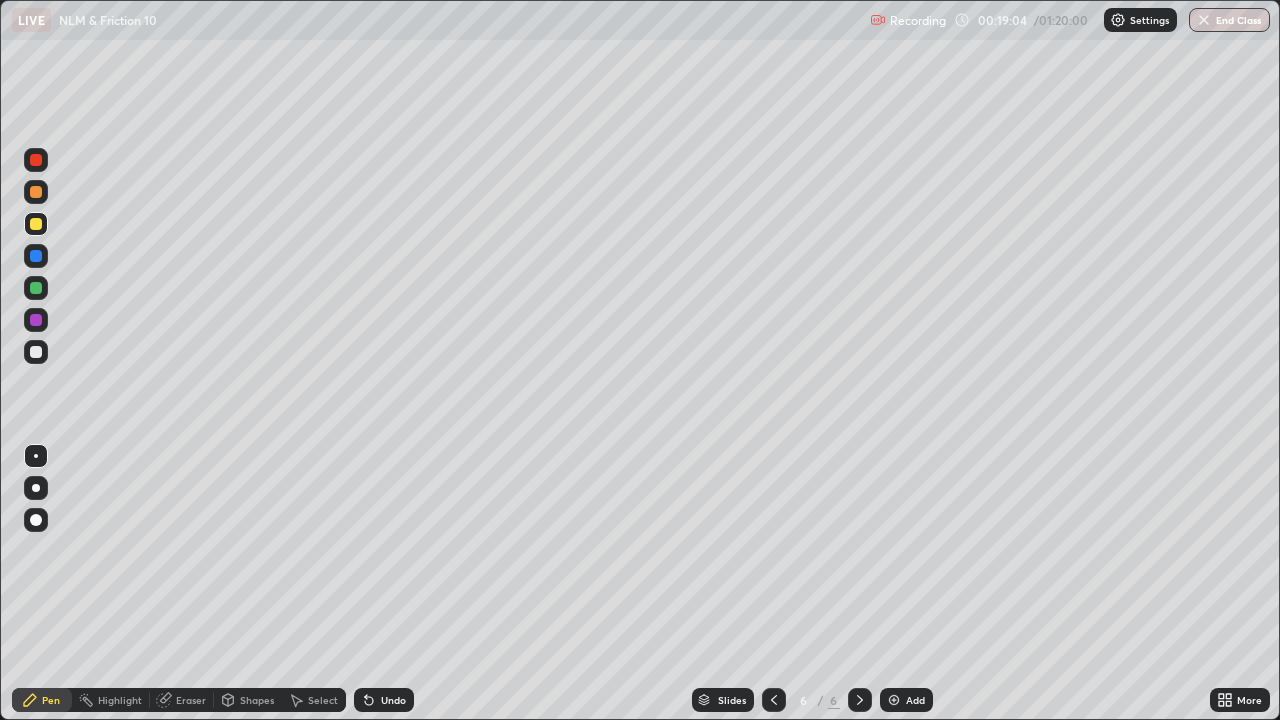 click on "Undo" at bounding box center (384, 700) 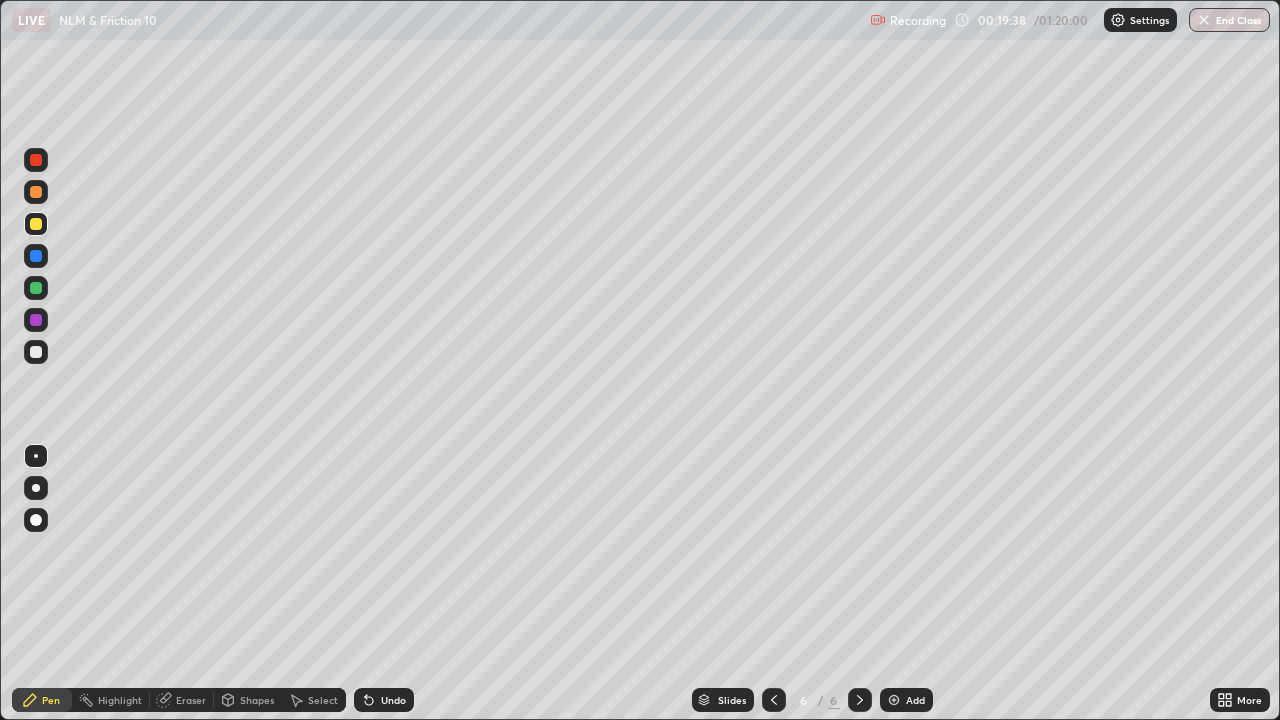 click at bounding box center [36, 352] 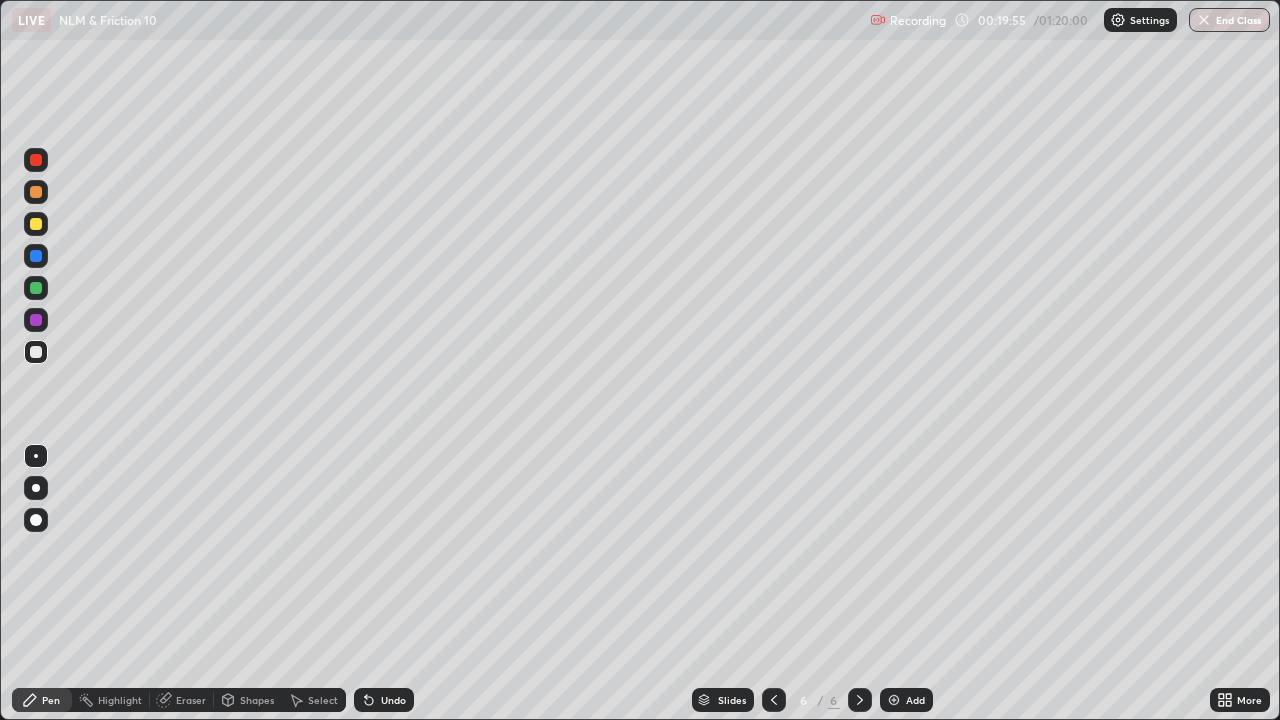 click at bounding box center (36, 192) 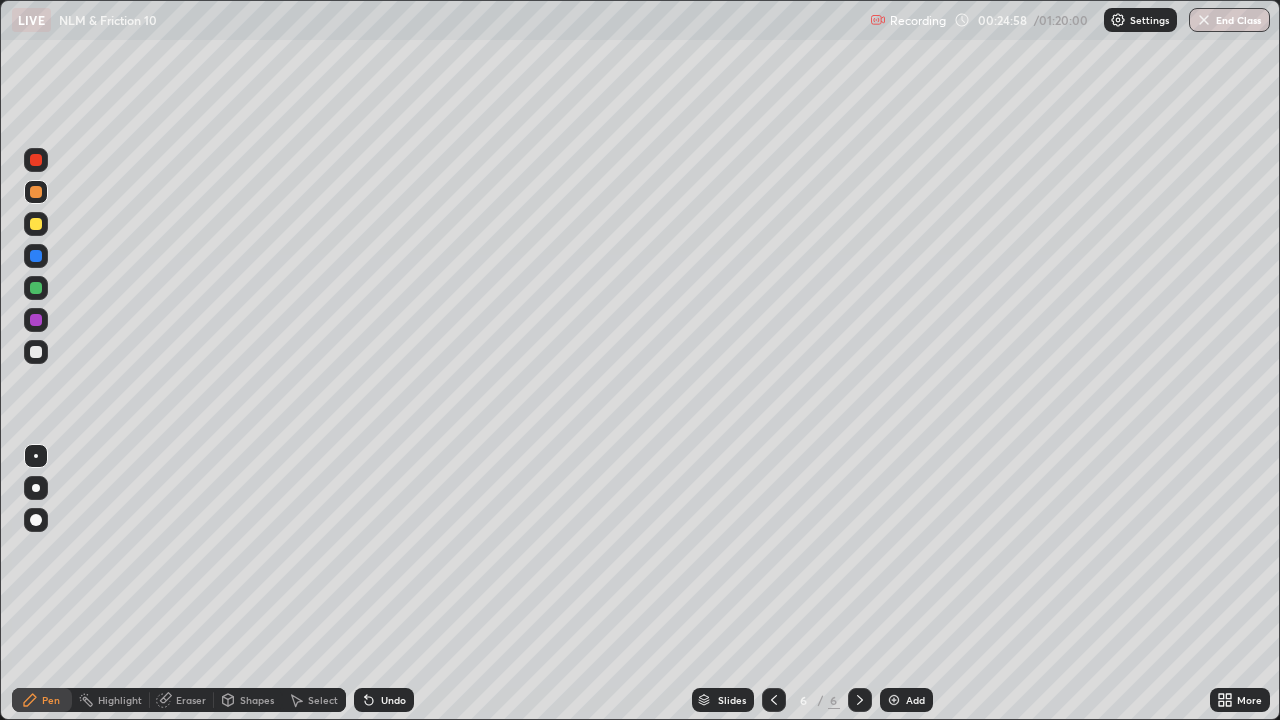 click 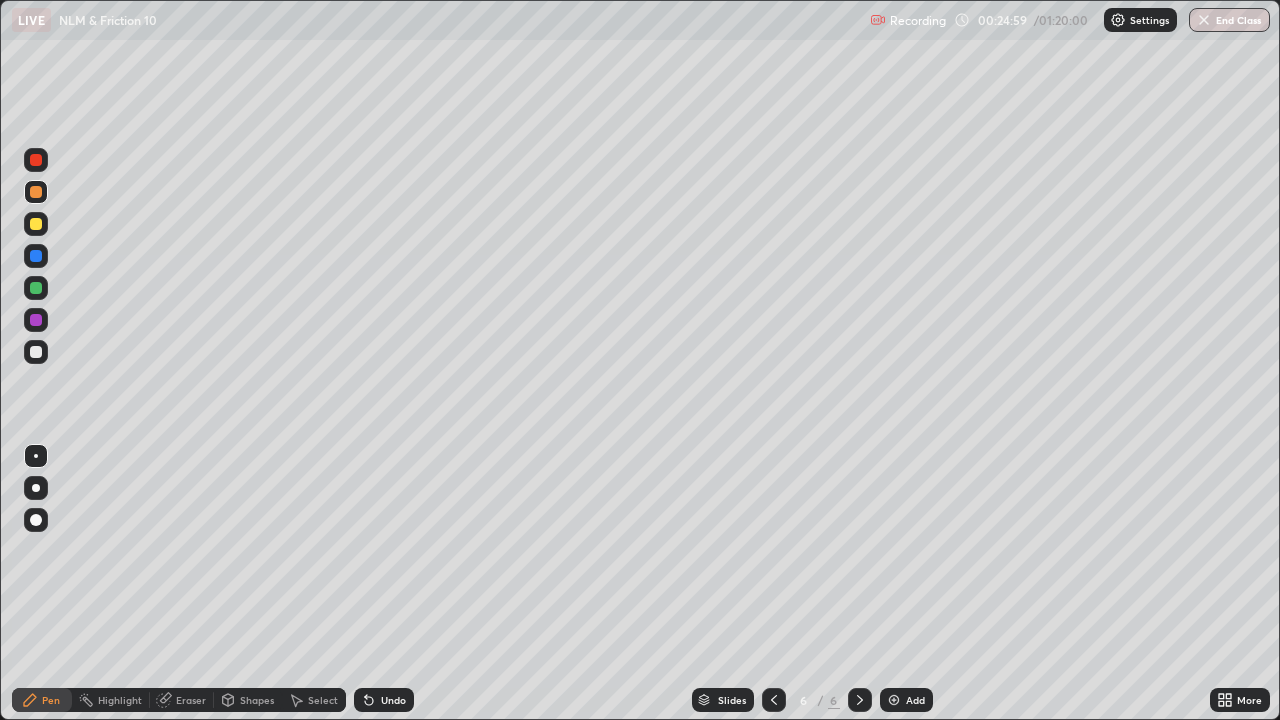 click at bounding box center [894, 700] 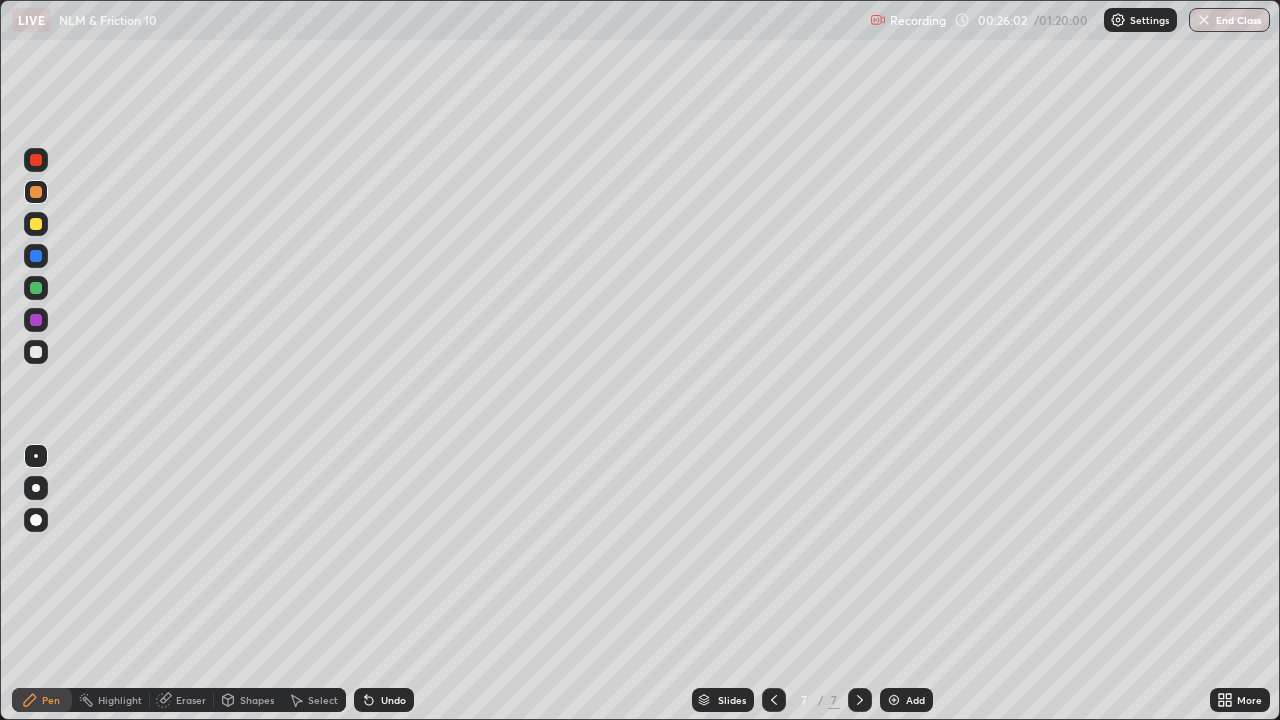 click on "Undo" at bounding box center (393, 700) 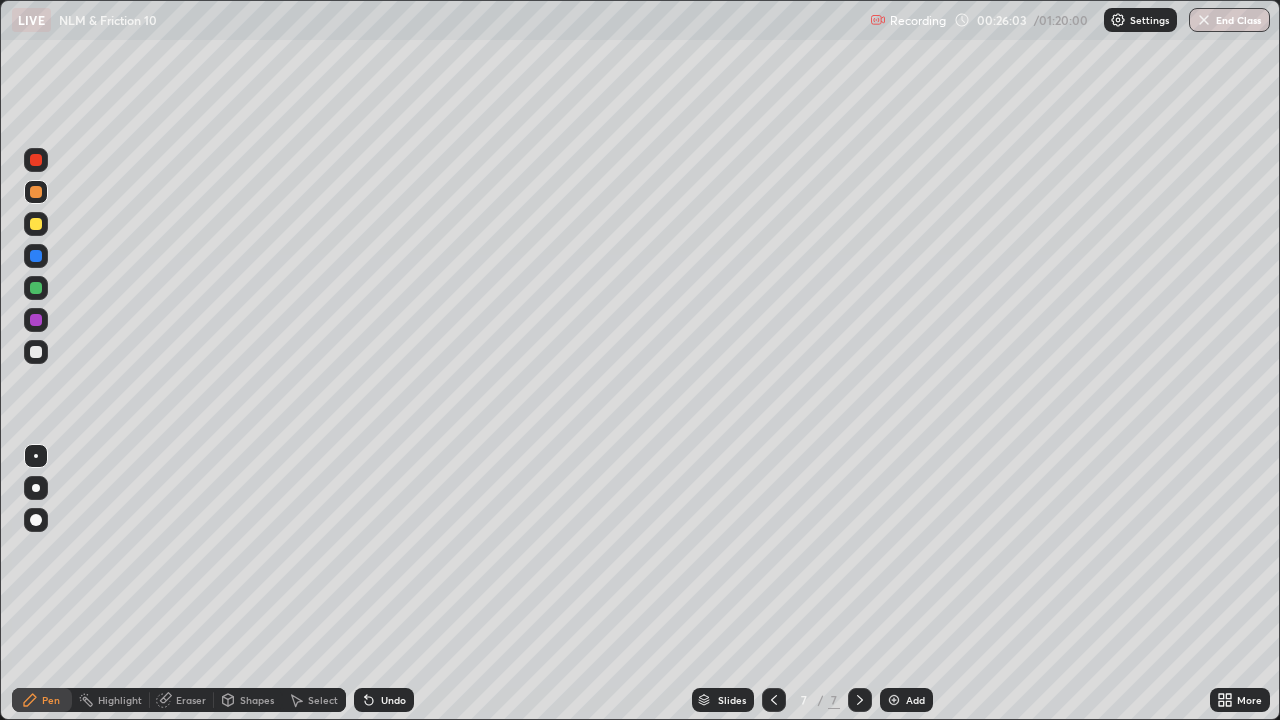 click on "Undo" at bounding box center [384, 700] 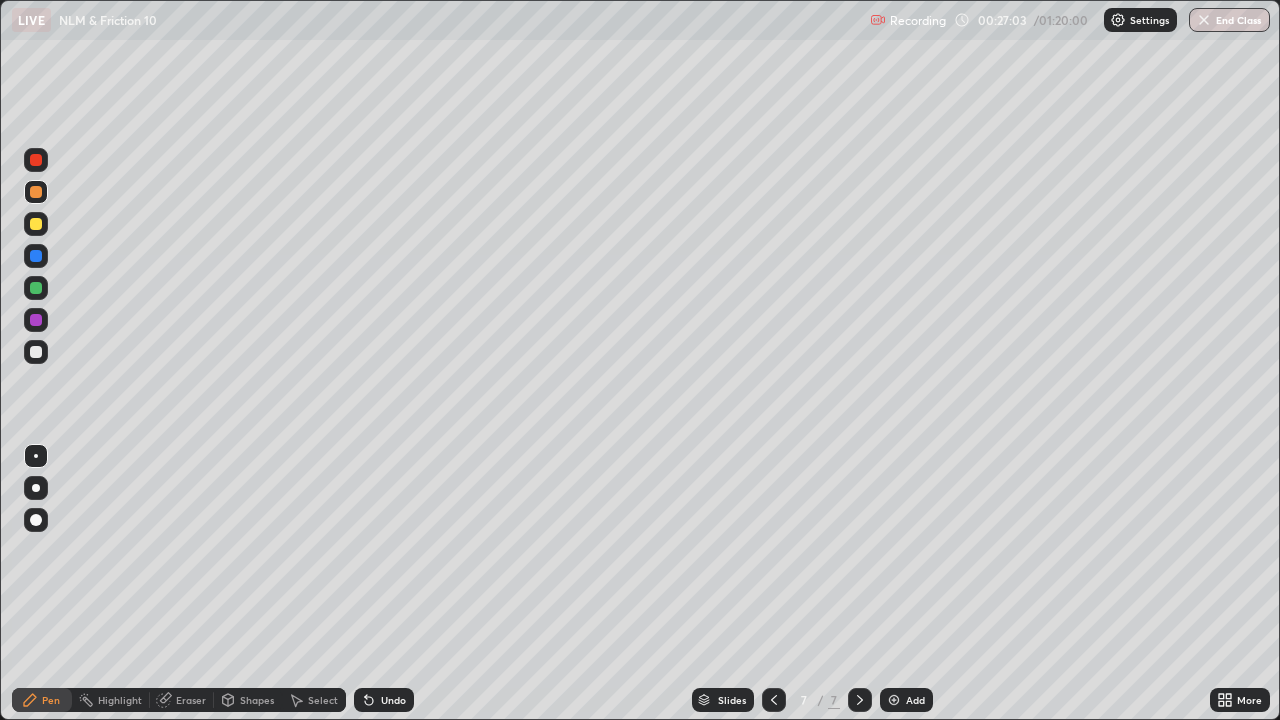 click on "Undo" at bounding box center (384, 700) 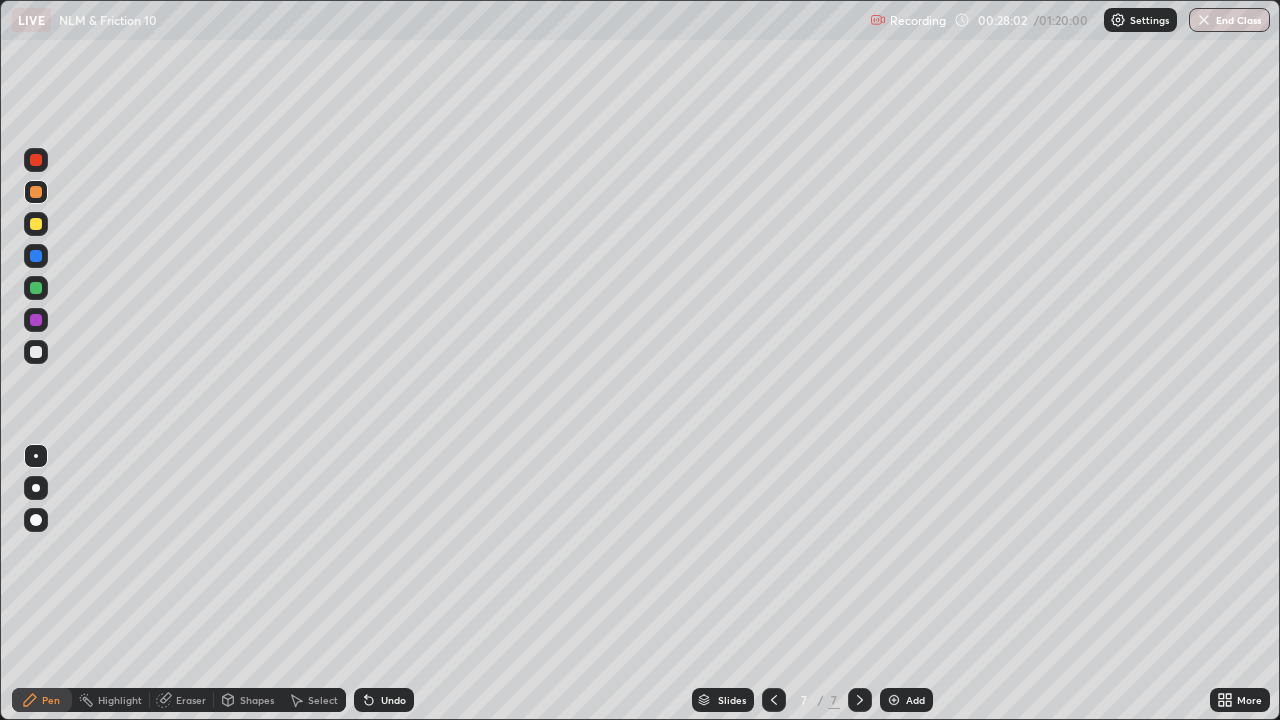 click on "Undo" at bounding box center (384, 700) 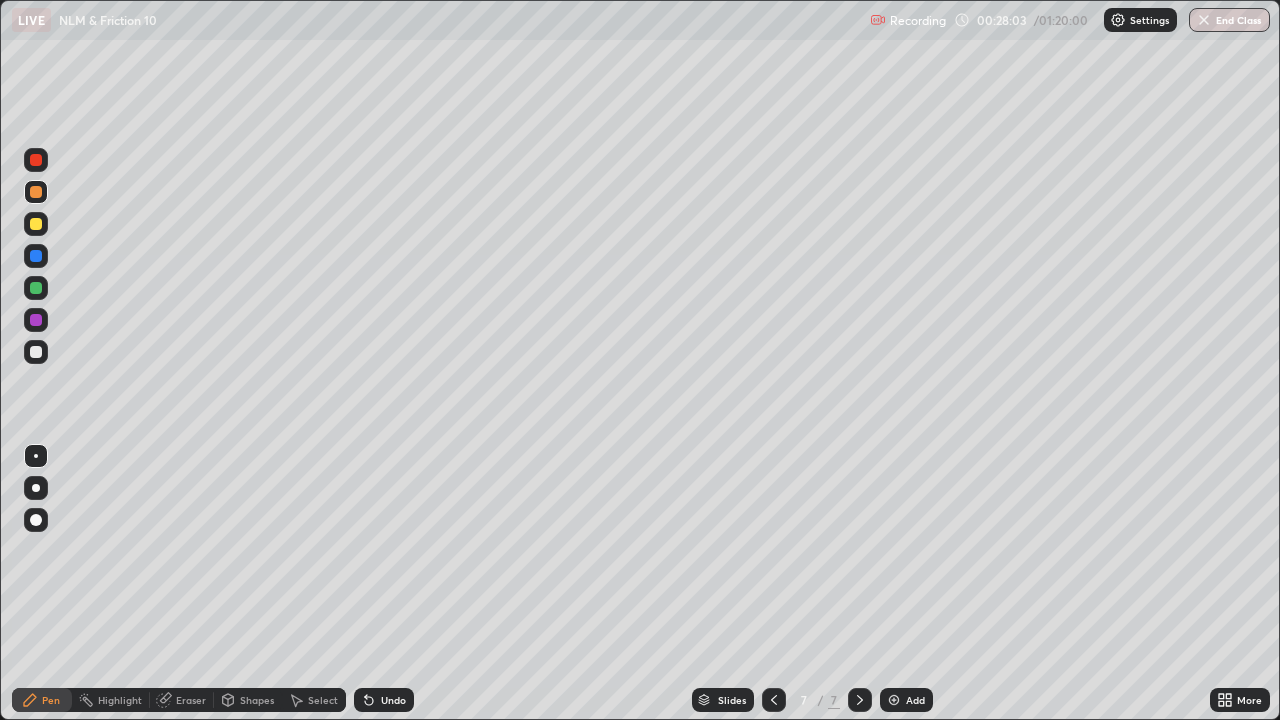 click on "Undo" at bounding box center (384, 700) 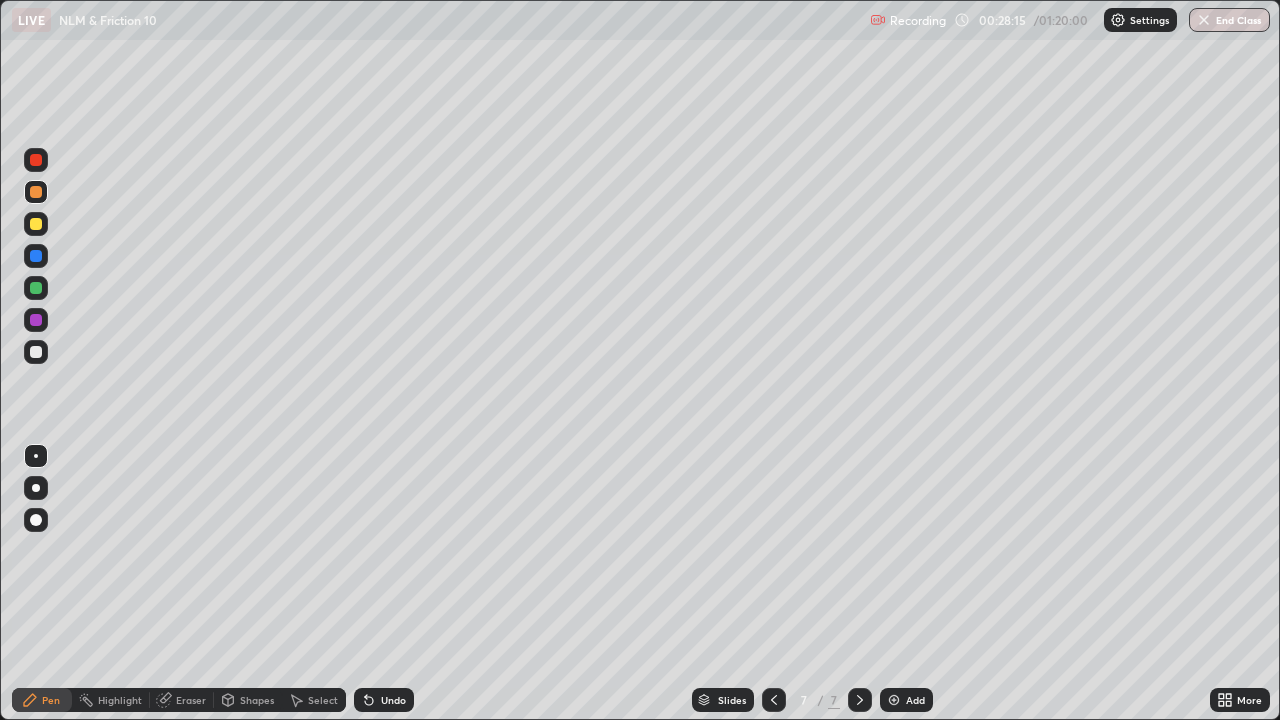 click on "Undo" at bounding box center [384, 700] 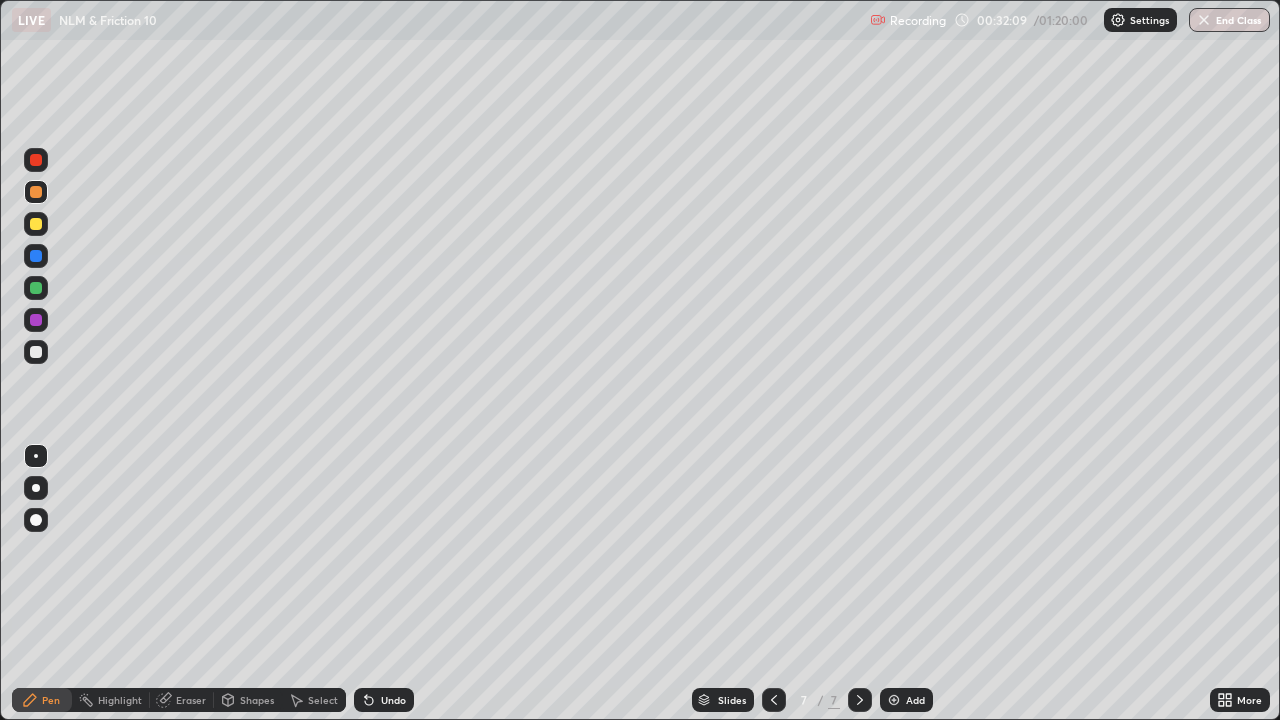 click 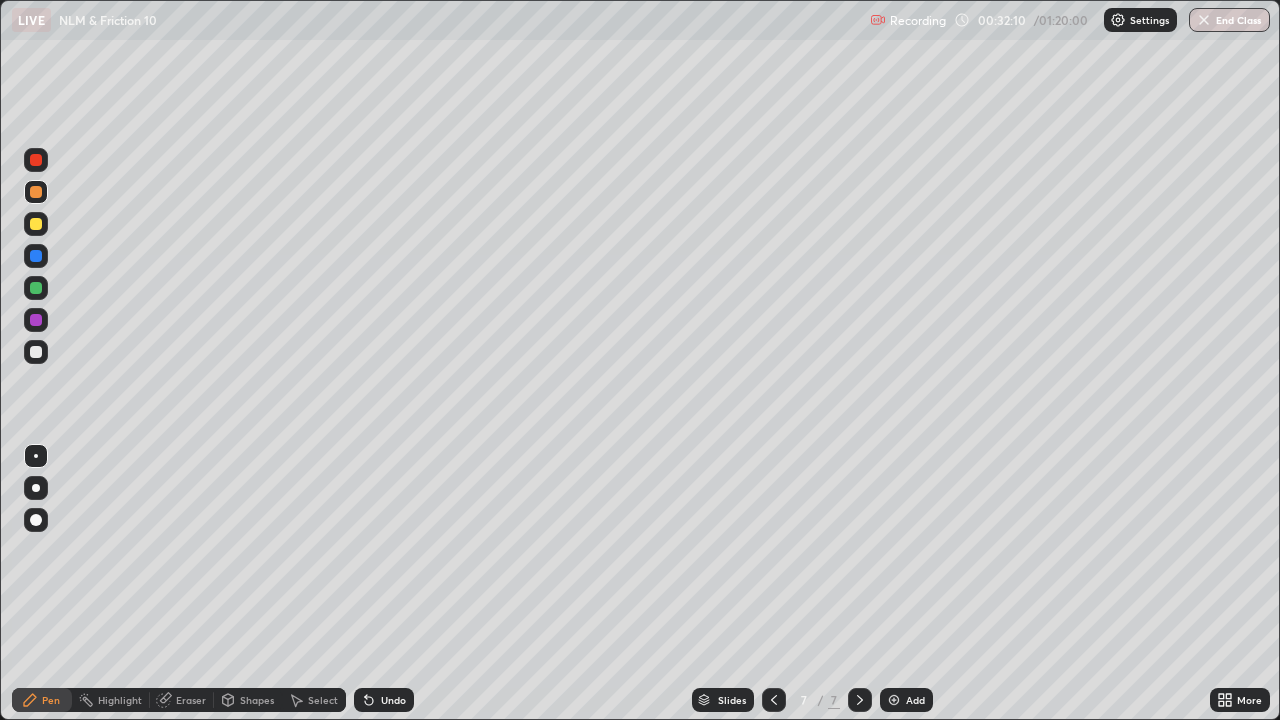 click at bounding box center (894, 700) 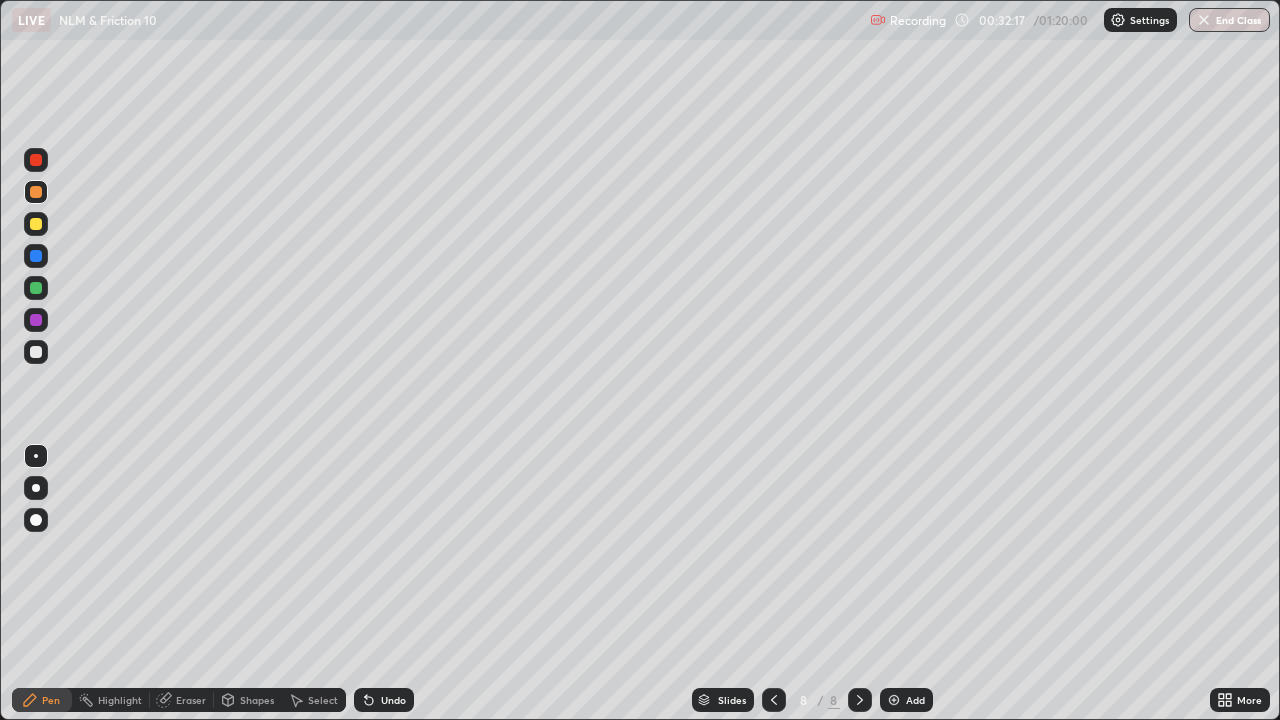 click at bounding box center (36, 352) 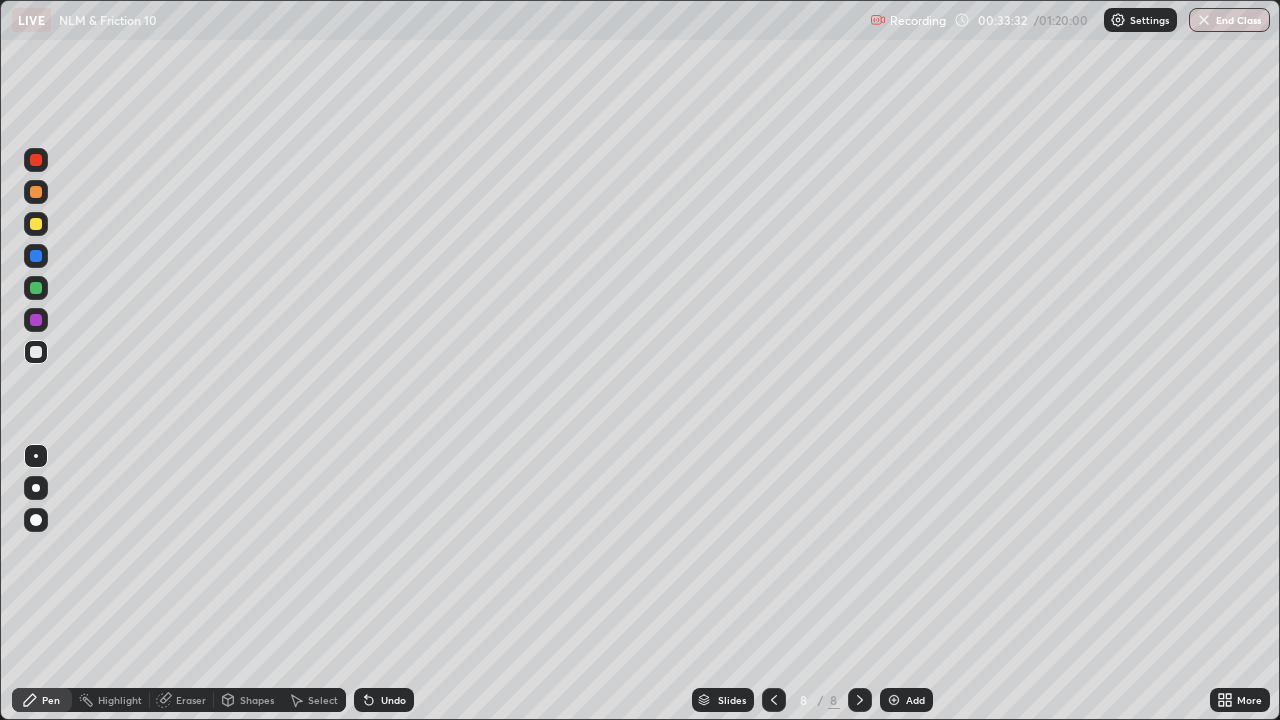 click on "Undo" at bounding box center [393, 700] 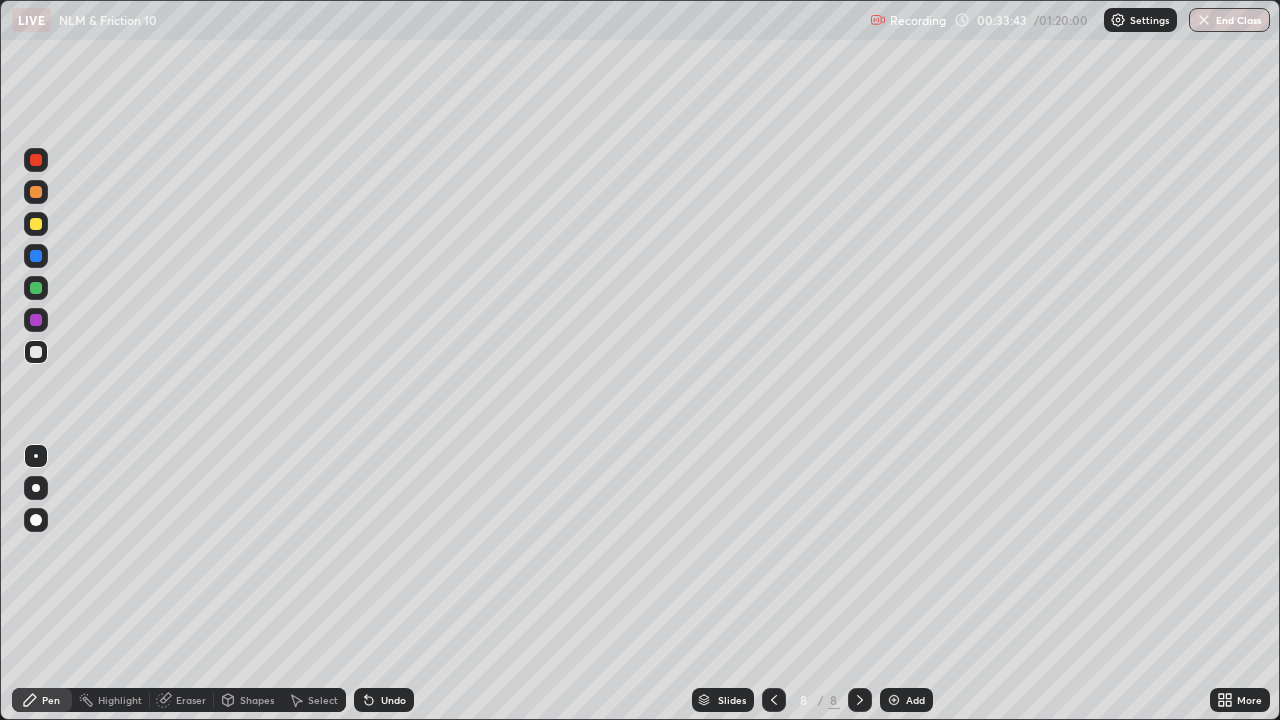 click at bounding box center [36, 224] 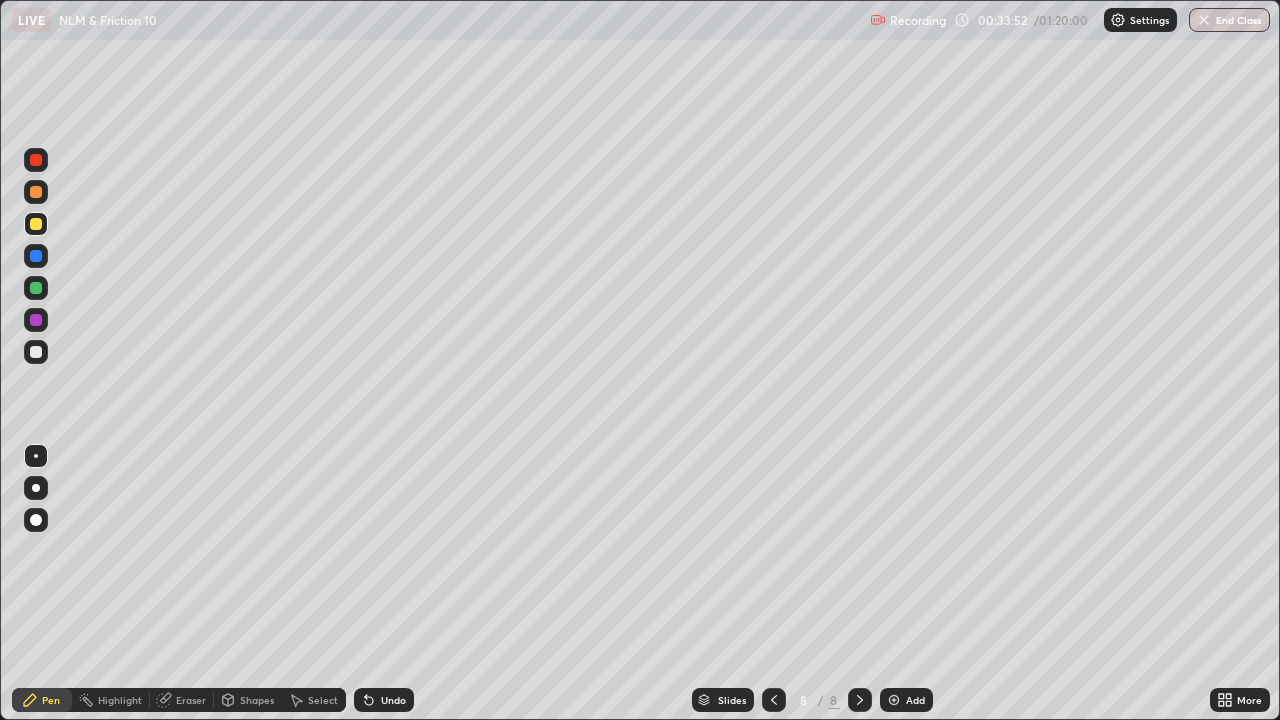 click at bounding box center [36, 320] 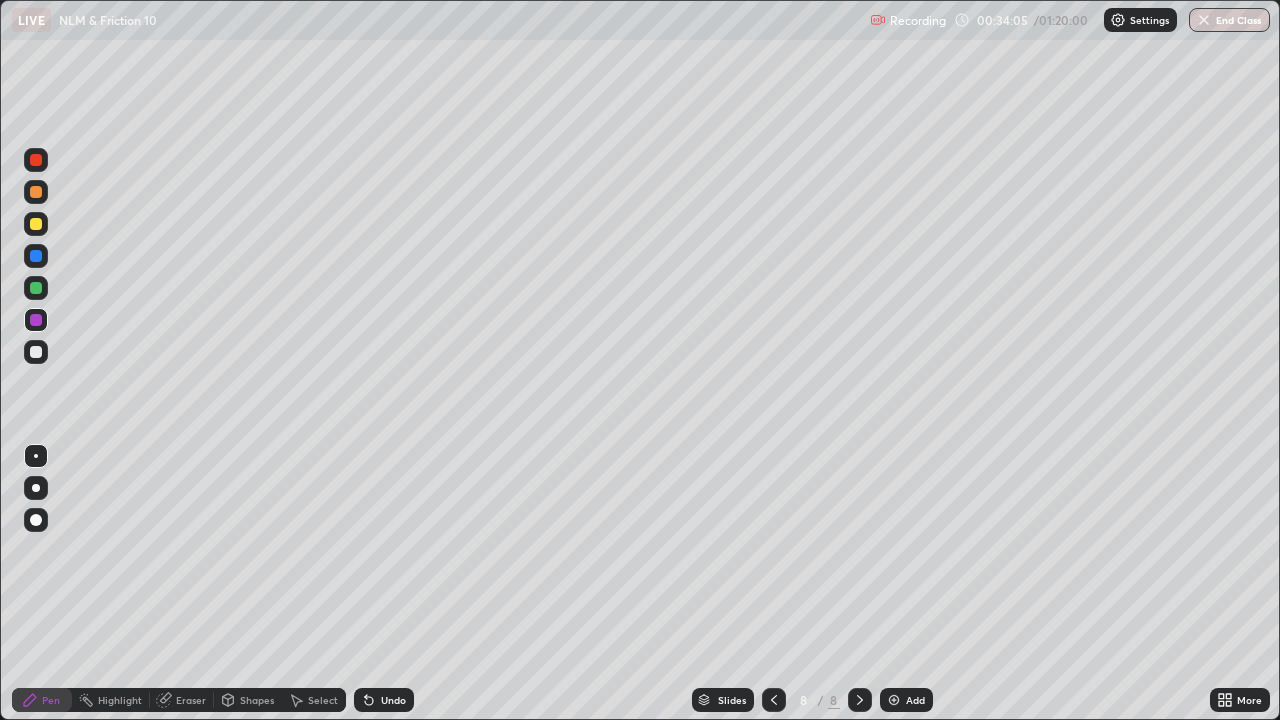 click at bounding box center [36, 352] 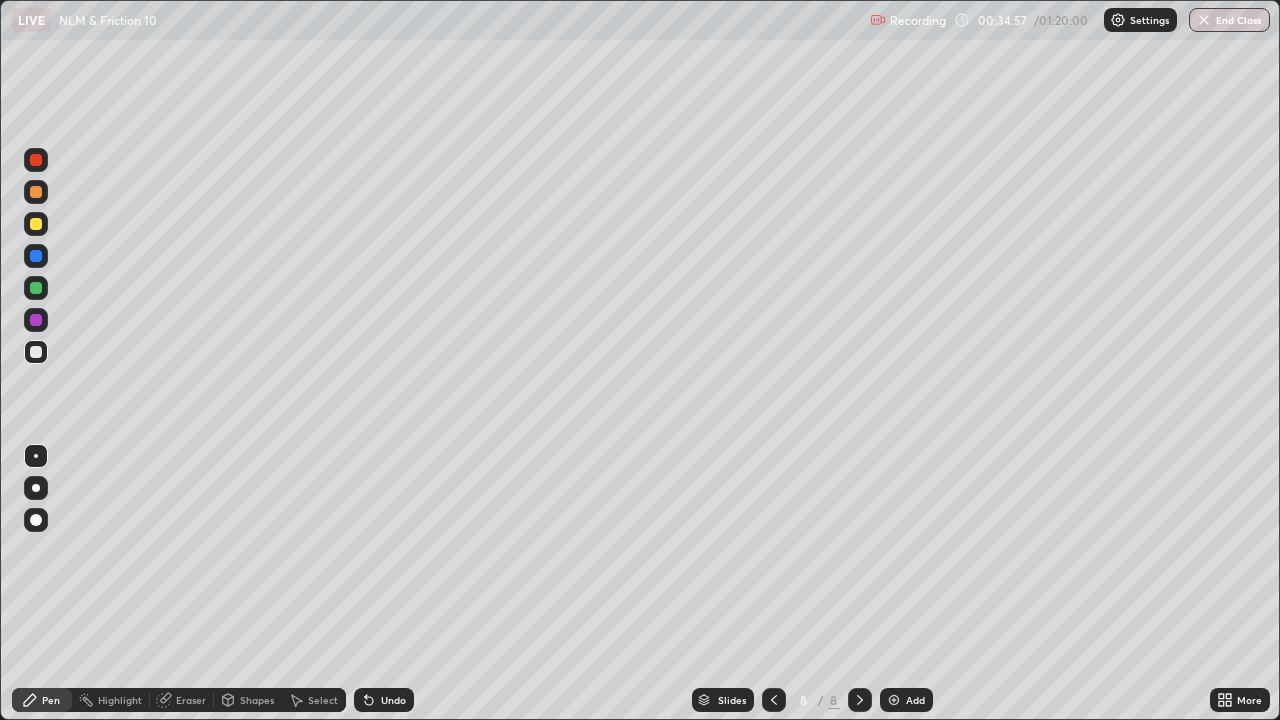 click at bounding box center [36, 192] 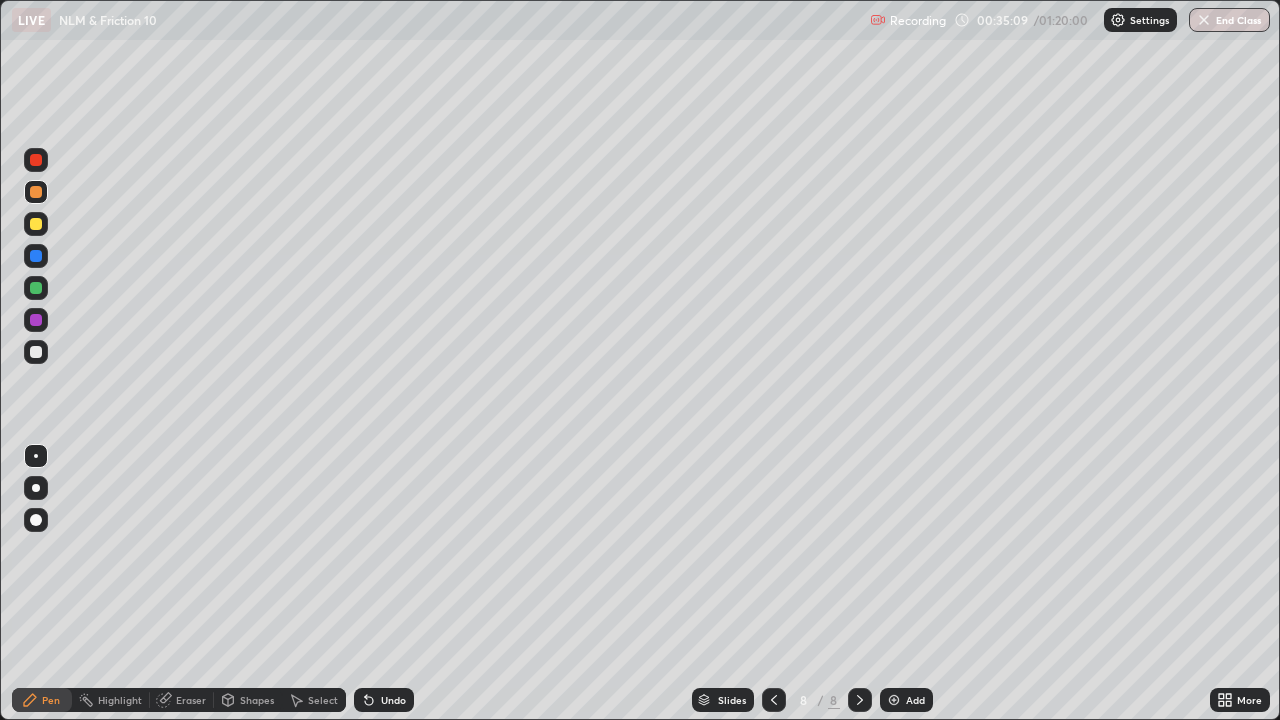 click at bounding box center [36, 224] 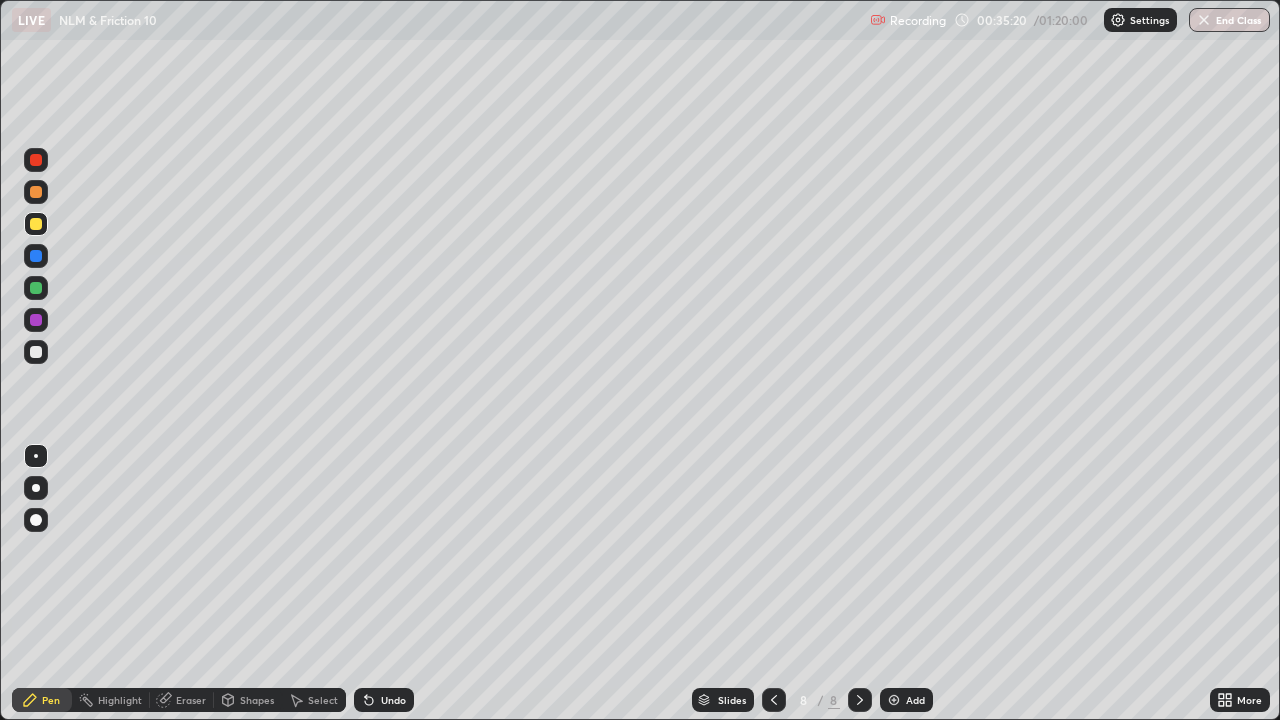 click on "Undo" at bounding box center [393, 700] 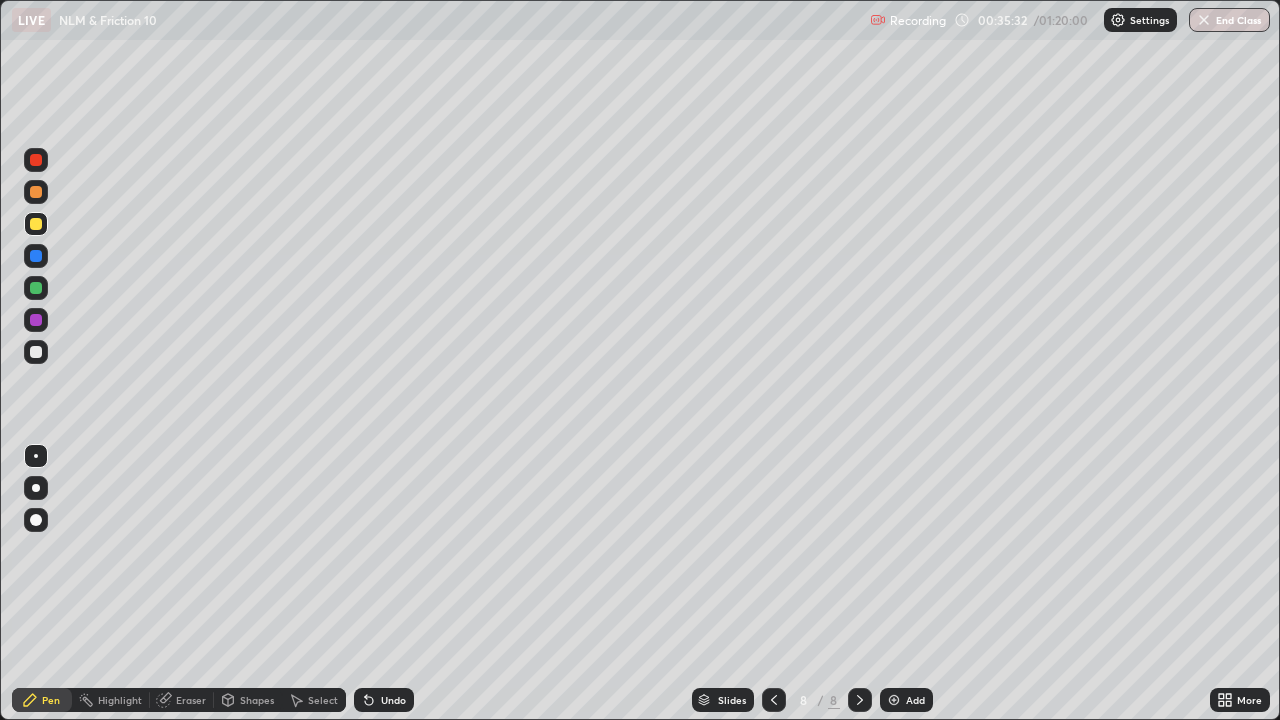 click at bounding box center [36, 192] 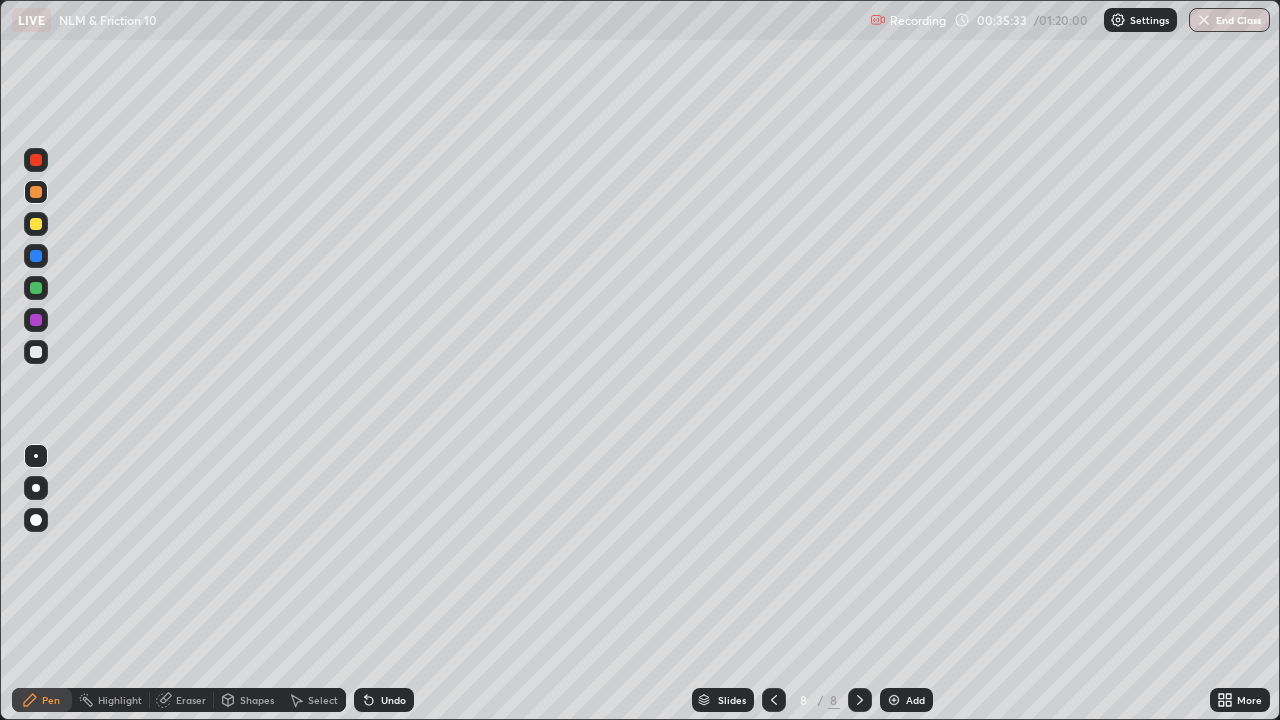 click at bounding box center [36, 288] 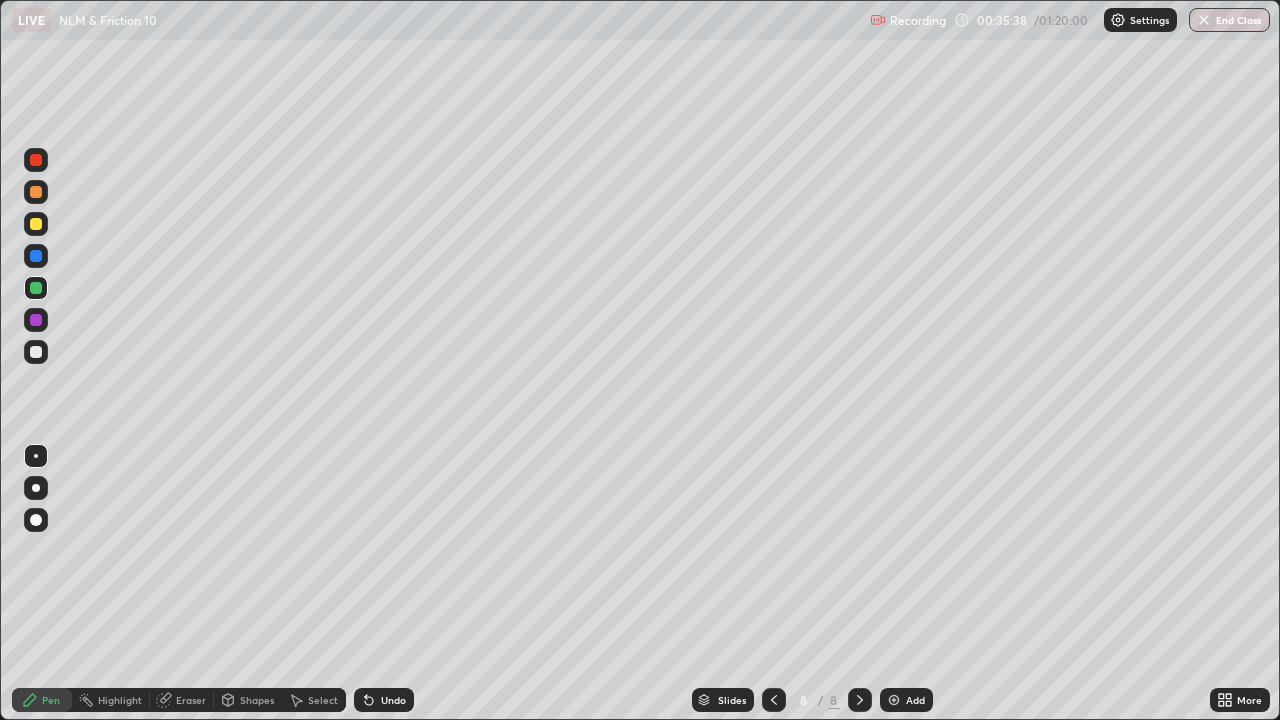 click at bounding box center [36, 320] 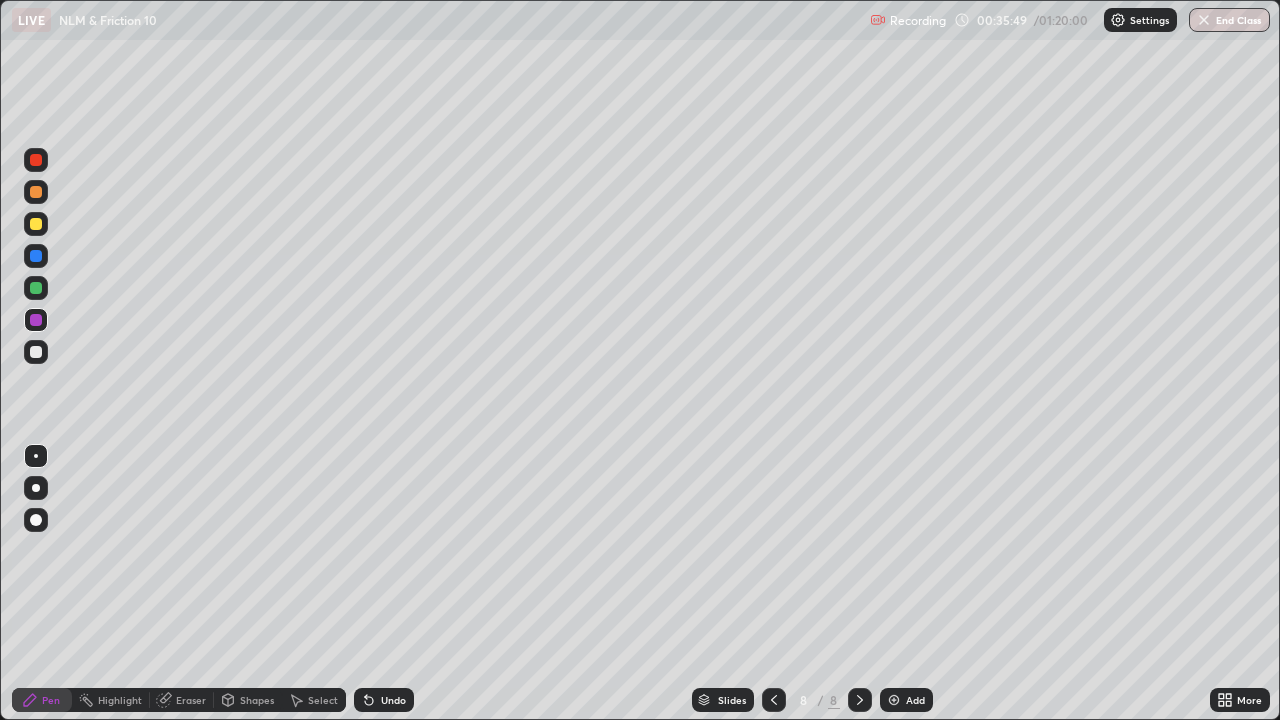 click on "Undo" at bounding box center [393, 700] 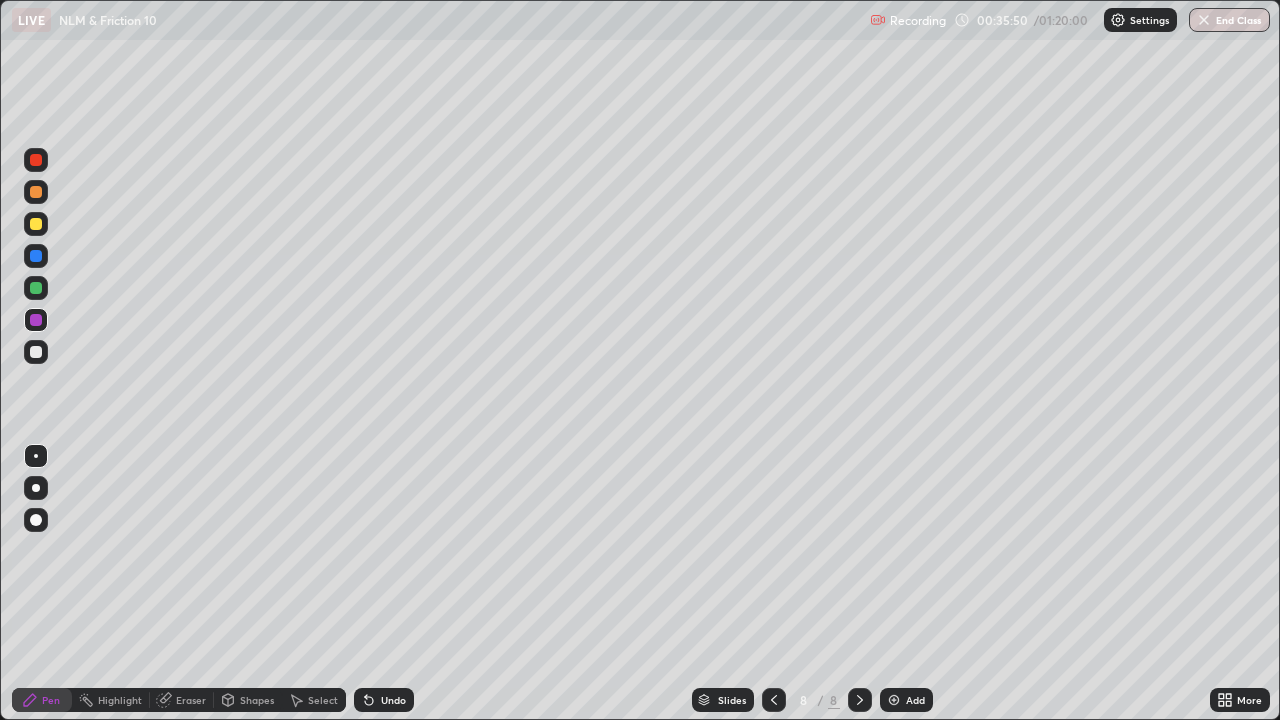 click on "Undo" at bounding box center (393, 700) 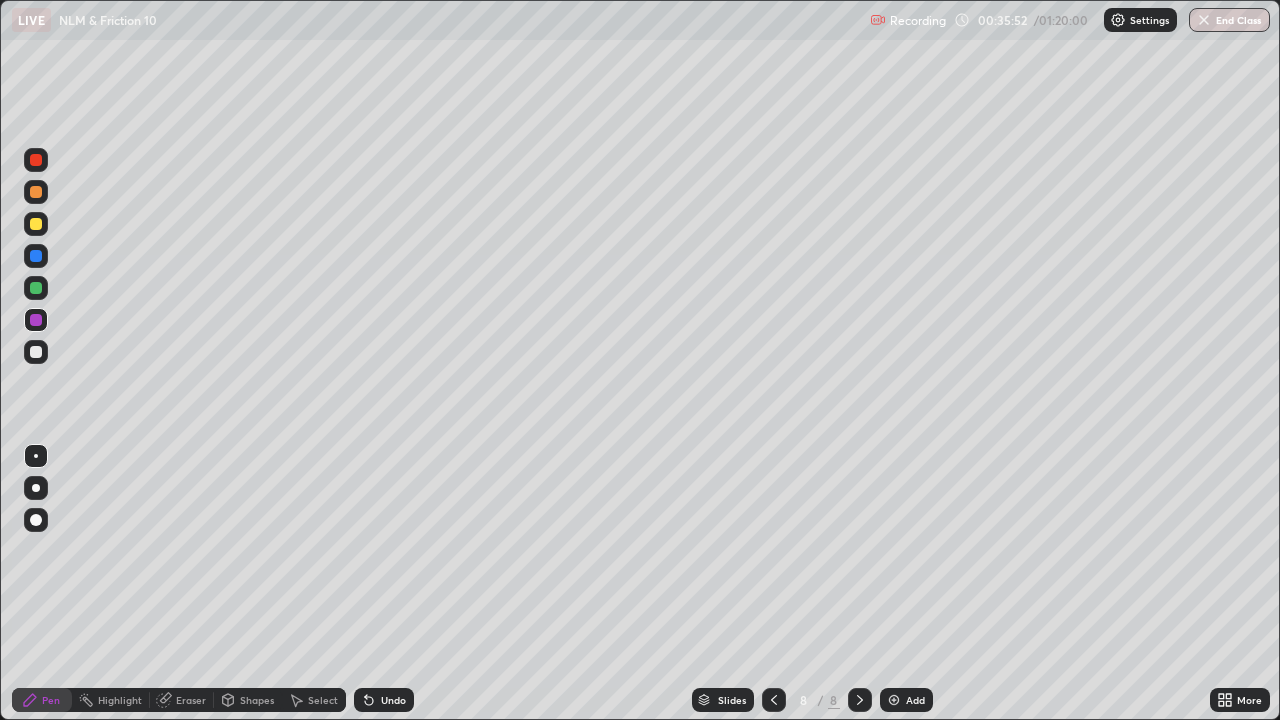 click at bounding box center (36, 160) 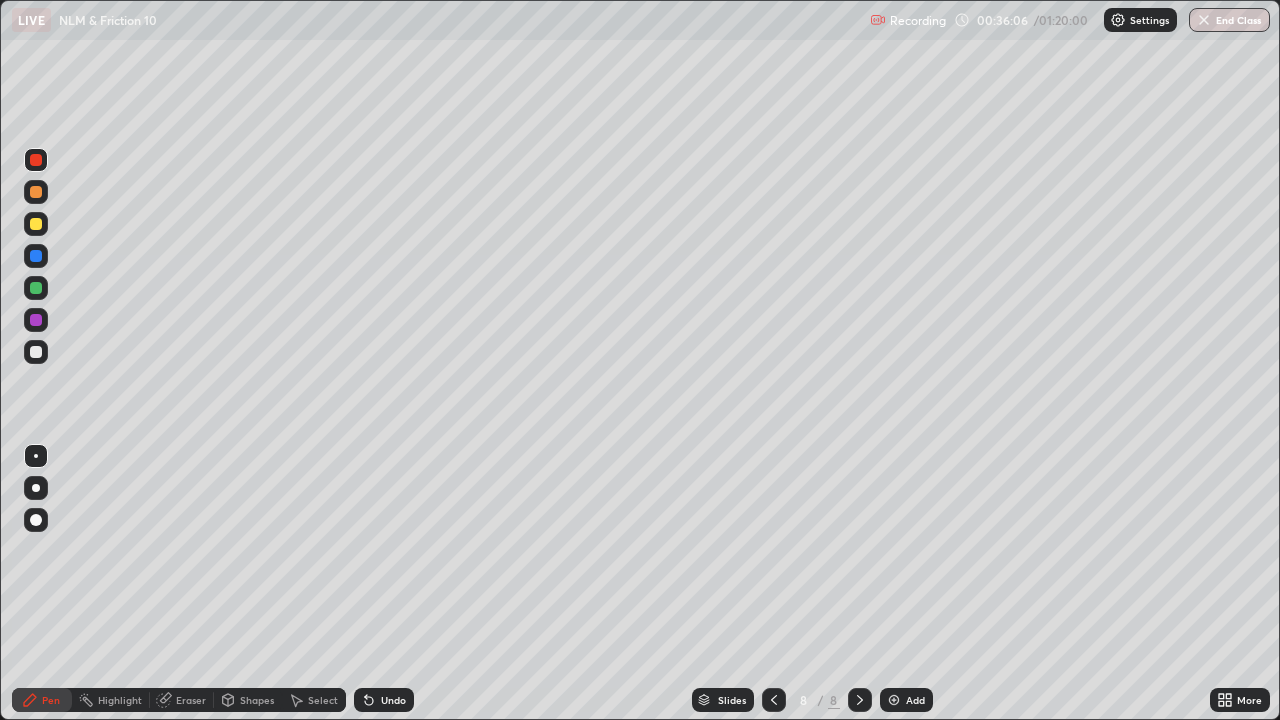 click at bounding box center (36, 352) 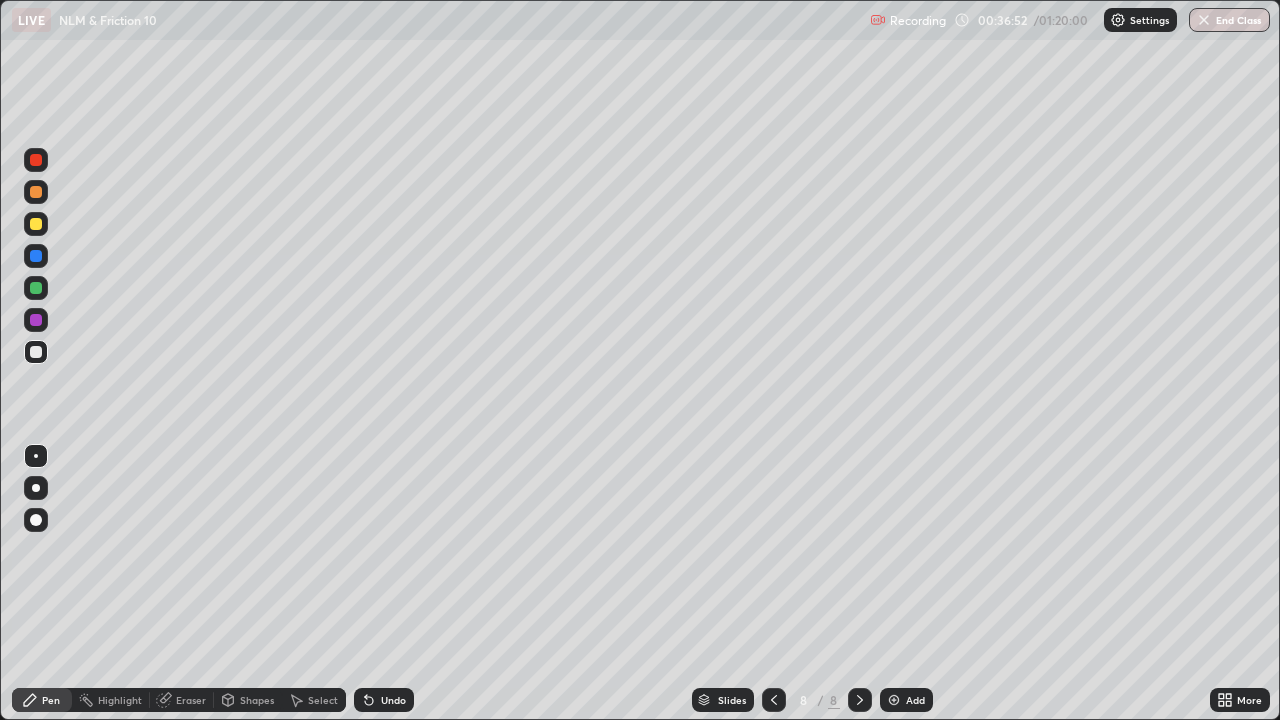 click on "Undo" at bounding box center (380, 700) 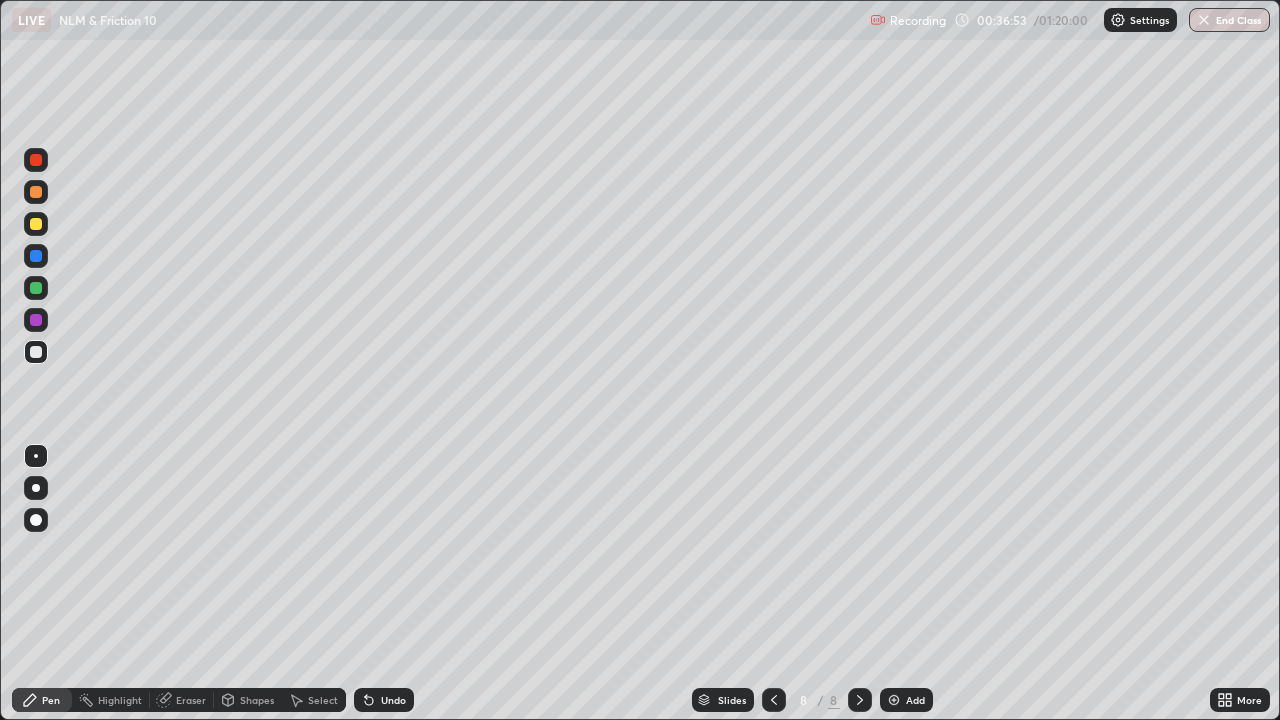 click on "Undo" at bounding box center (393, 700) 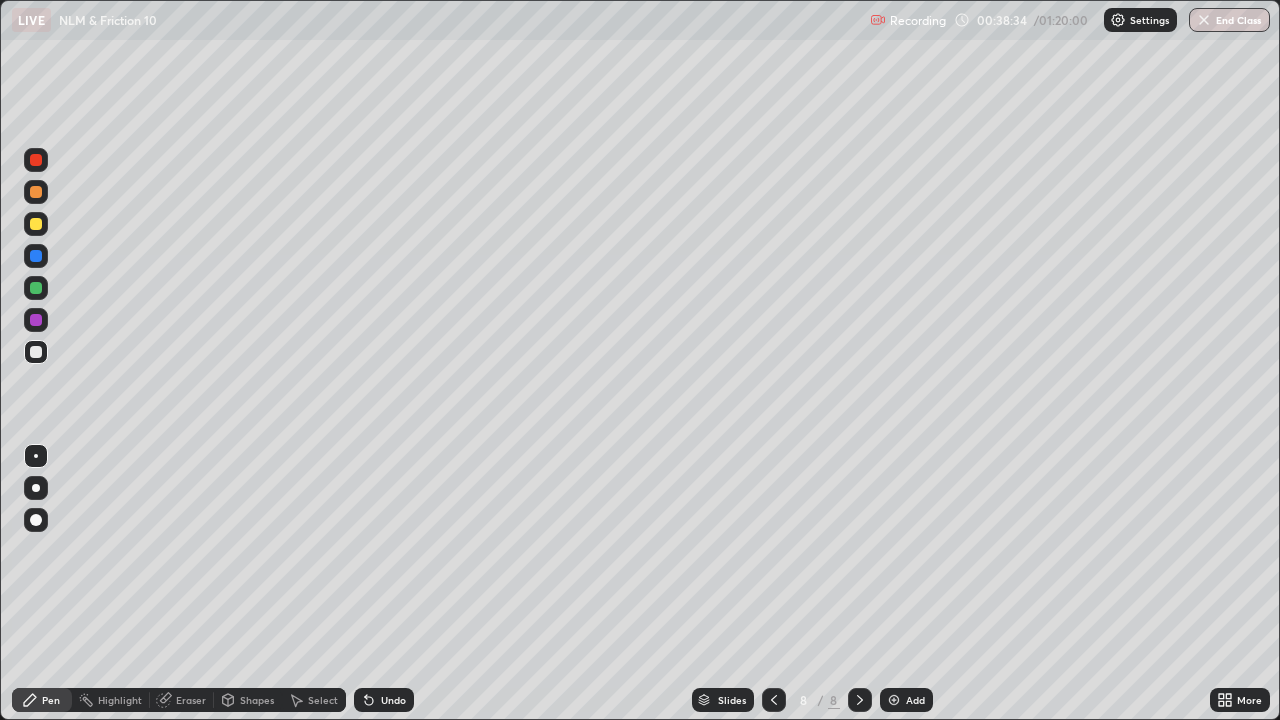 click at bounding box center (36, 192) 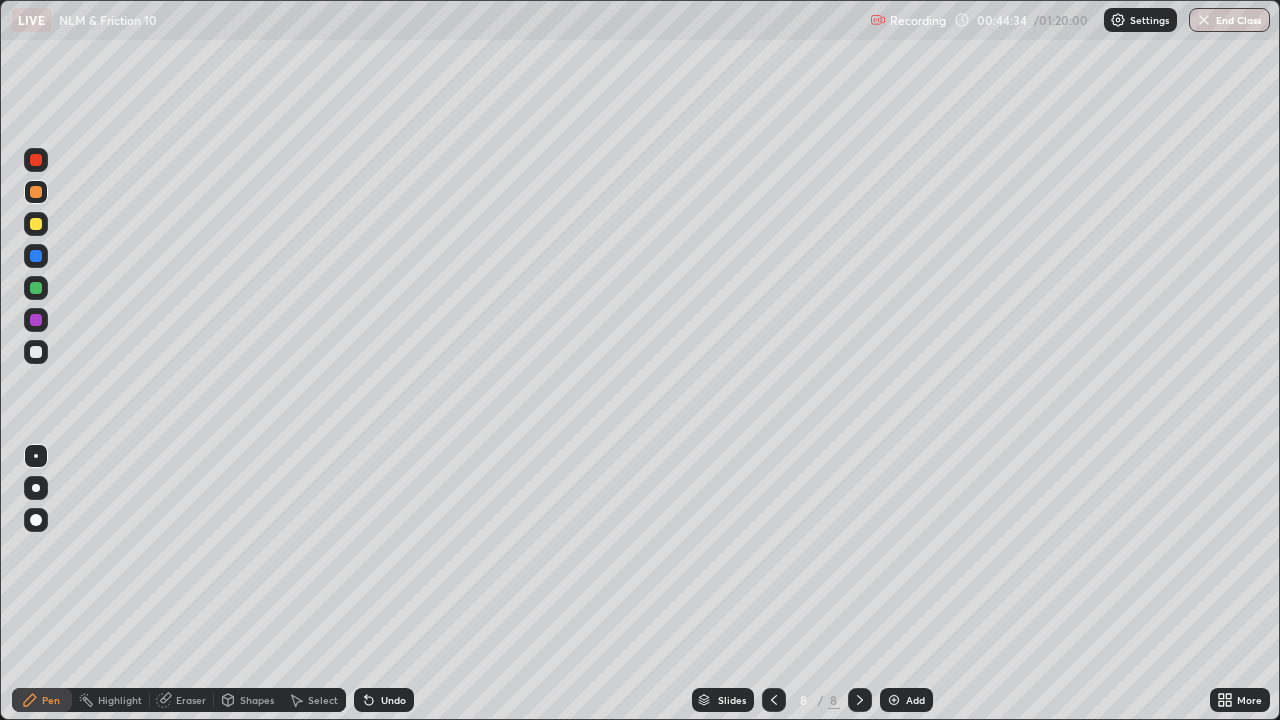 click 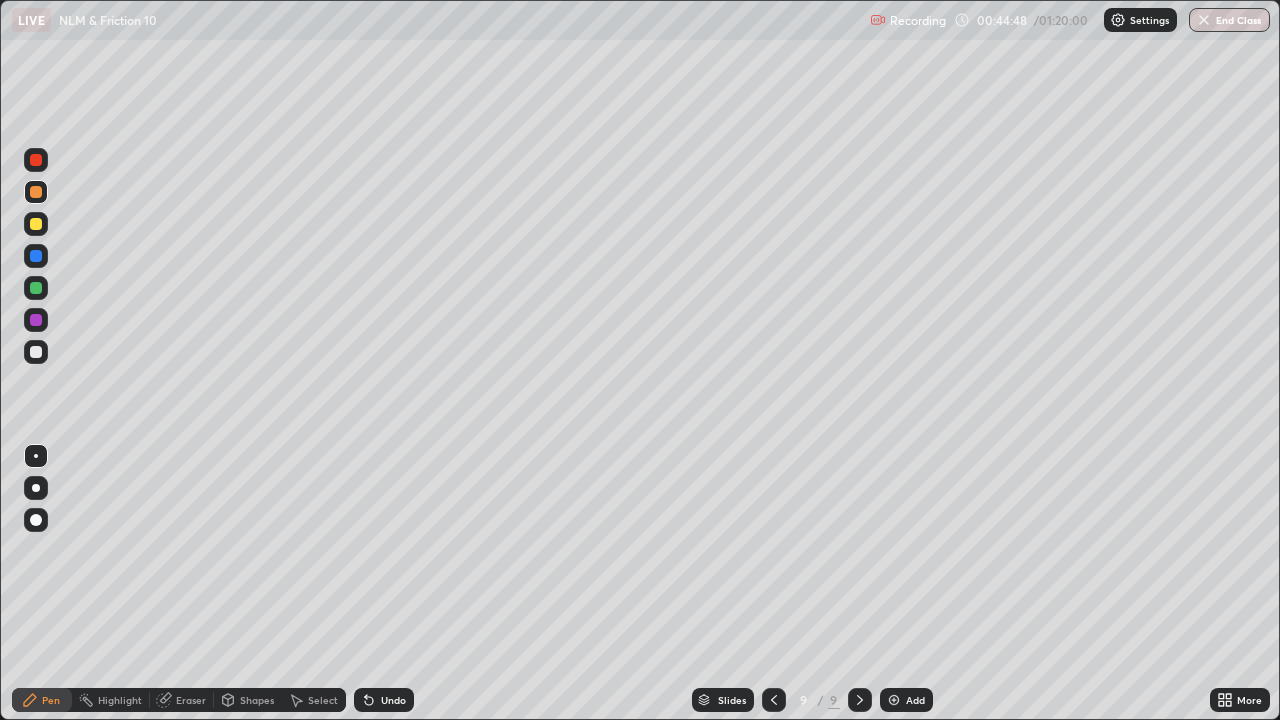 click at bounding box center (36, 352) 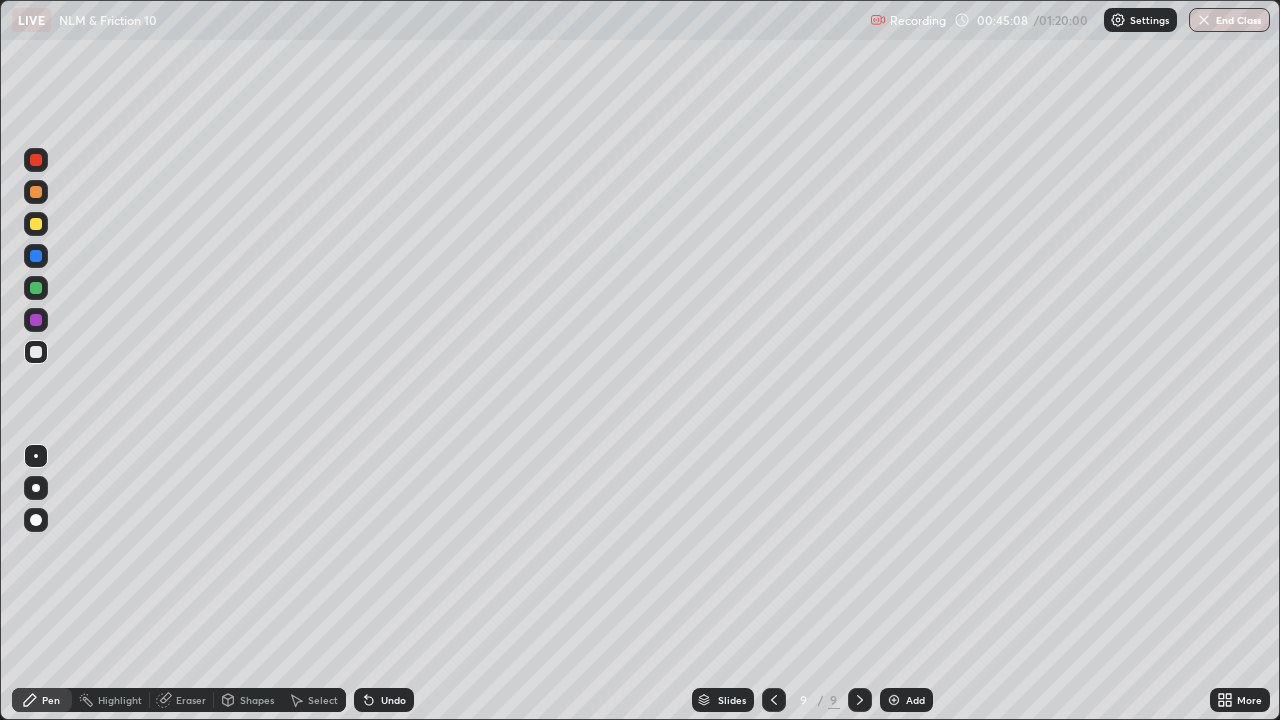 click at bounding box center [36, 192] 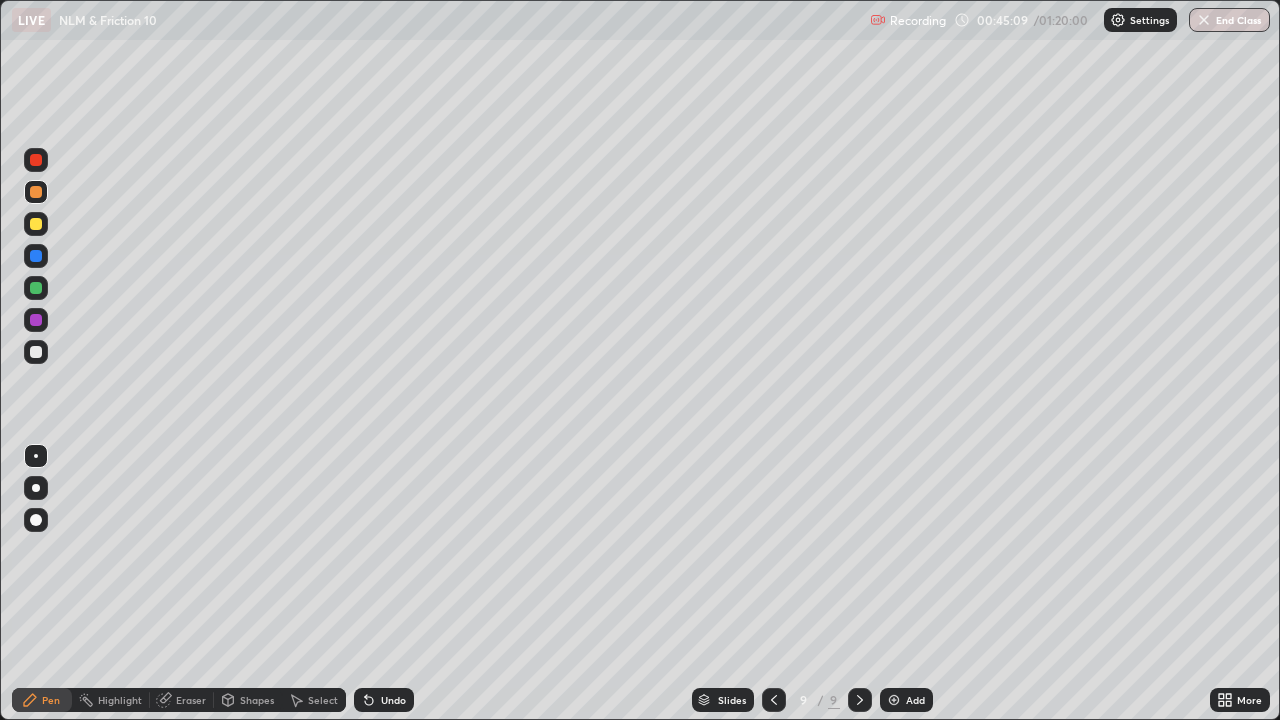 click at bounding box center (36, 256) 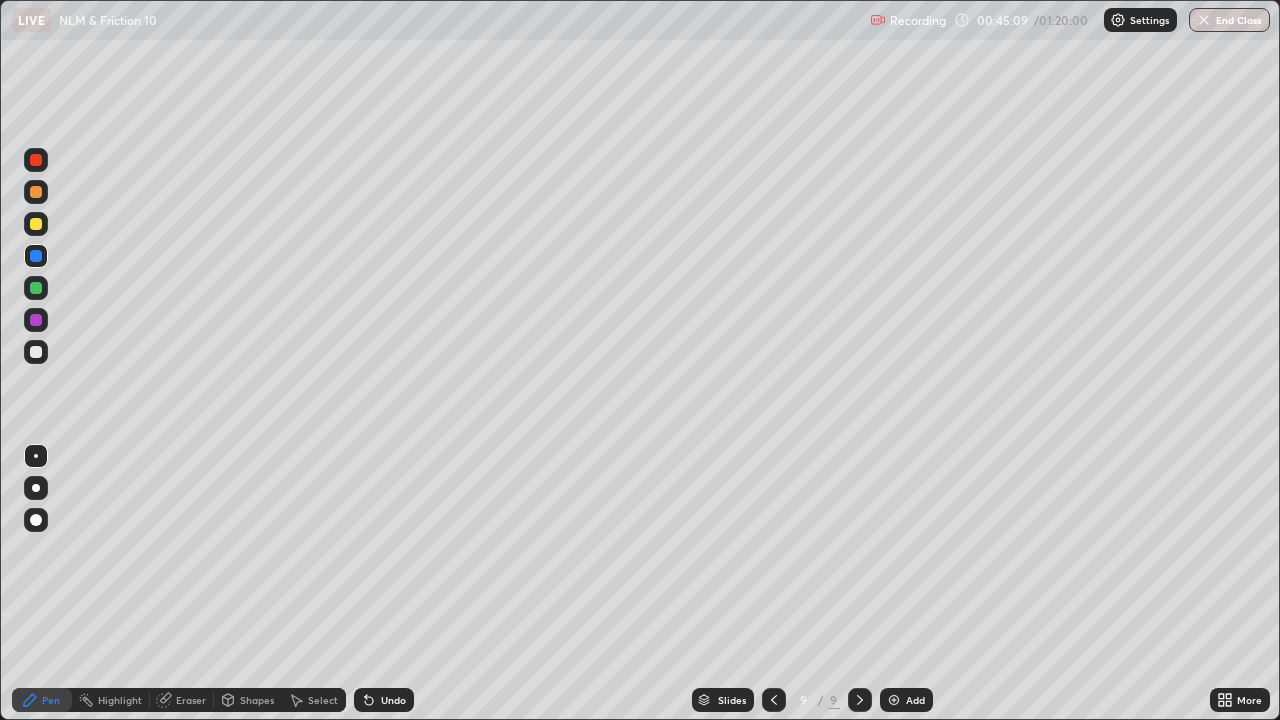 click at bounding box center (36, 224) 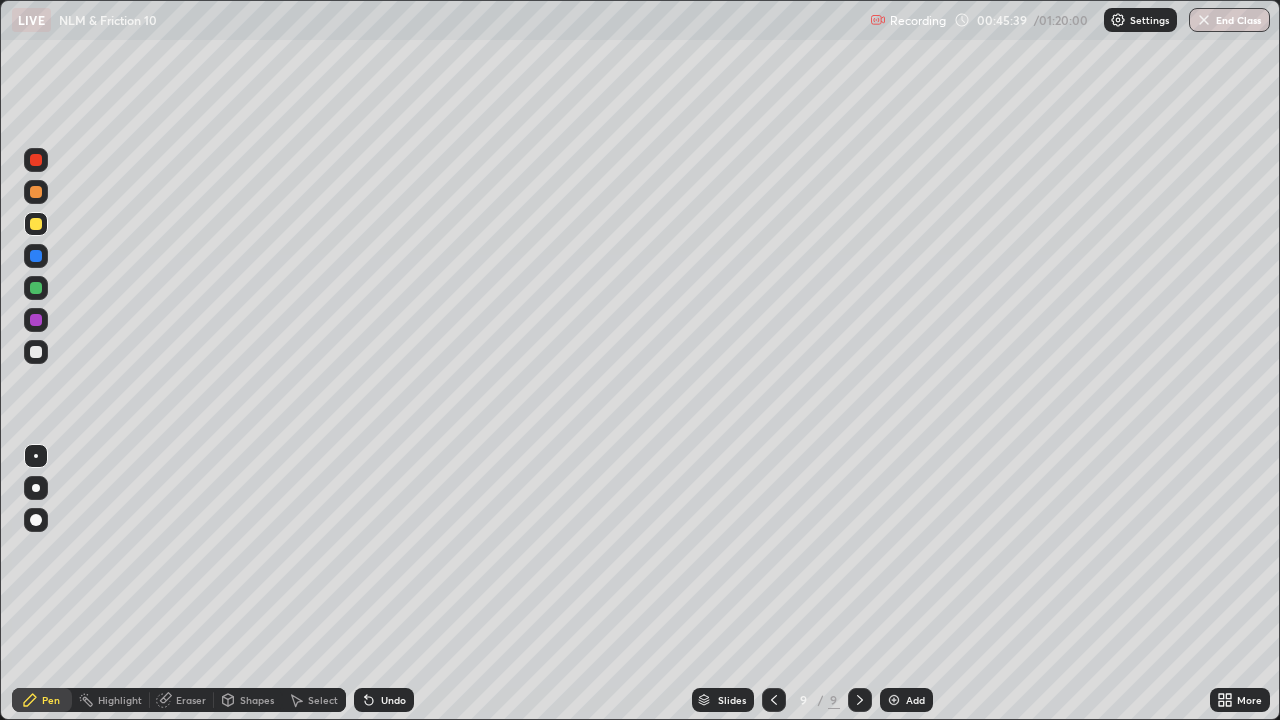 click at bounding box center (36, 192) 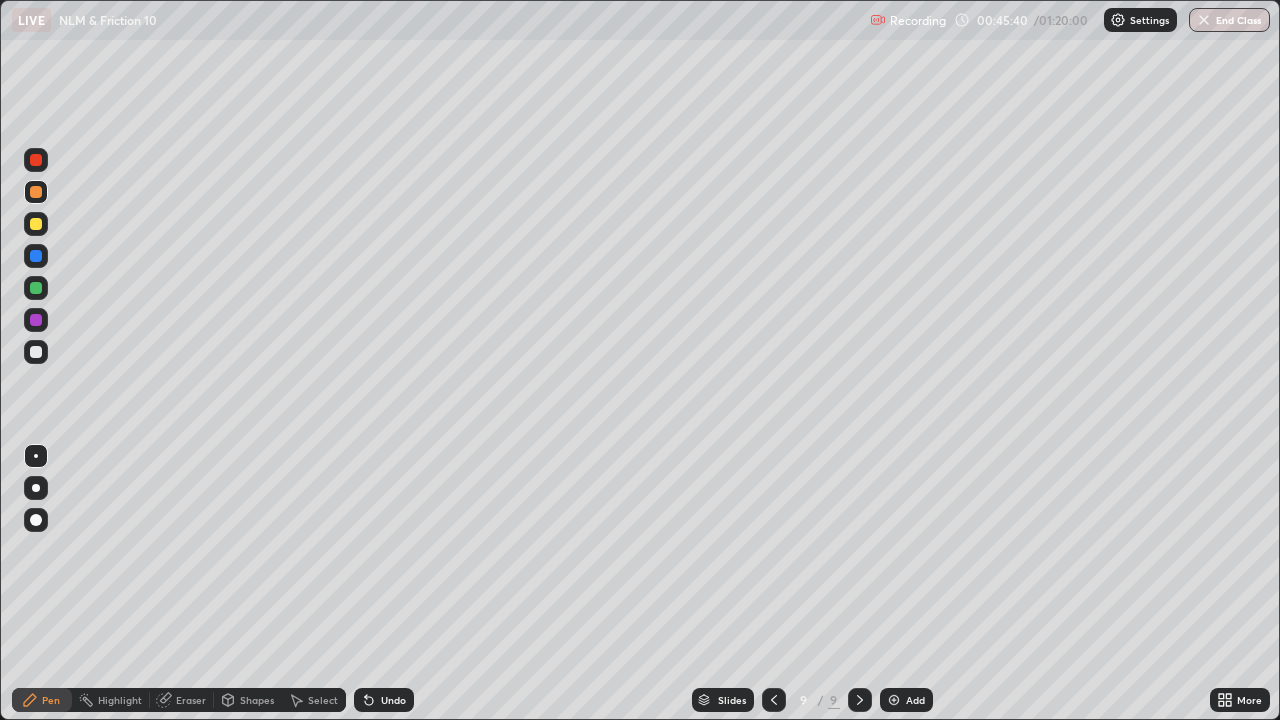 click at bounding box center (36, 288) 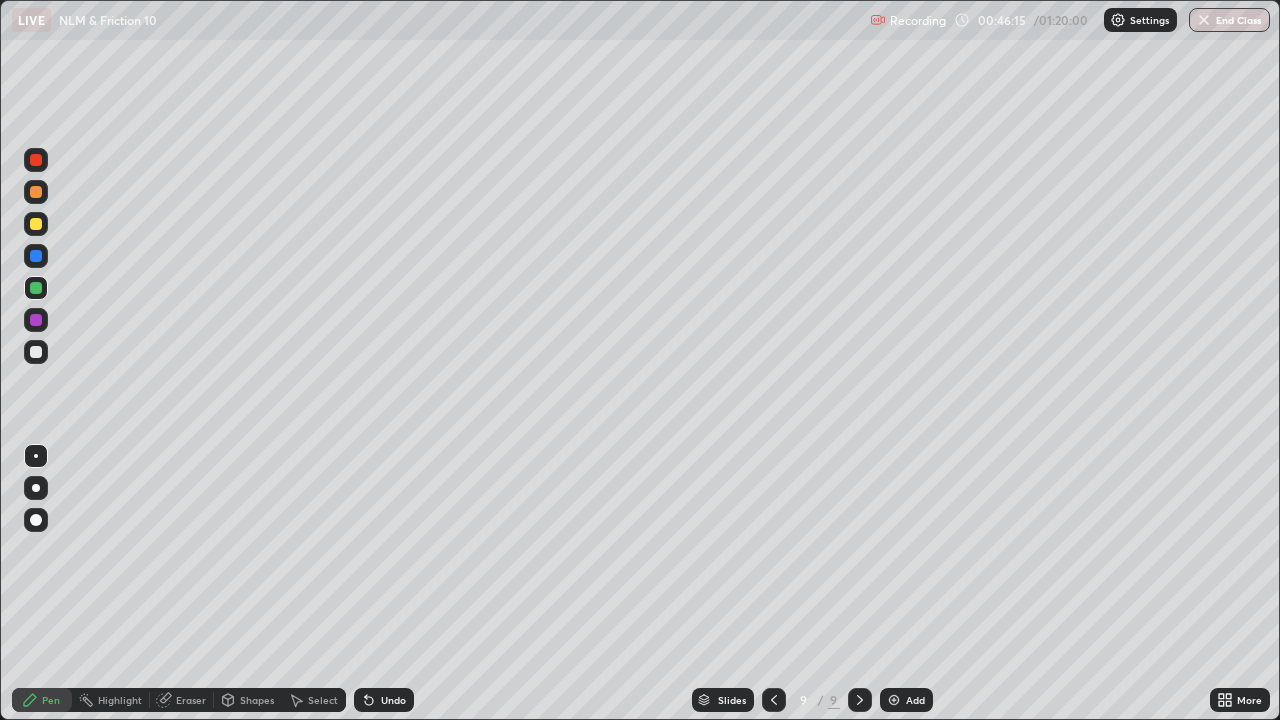 click at bounding box center [36, 160] 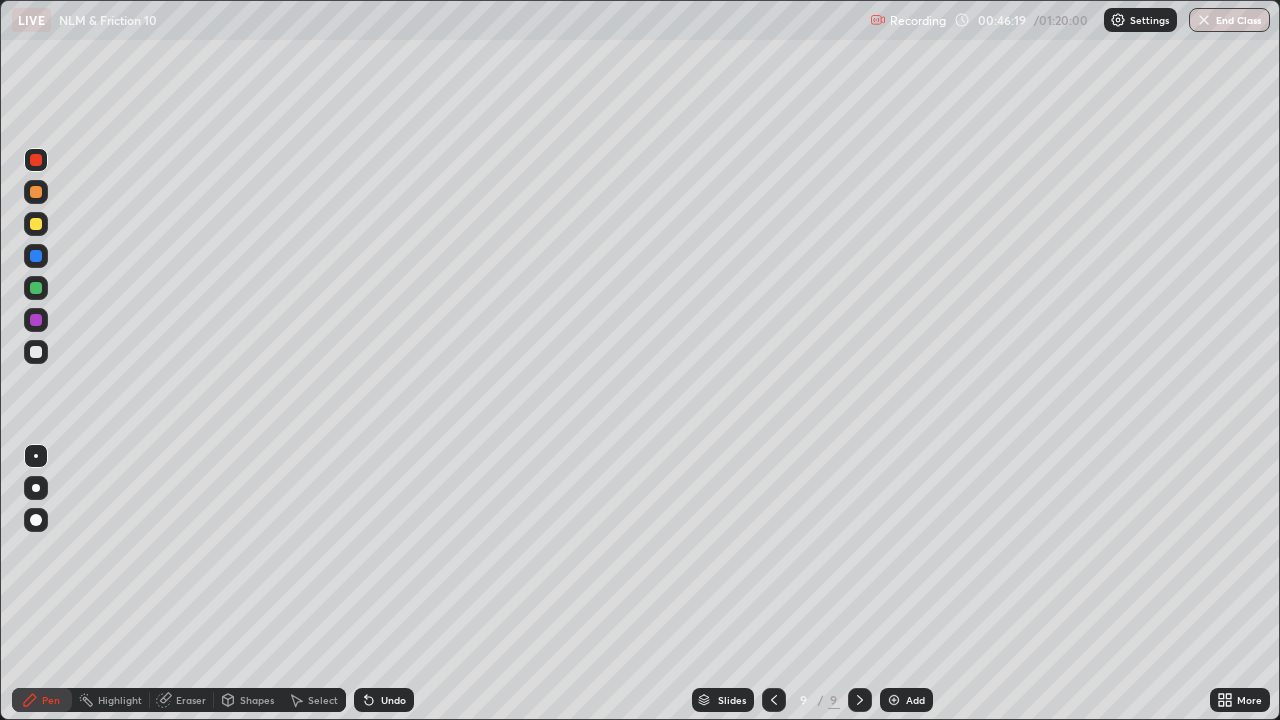 click on "Undo" at bounding box center (393, 700) 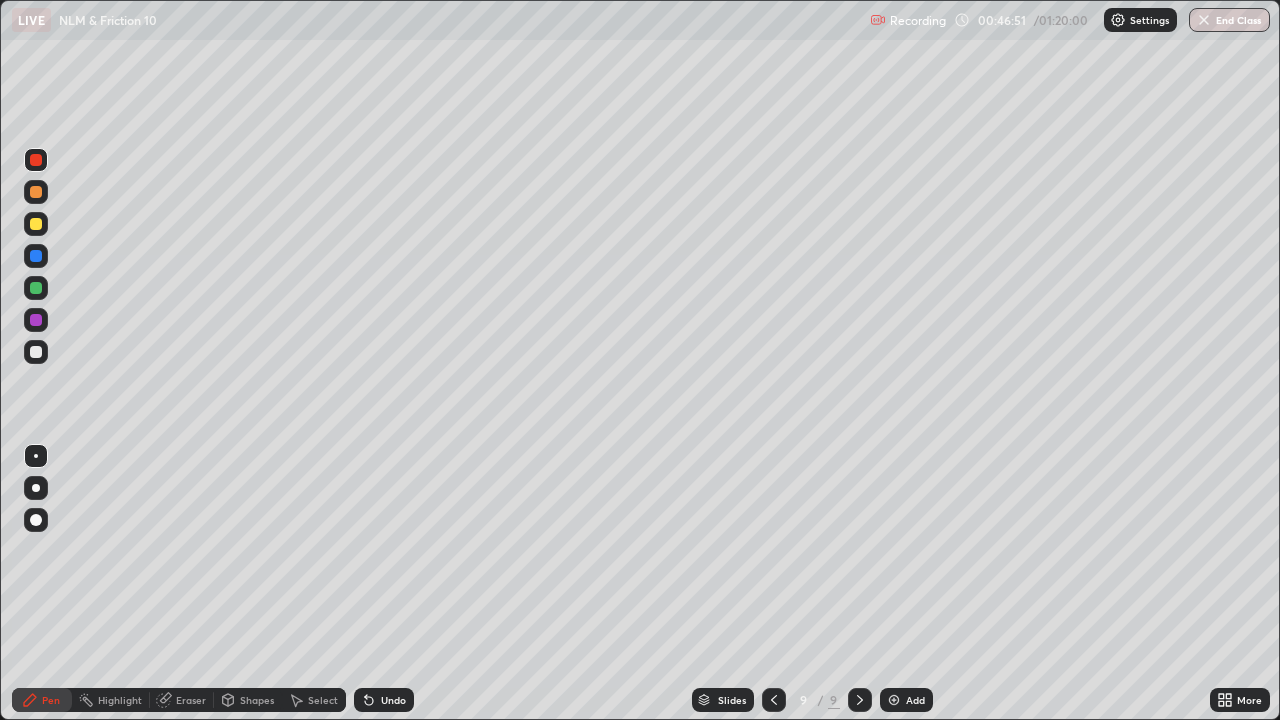 click on "Undo" at bounding box center [393, 700] 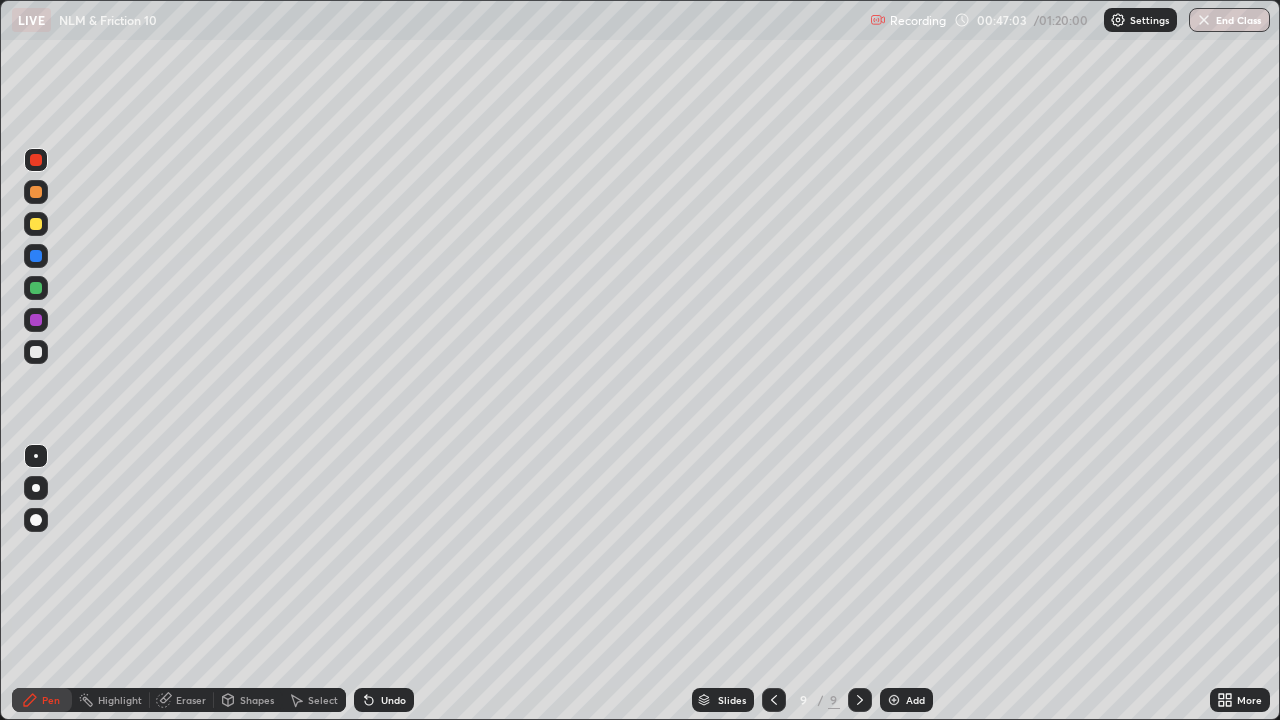 click on "Undo" at bounding box center (393, 700) 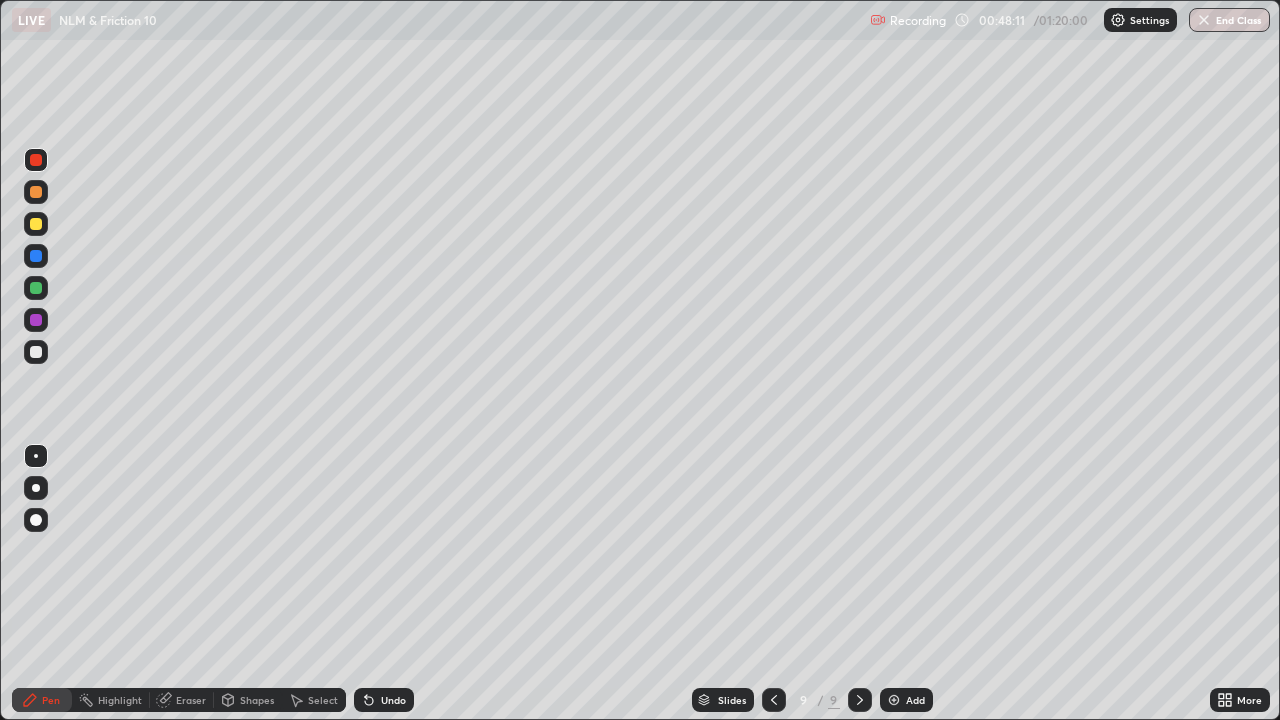 click at bounding box center (36, 224) 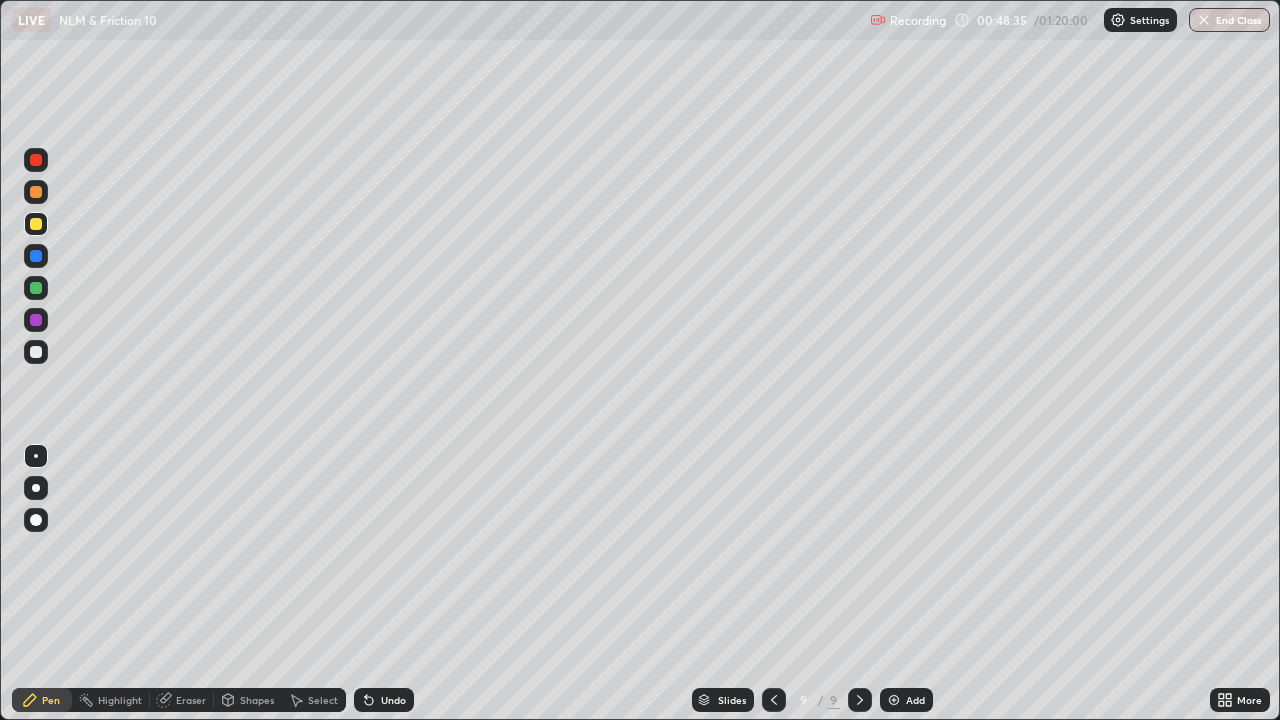 click at bounding box center [36, 288] 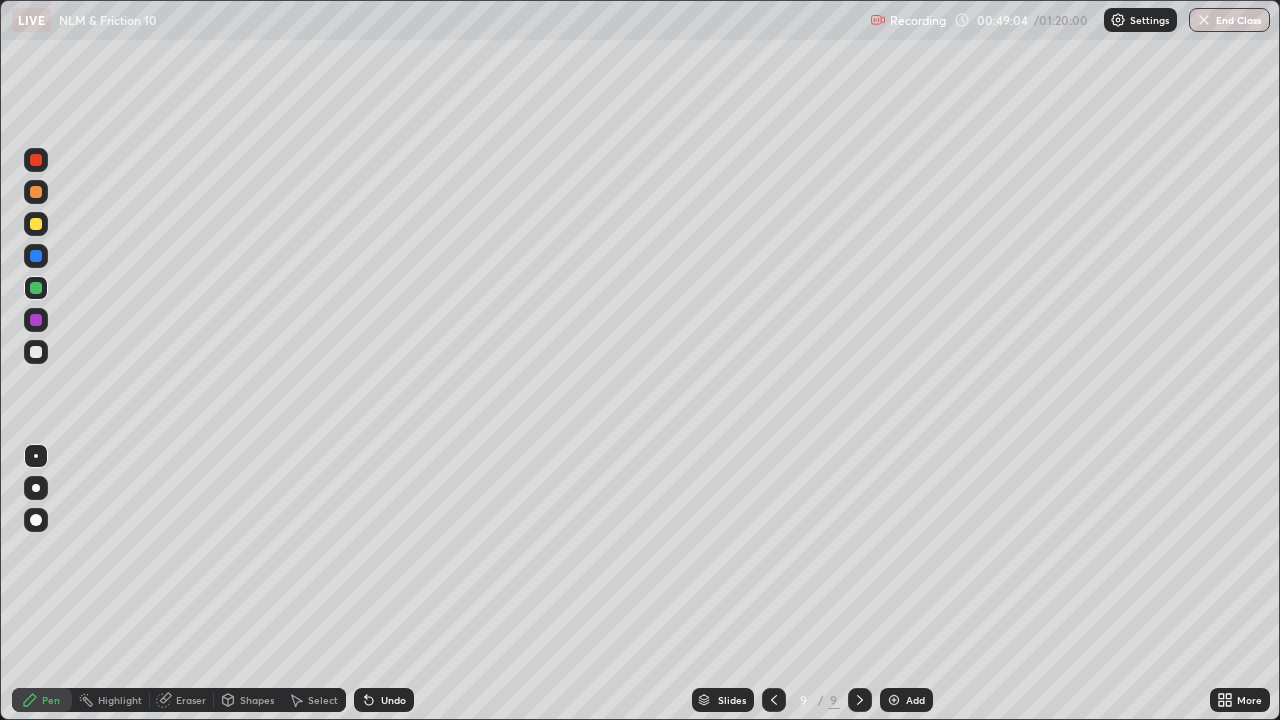 click at bounding box center [36, 160] 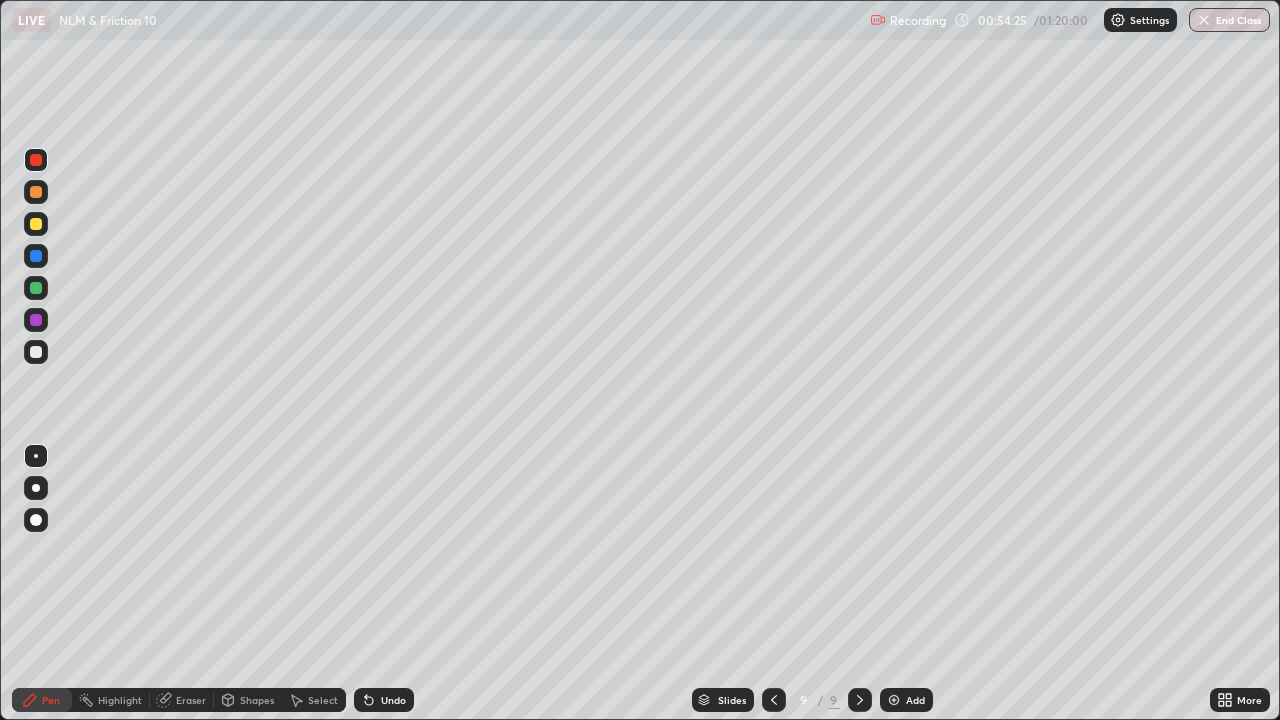 click 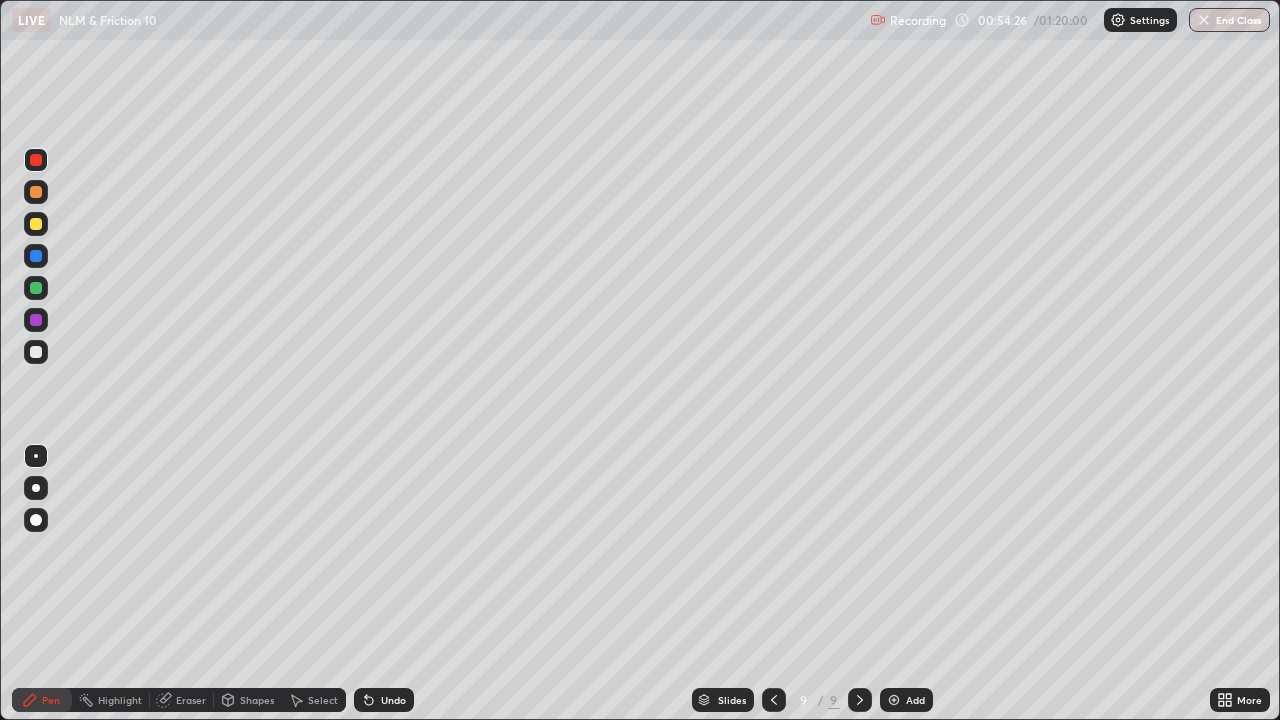 click on "Add" at bounding box center (915, 700) 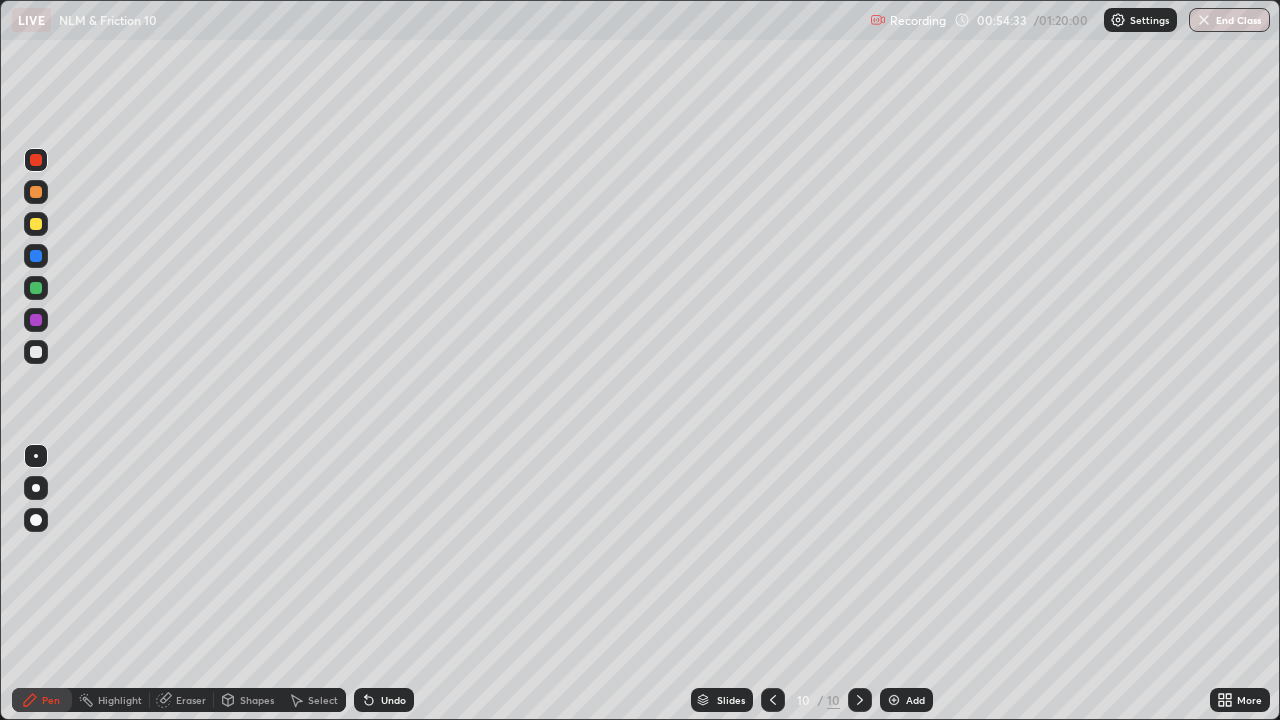 click at bounding box center (36, 192) 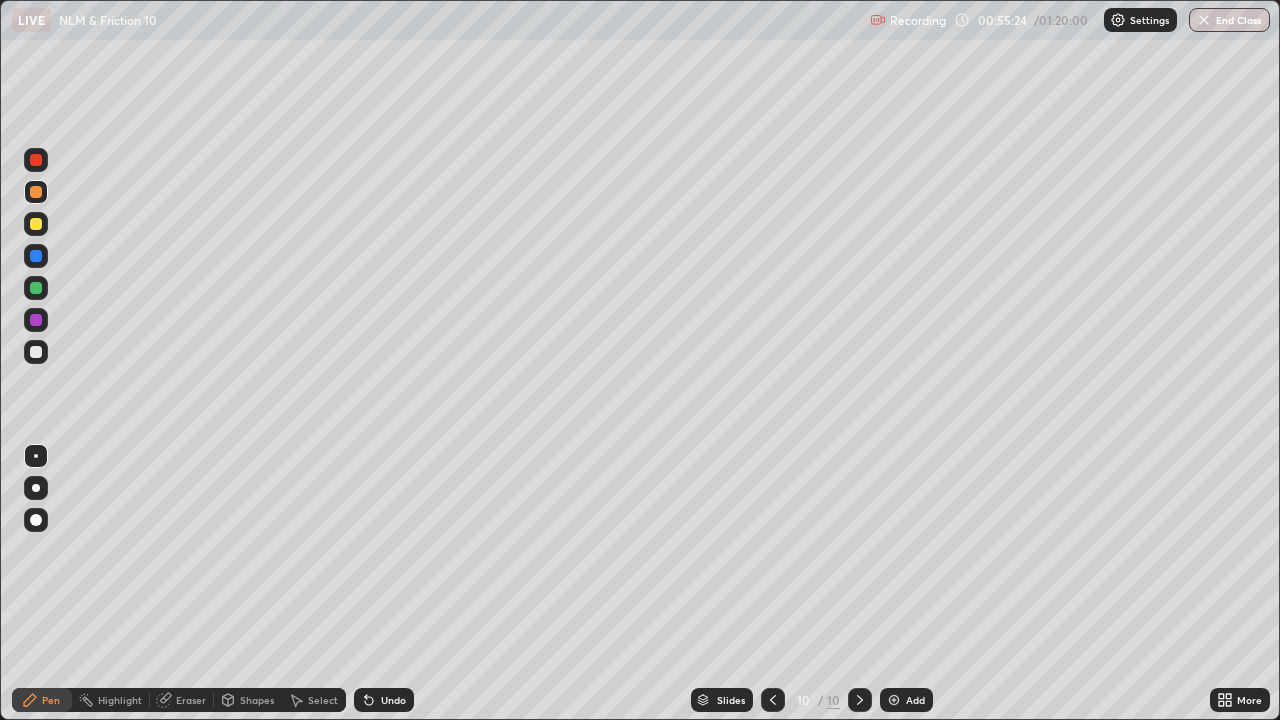 click at bounding box center [36, 192] 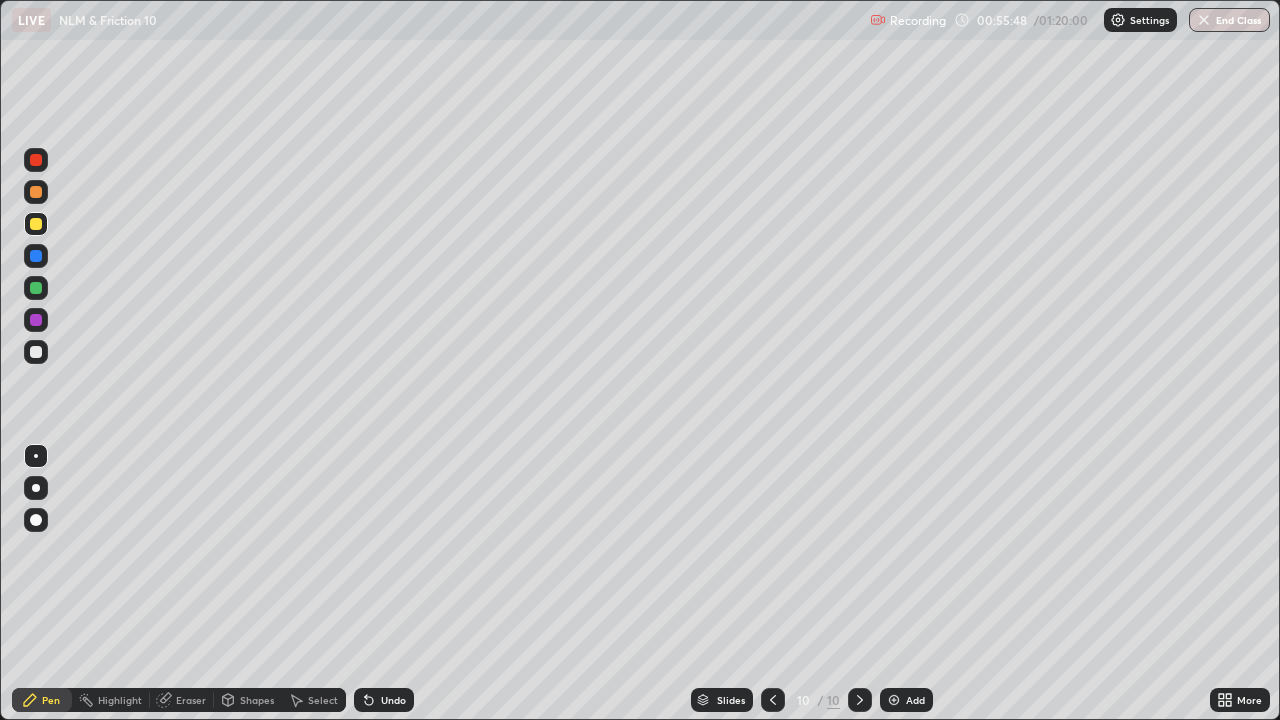 click at bounding box center (36, 192) 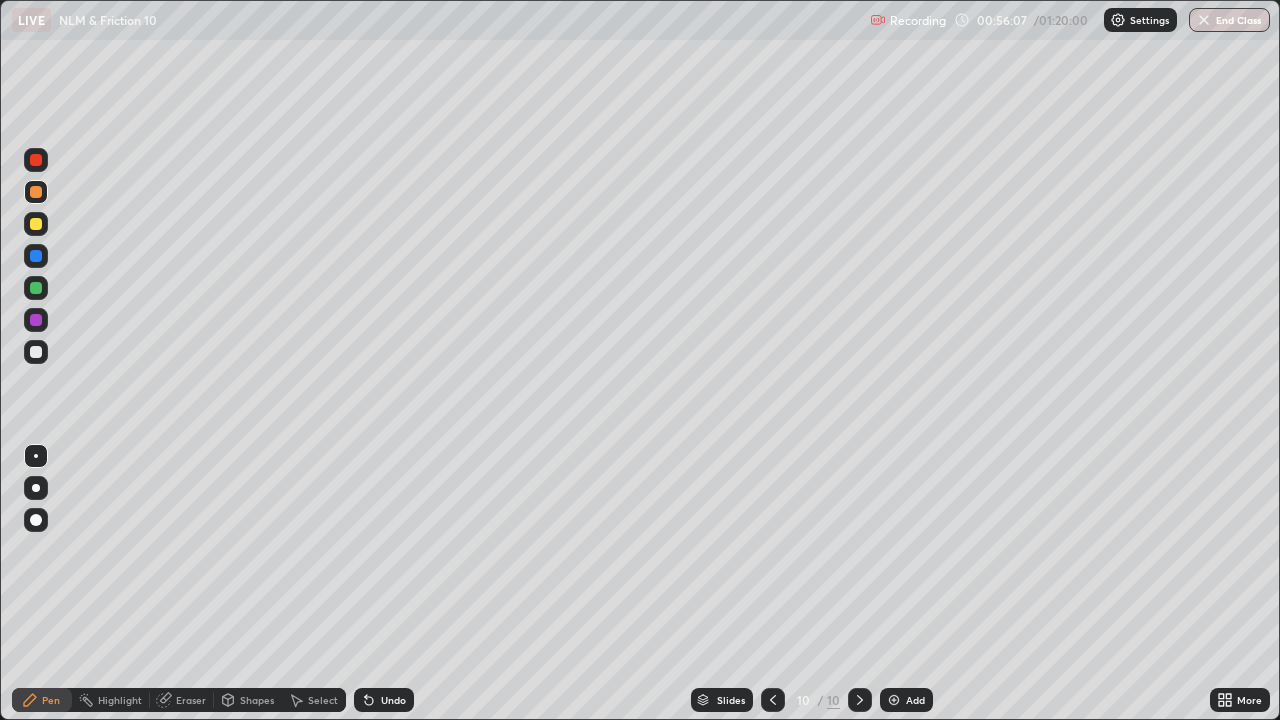 click at bounding box center (36, 224) 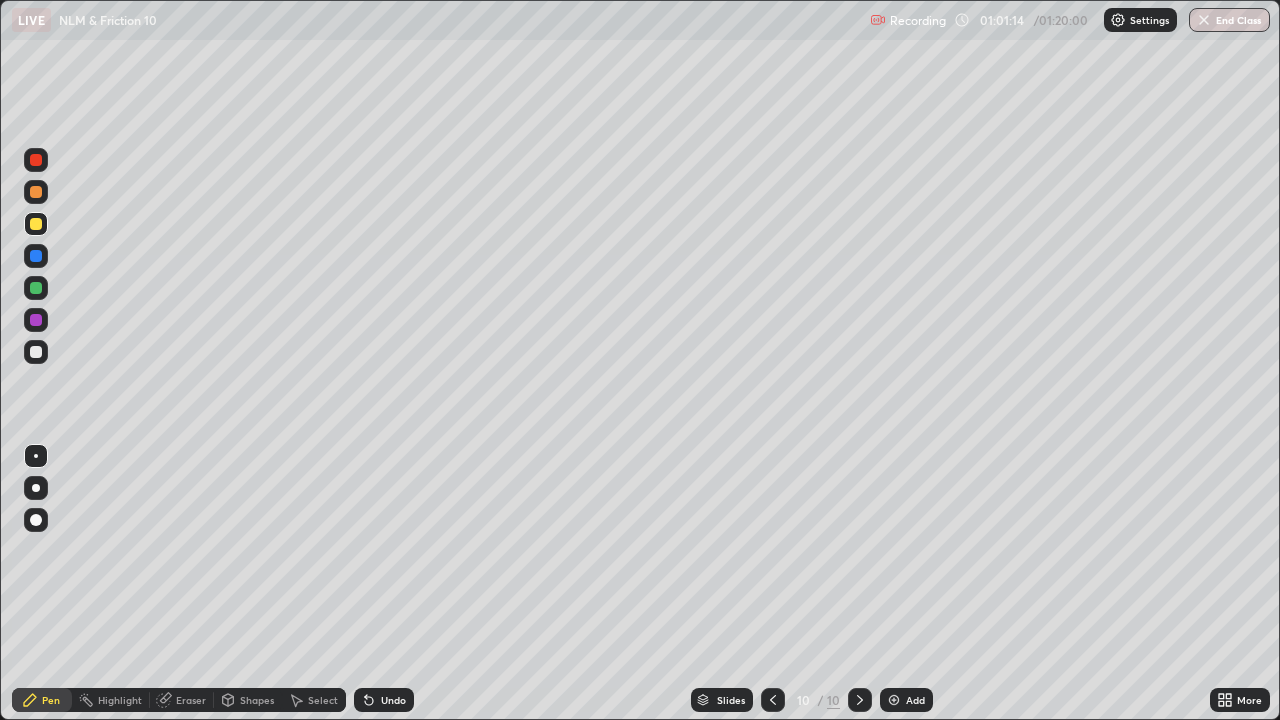 click 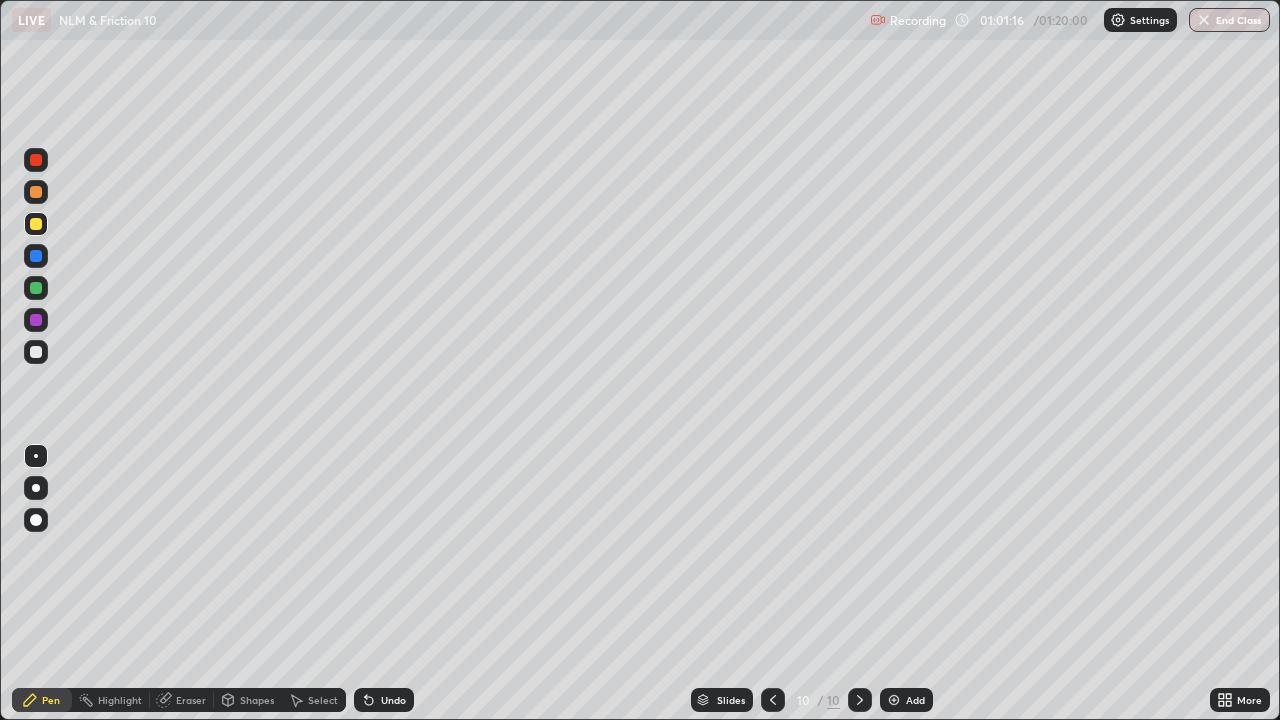 click at bounding box center [894, 700] 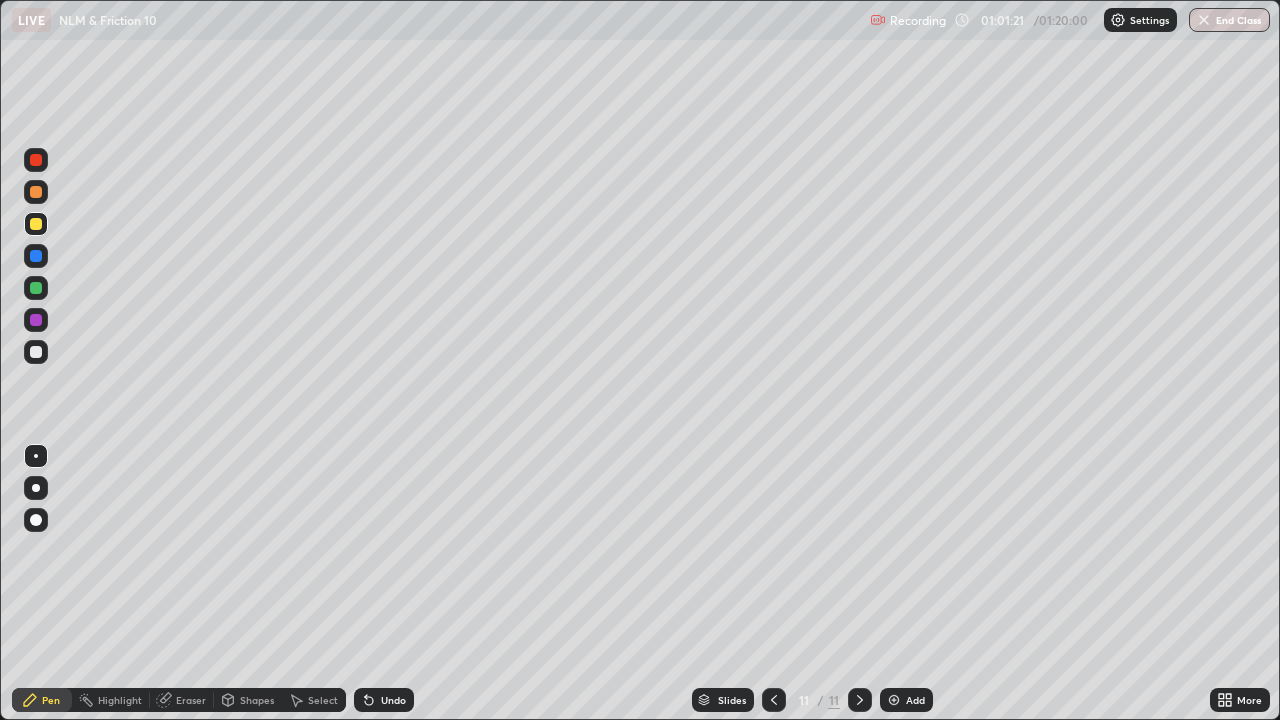 click at bounding box center (36, 192) 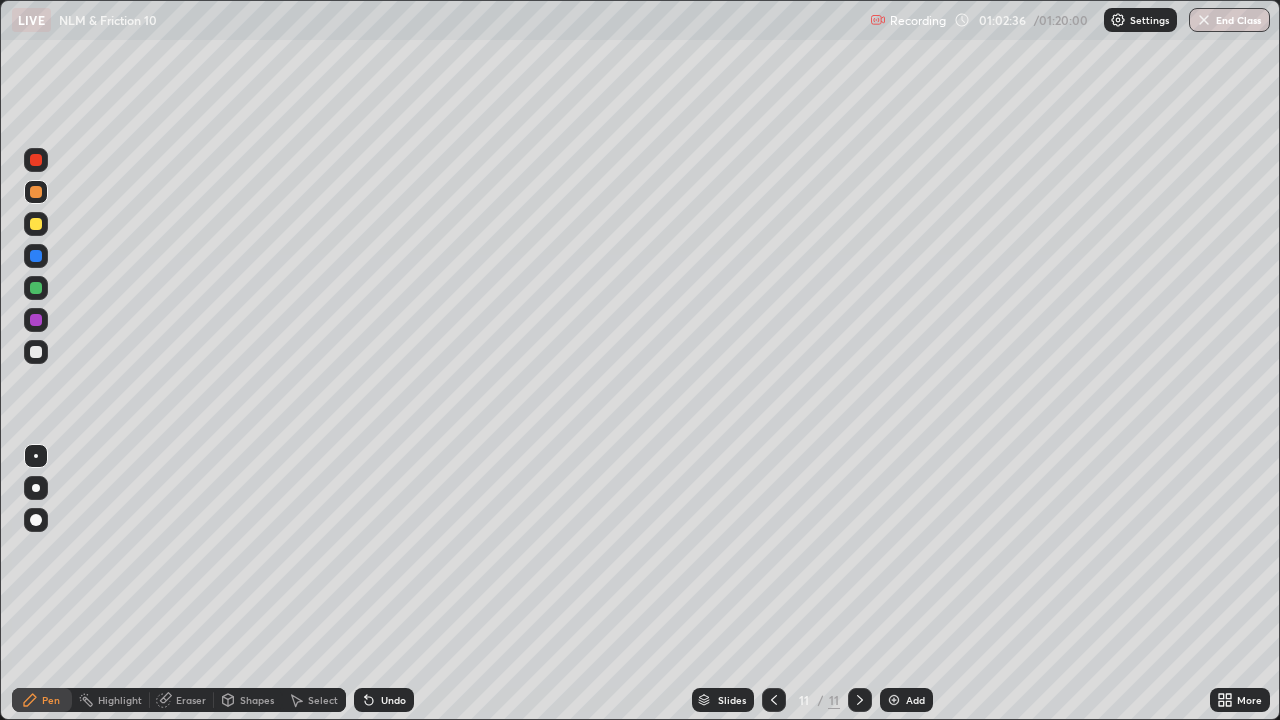 click at bounding box center [36, 192] 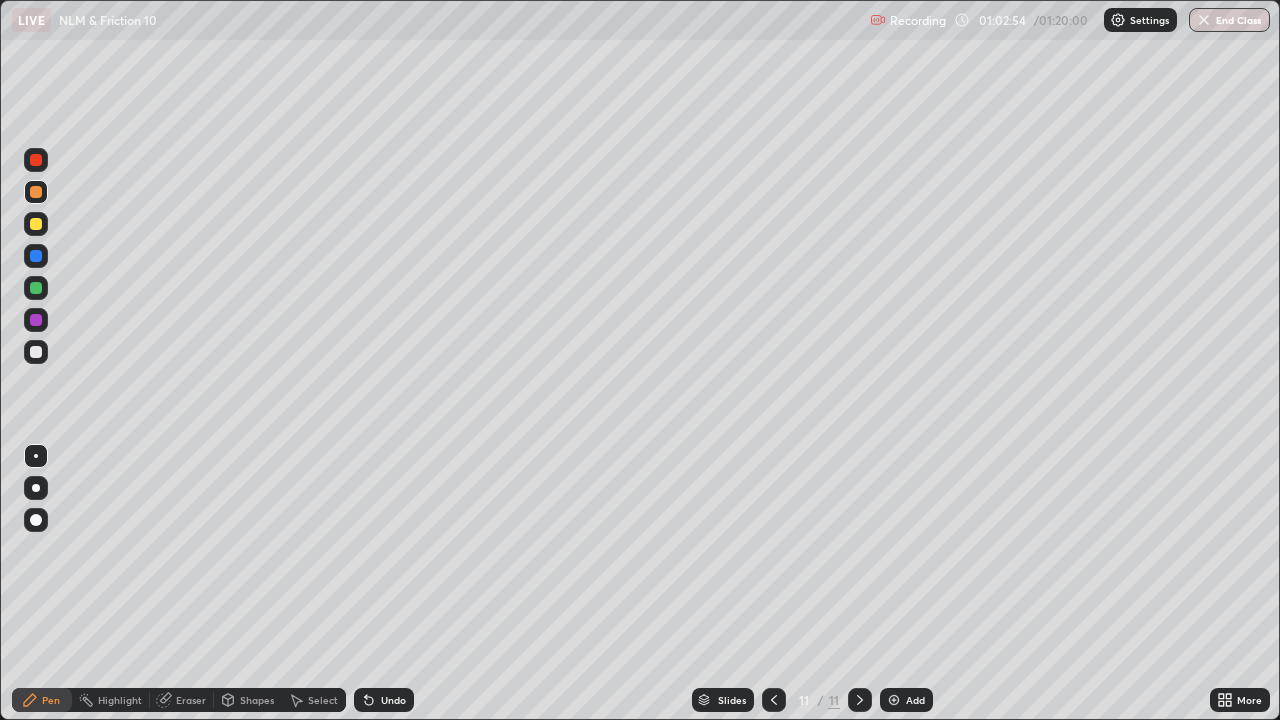 click on "Undo" at bounding box center [393, 700] 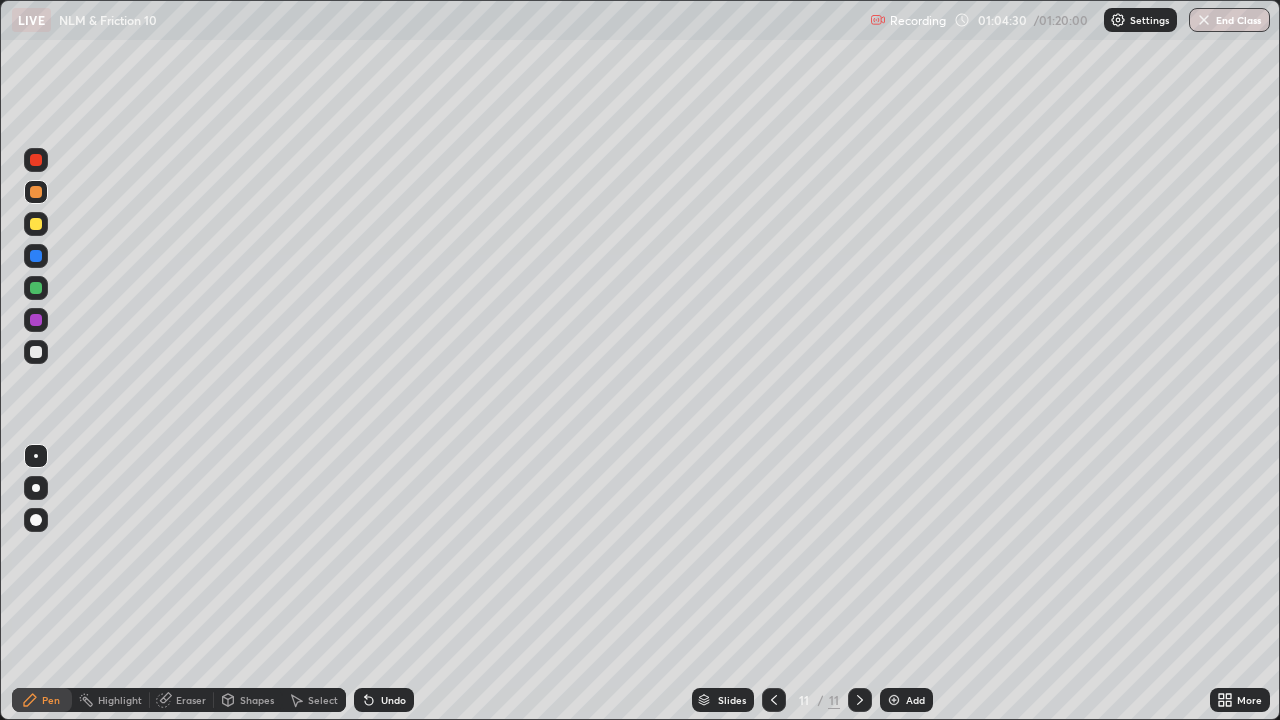 click at bounding box center (36, 192) 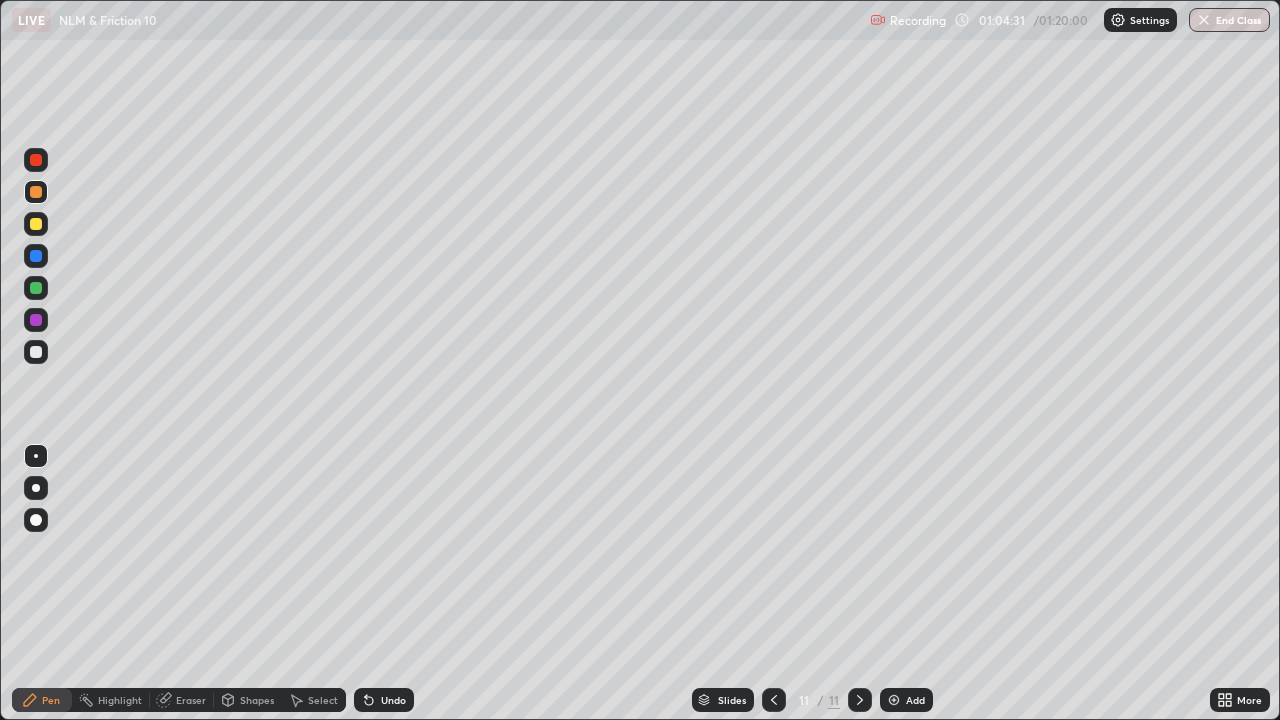 click at bounding box center [36, 224] 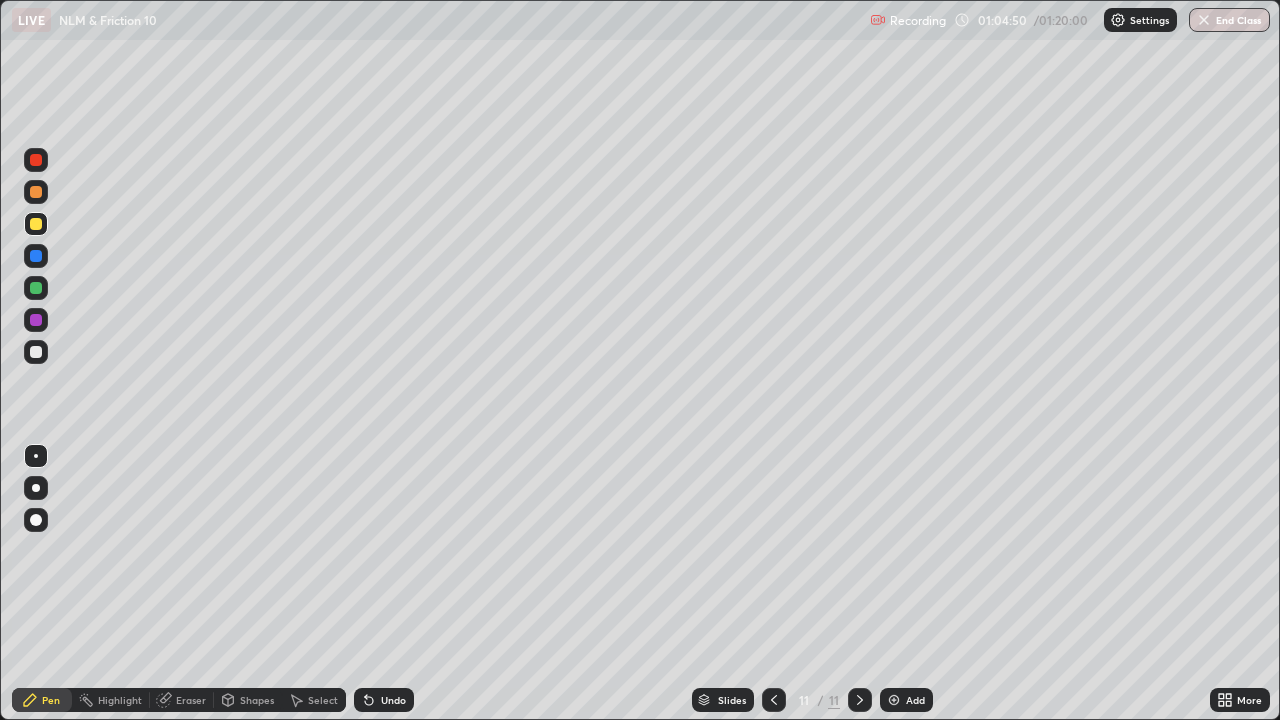 click on "Undo" at bounding box center [393, 700] 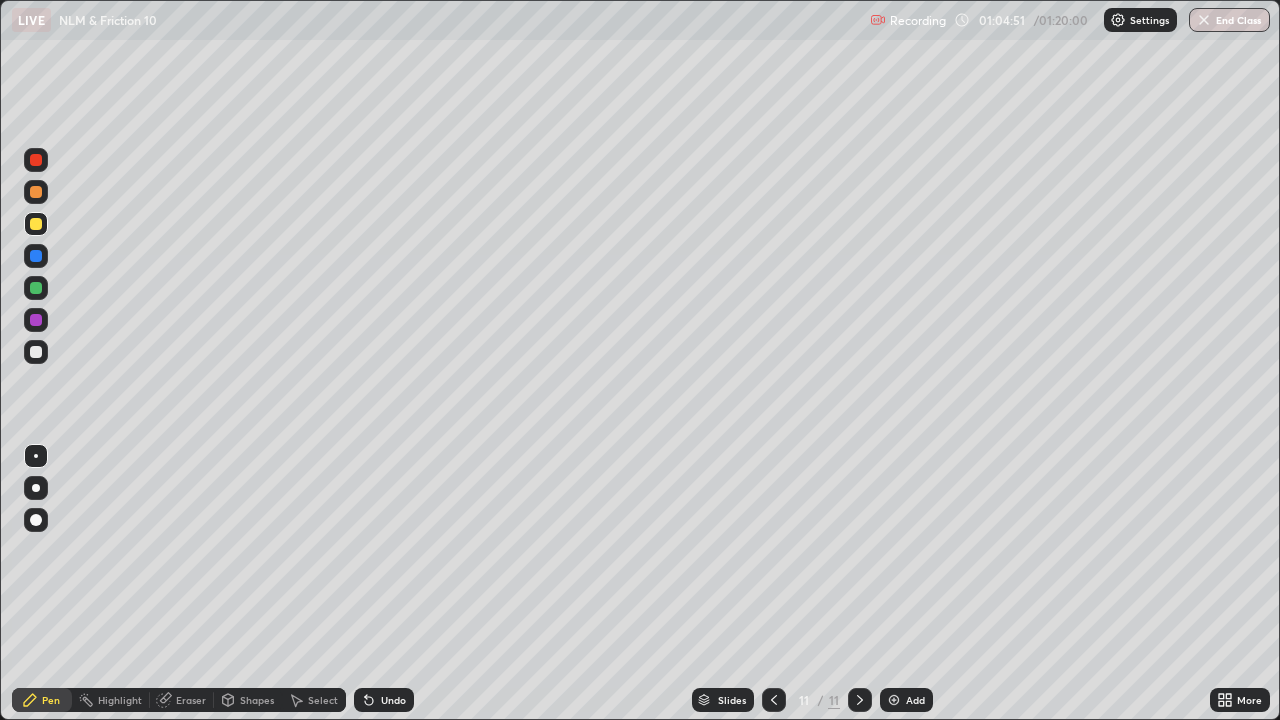 click on "Undo" at bounding box center [393, 700] 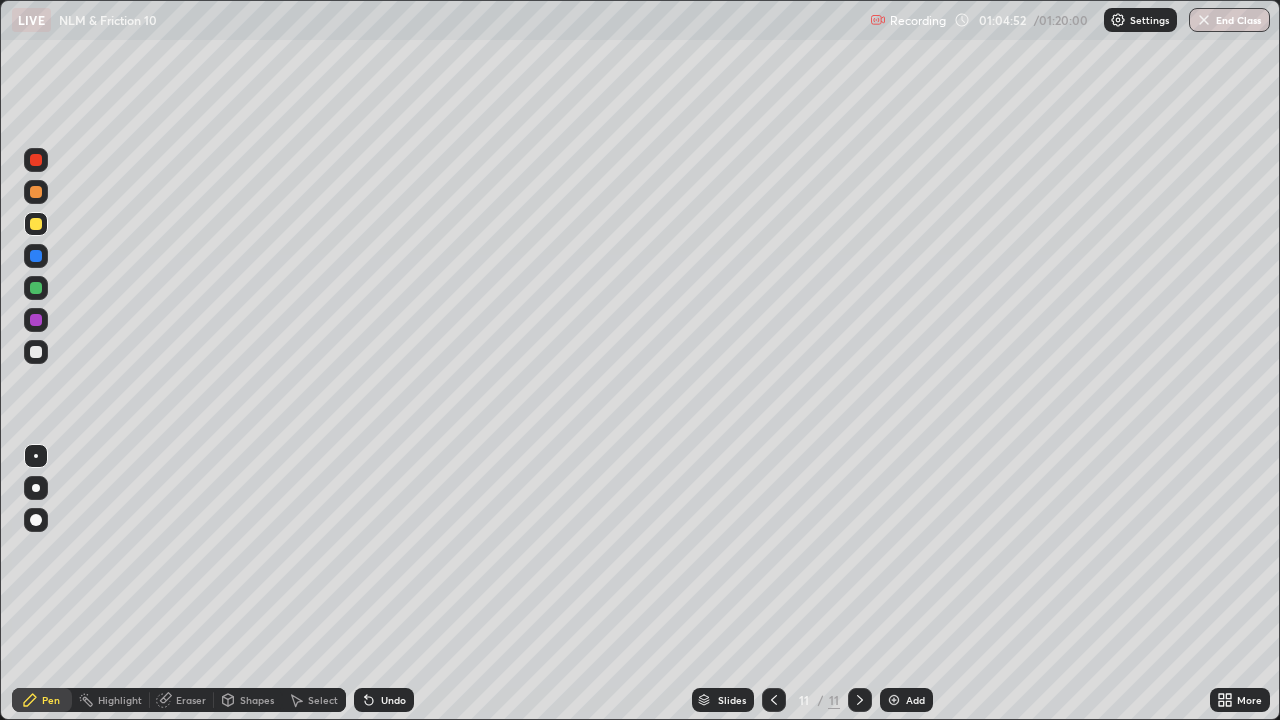 click on "Undo" at bounding box center (393, 700) 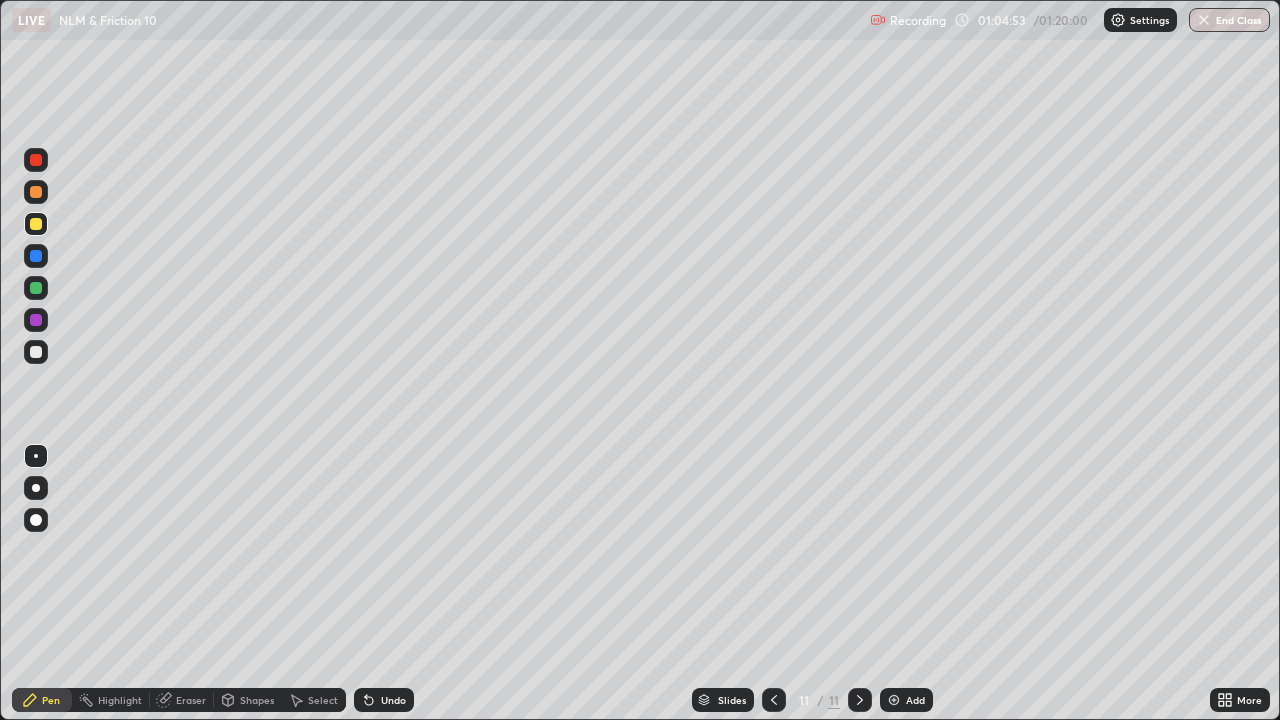 click on "Undo" at bounding box center [384, 700] 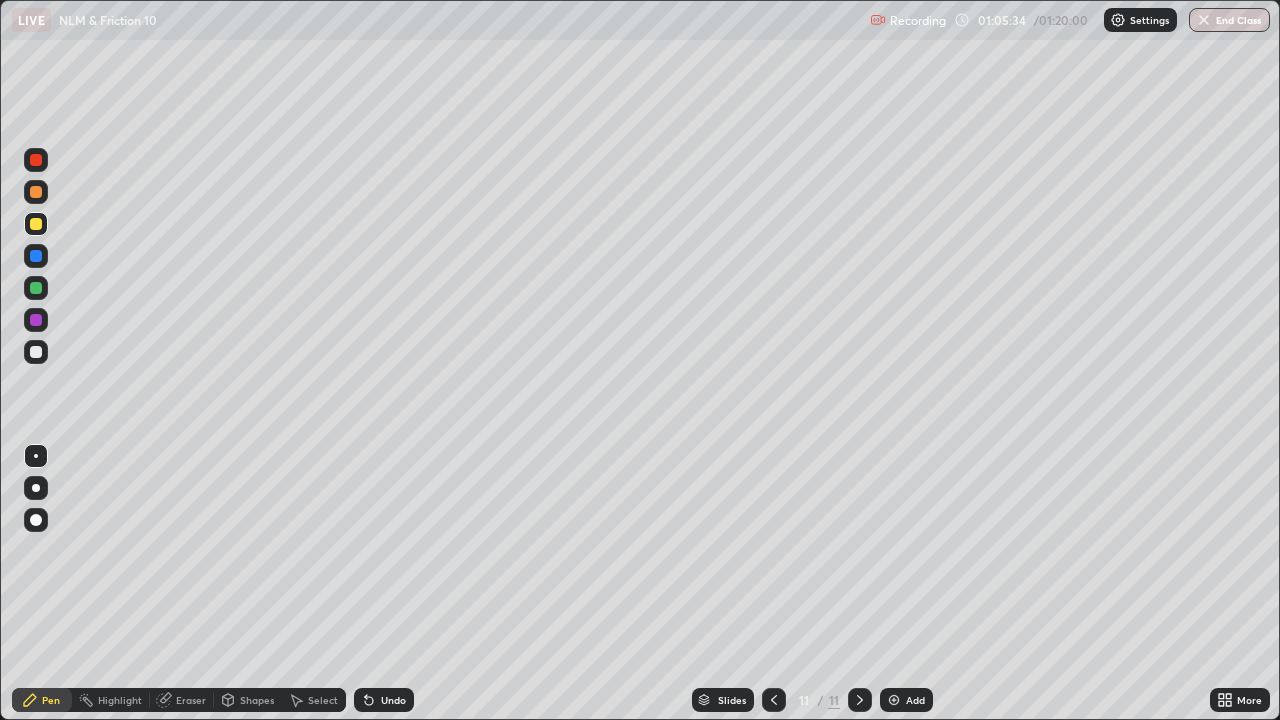 click at bounding box center (36, 256) 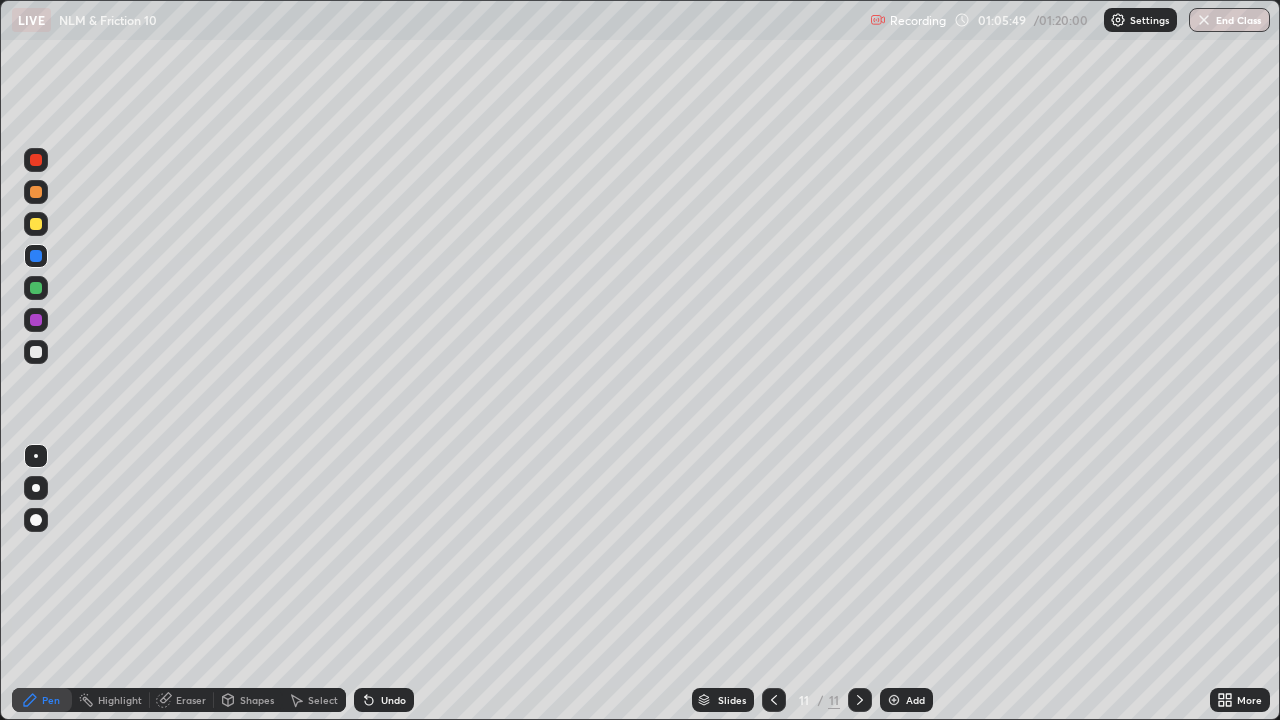 click at bounding box center (36, 352) 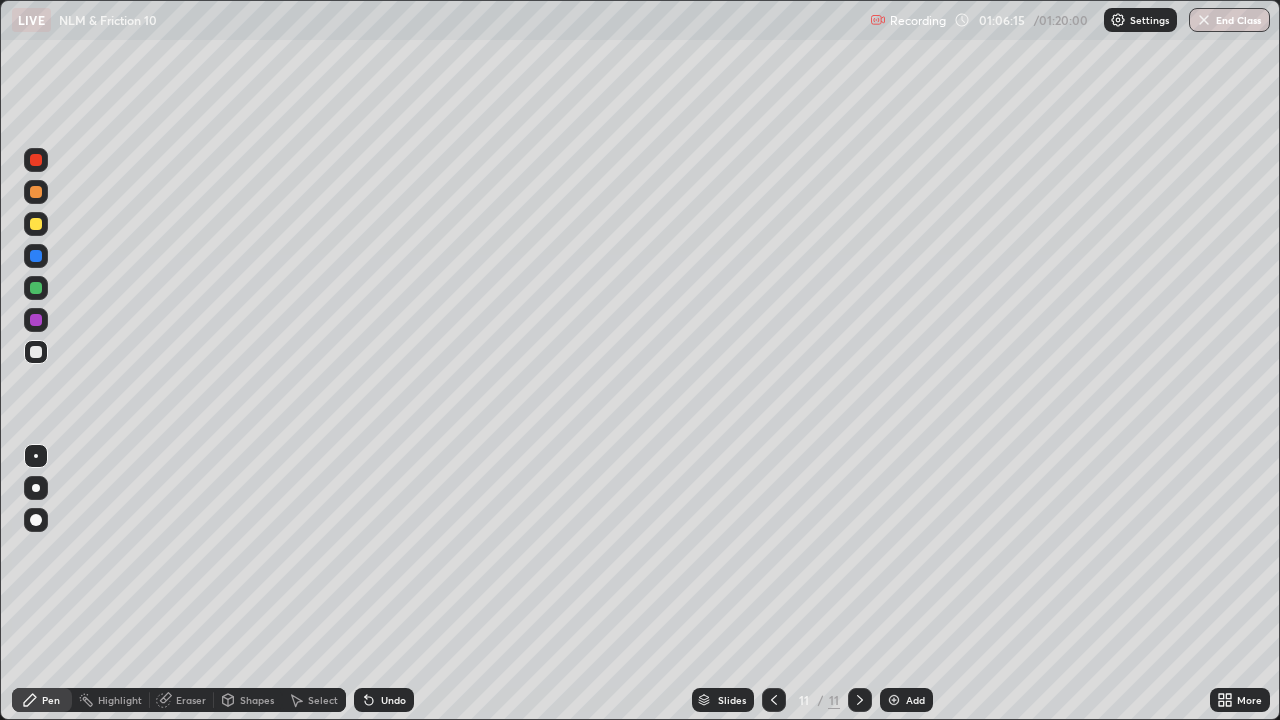 click at bounding box center [36, 256] 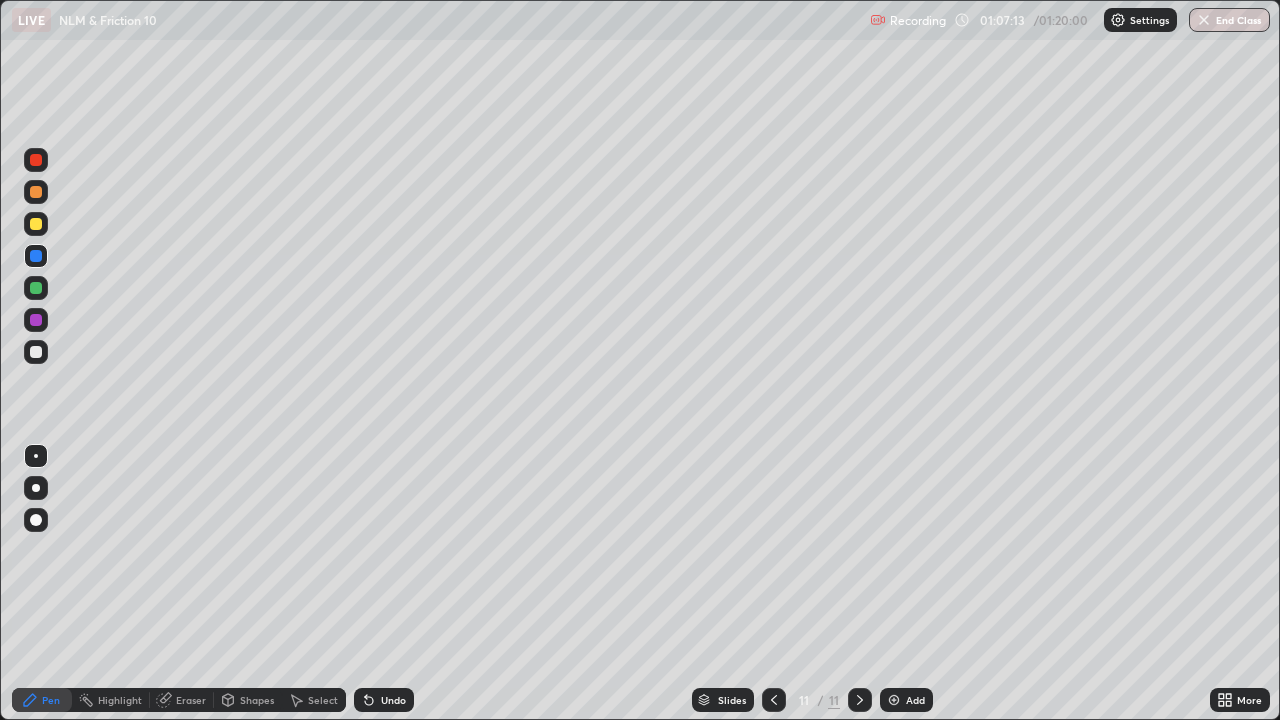 click at bounding box center [36, 288] 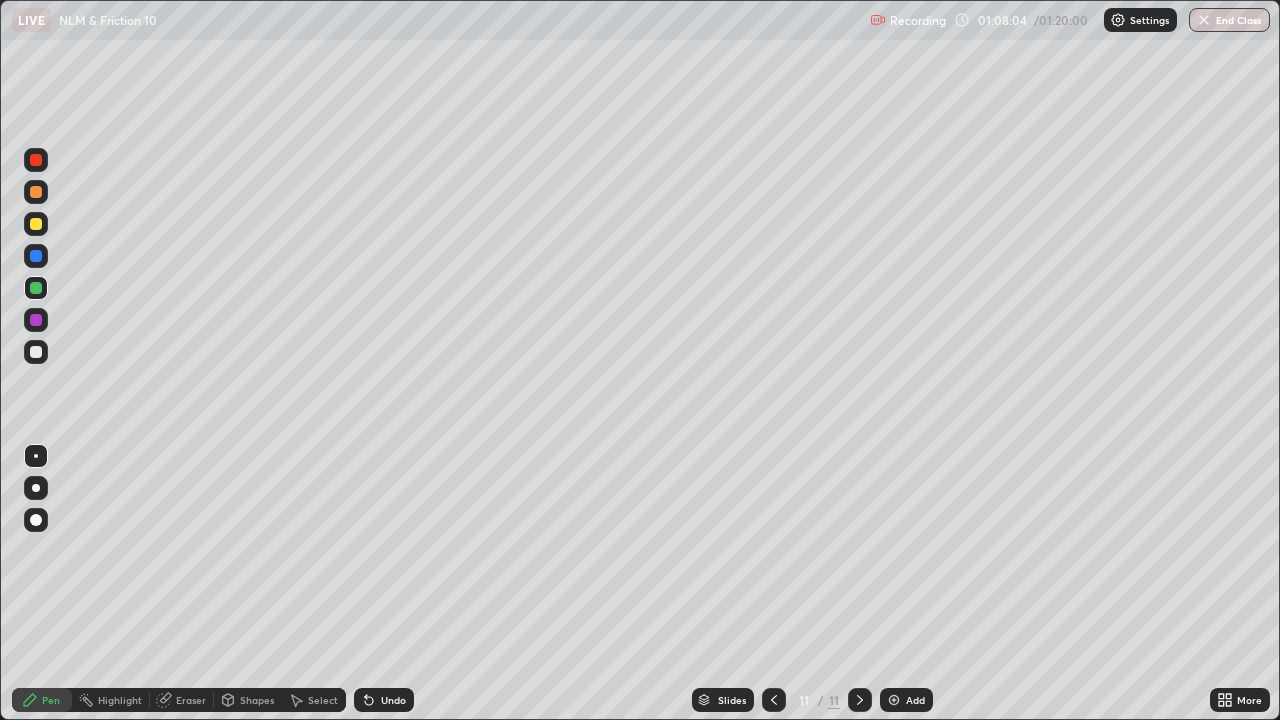 click on "Undo" at bounding box center (393, 700) 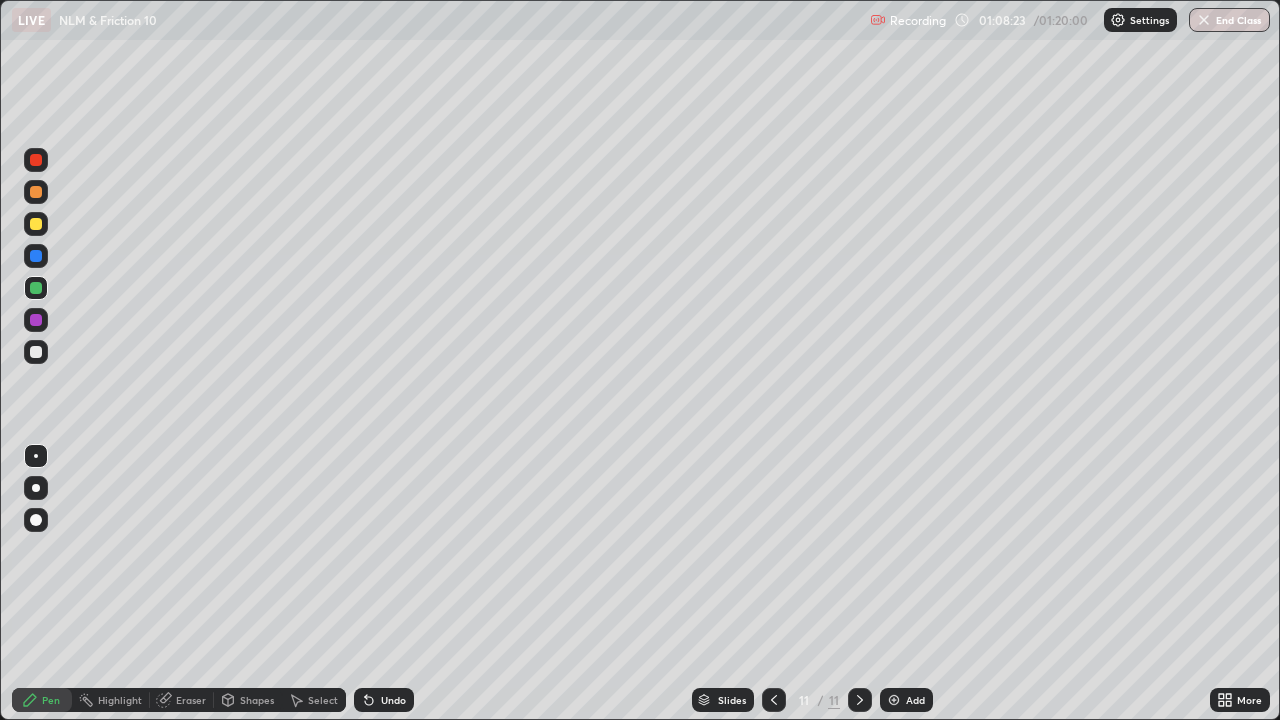 click at bounding box center [894, 700] 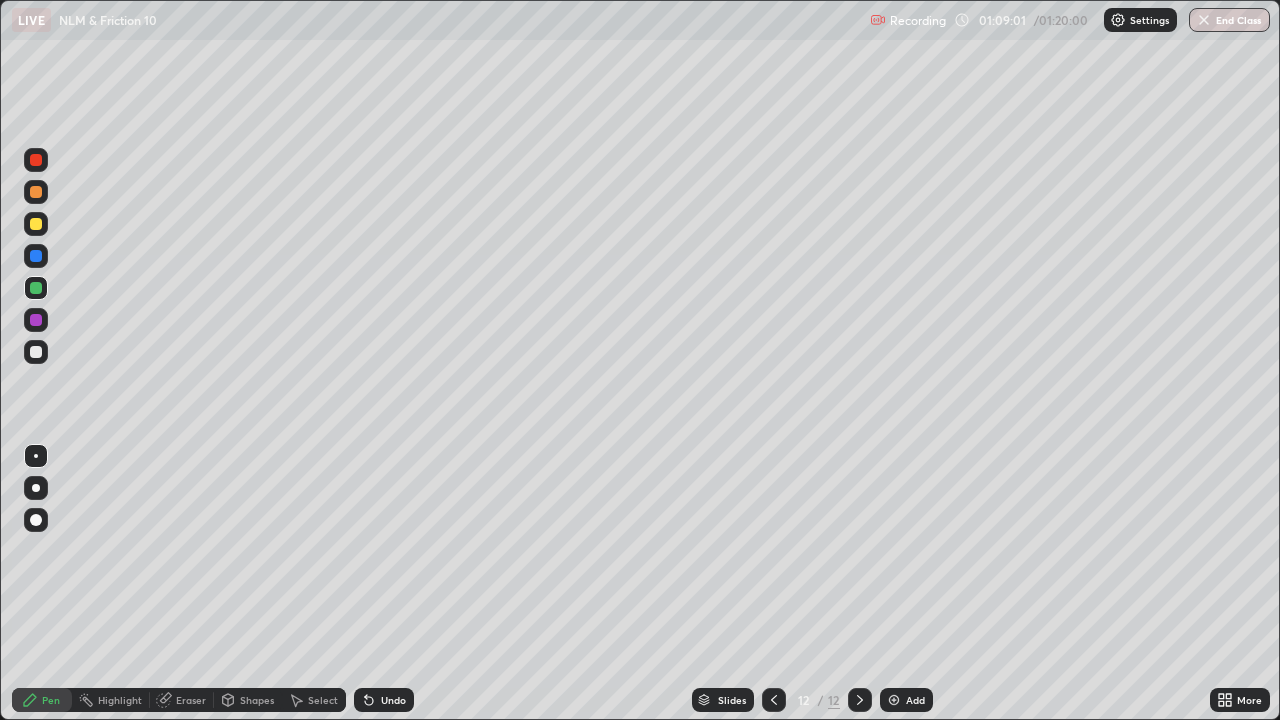 click 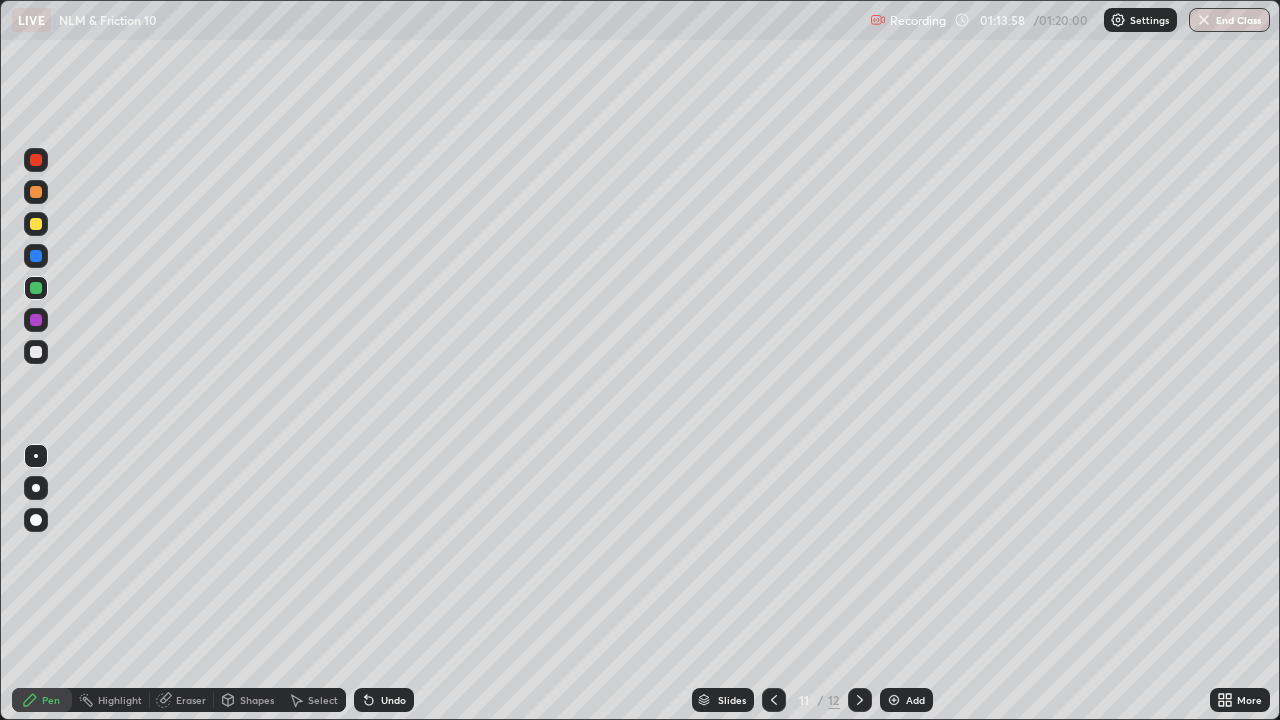 click 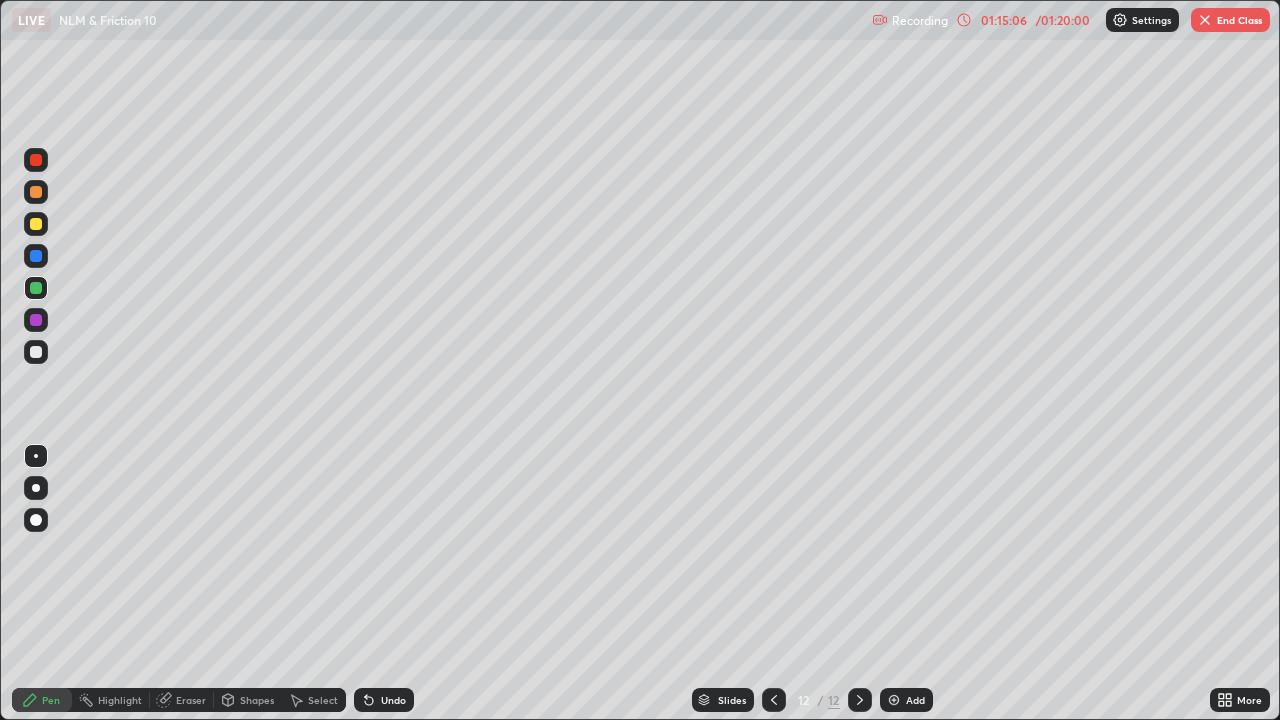 click 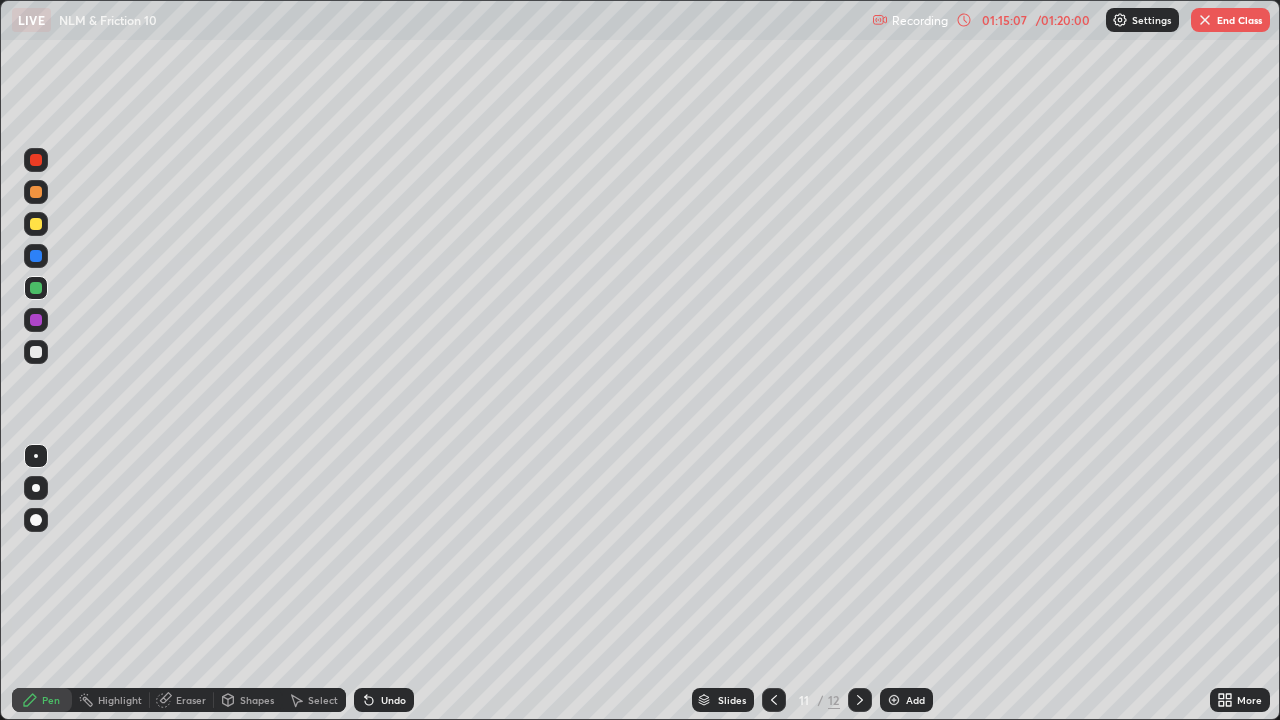 click at bounding box center (774, 700) 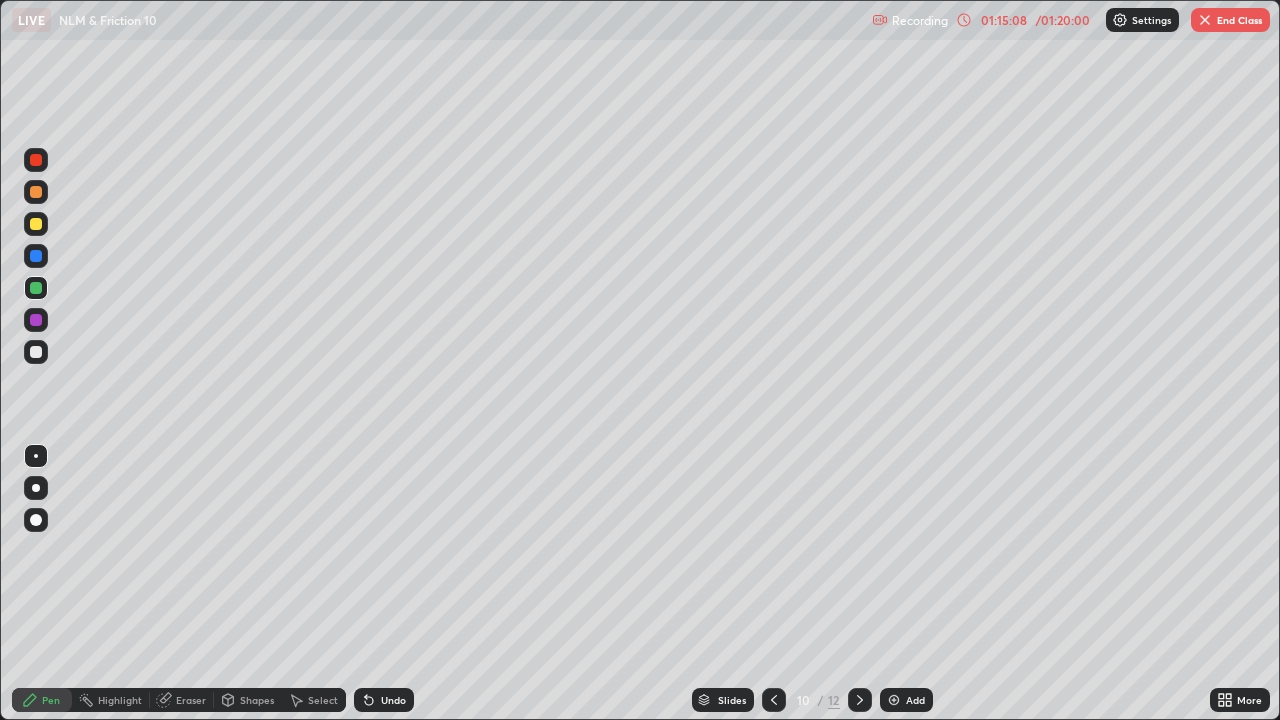 click 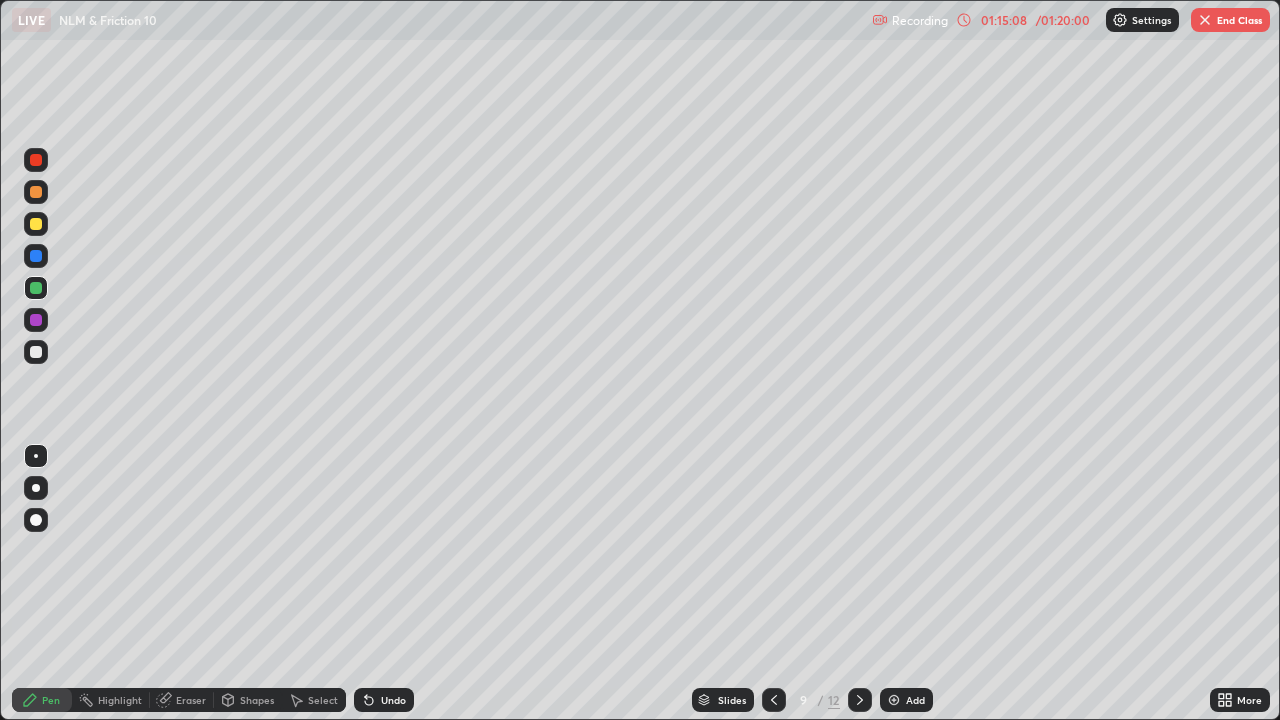 click 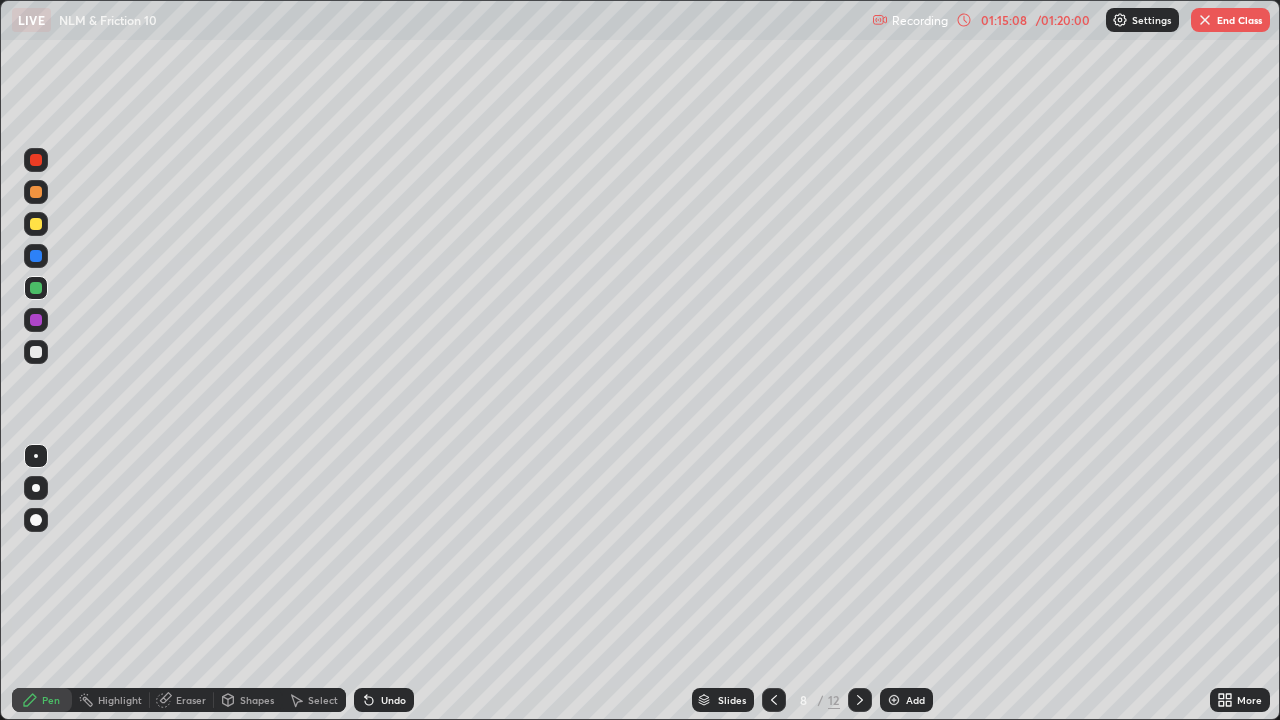 click 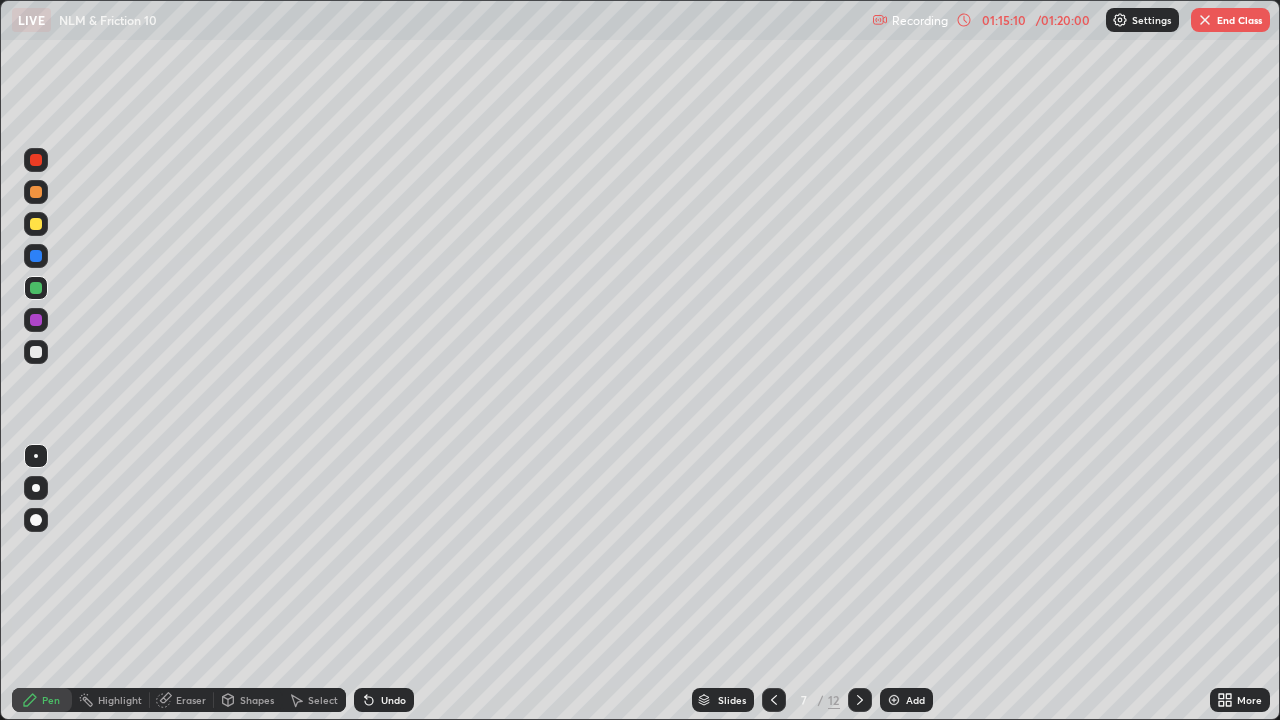 click 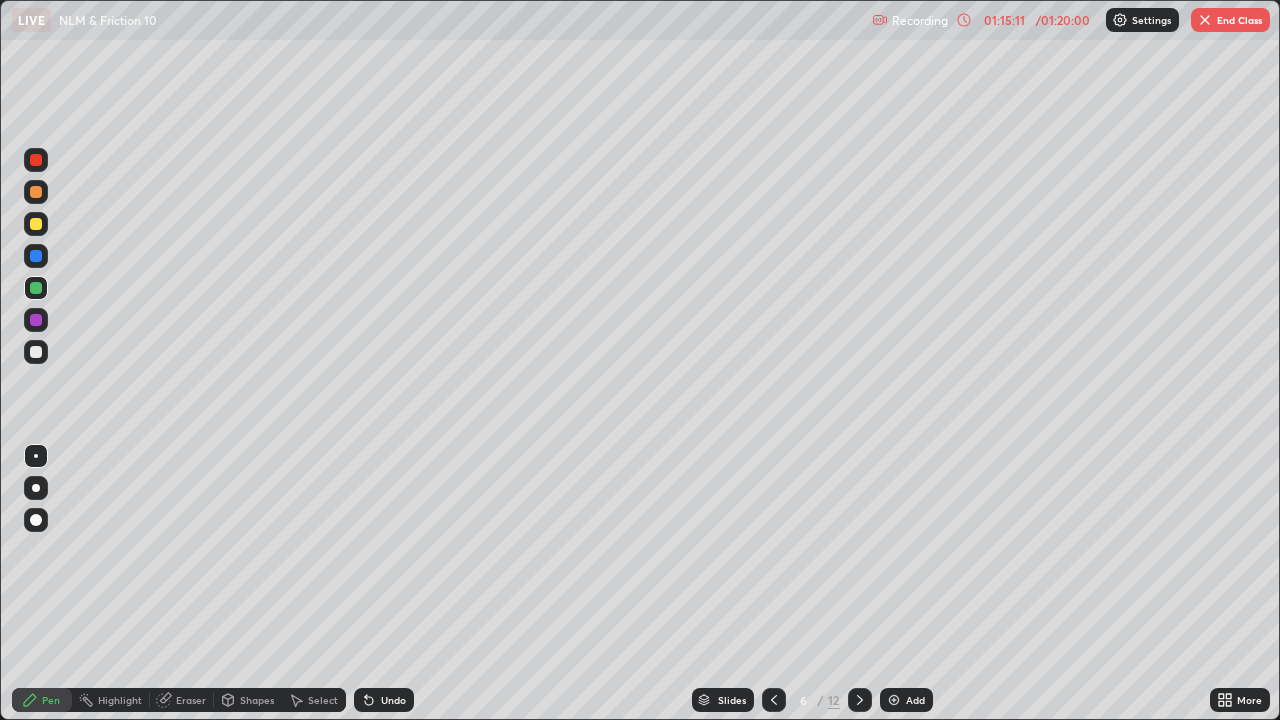 click 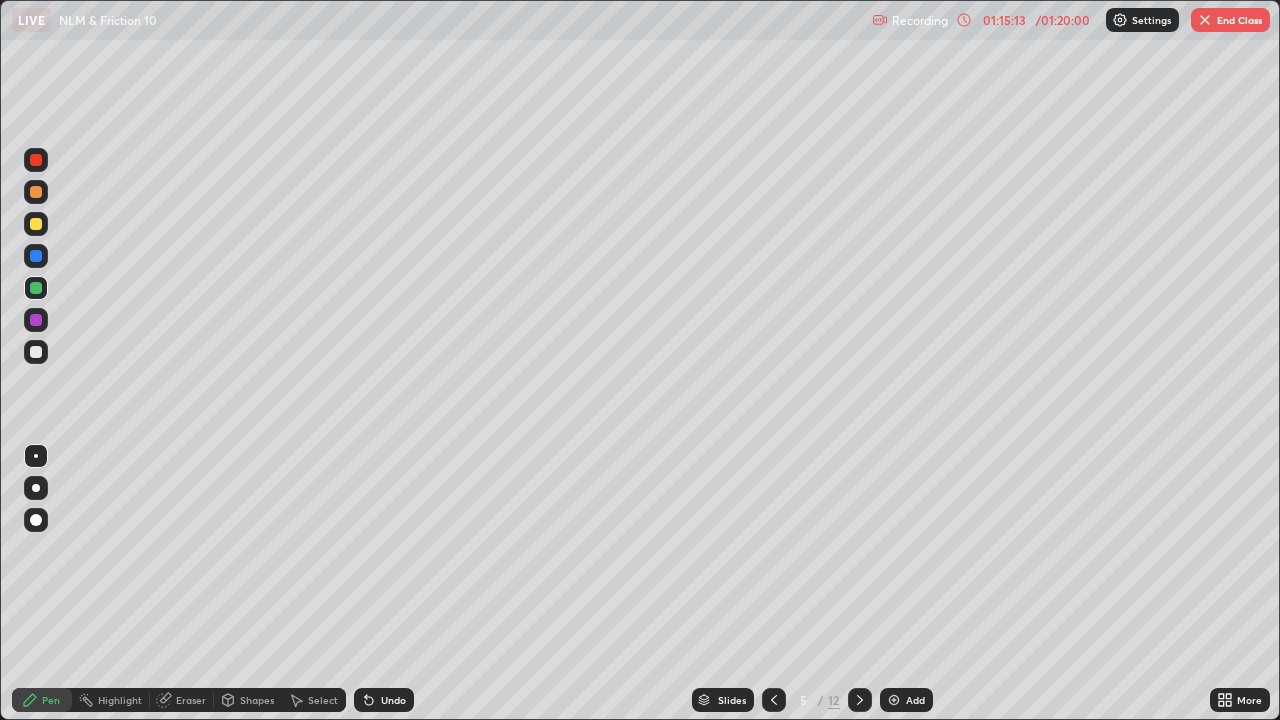 click 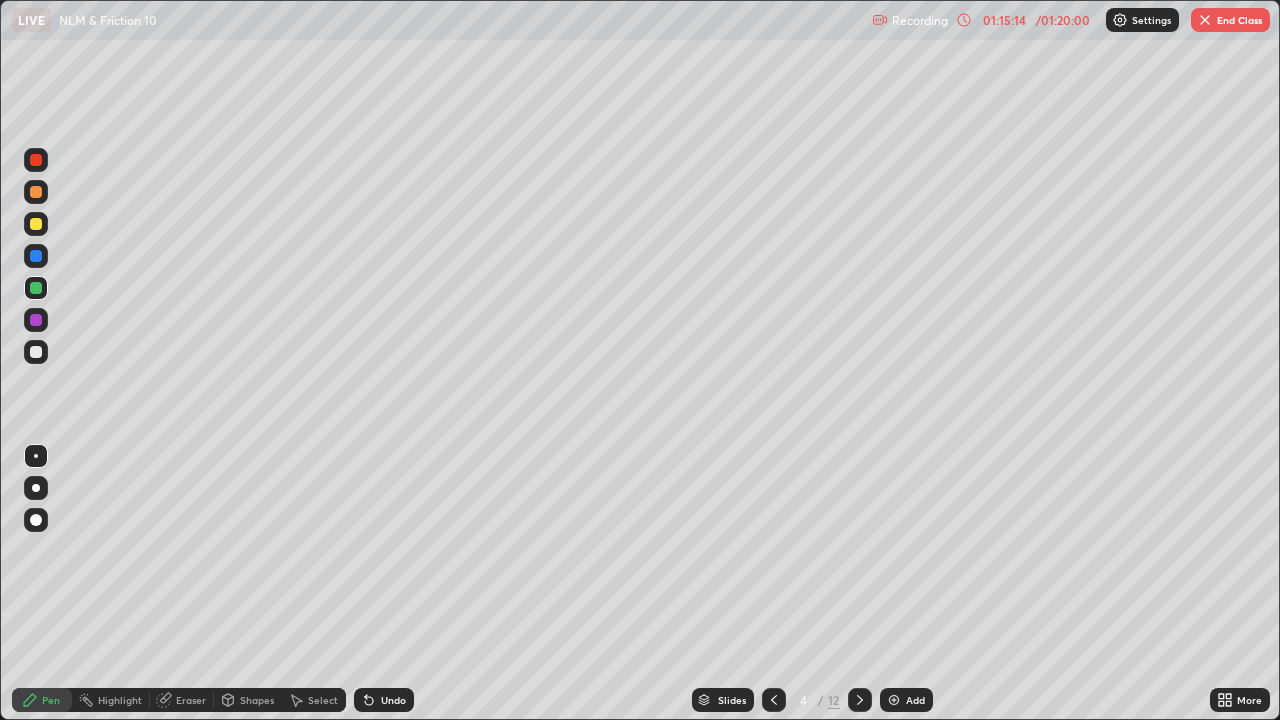 click at bounding box center (774, 700) 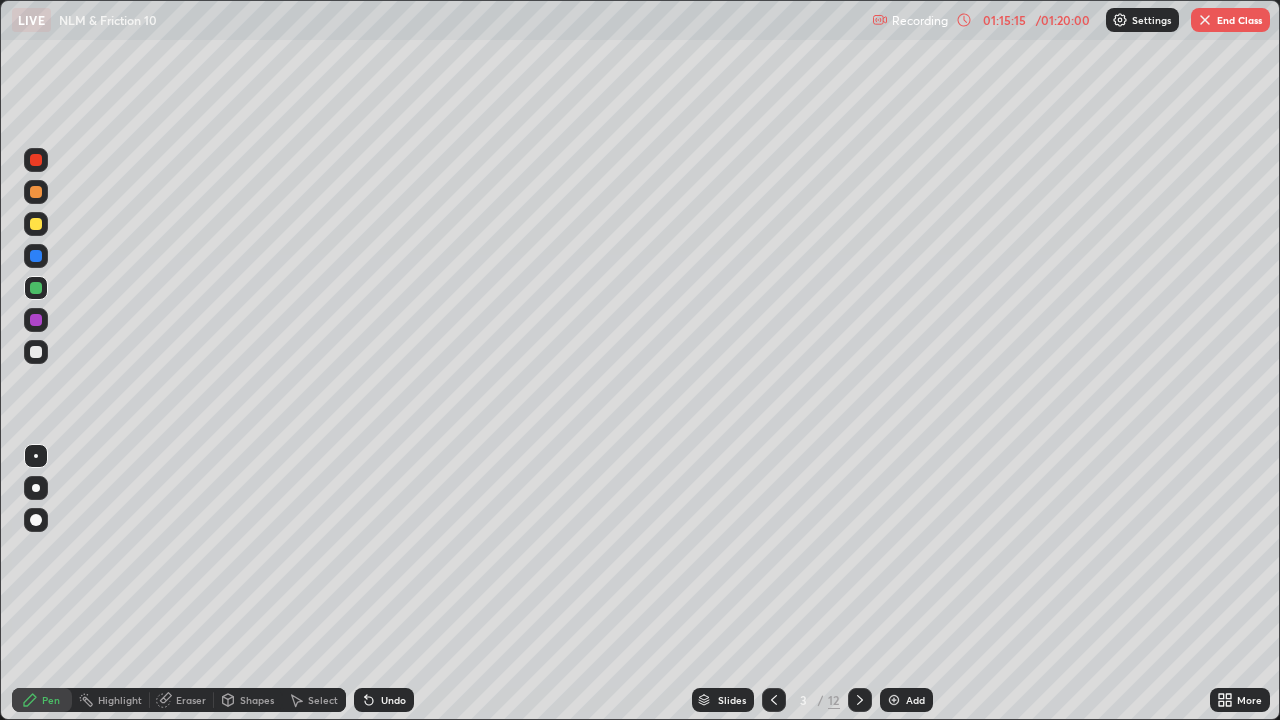 click 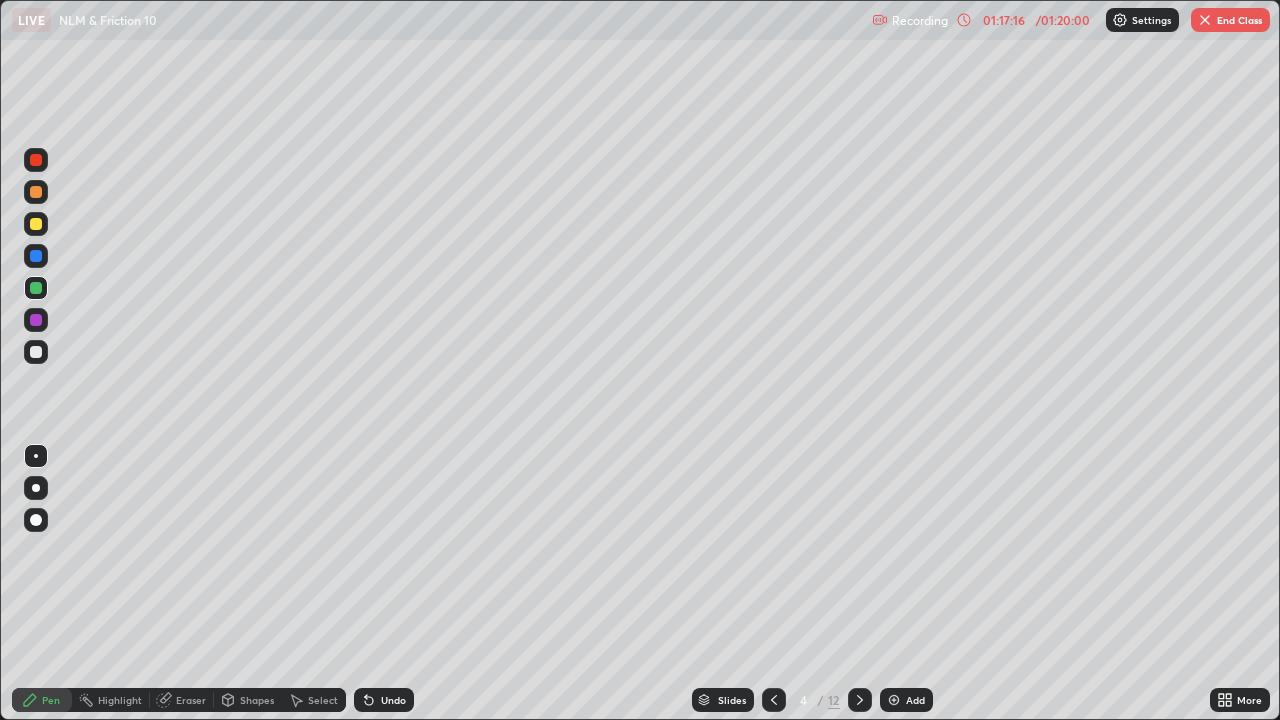 click 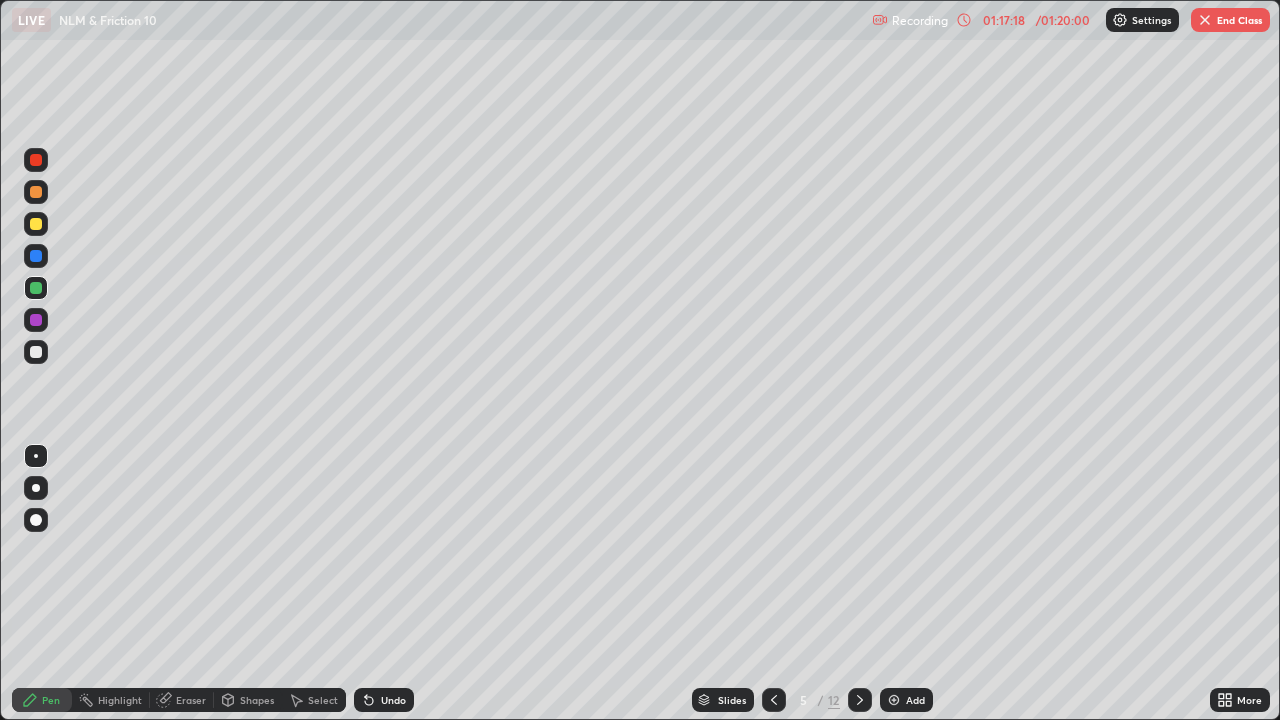 click 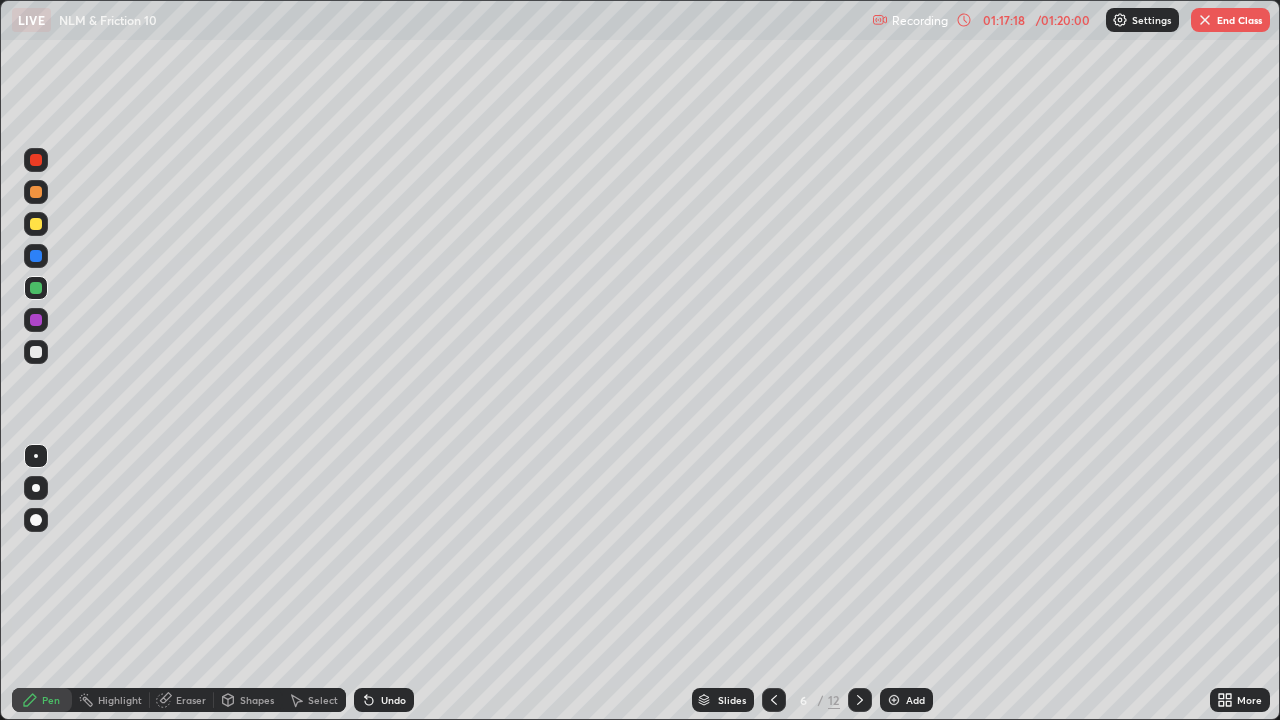 click at bounding box center (860, 700) 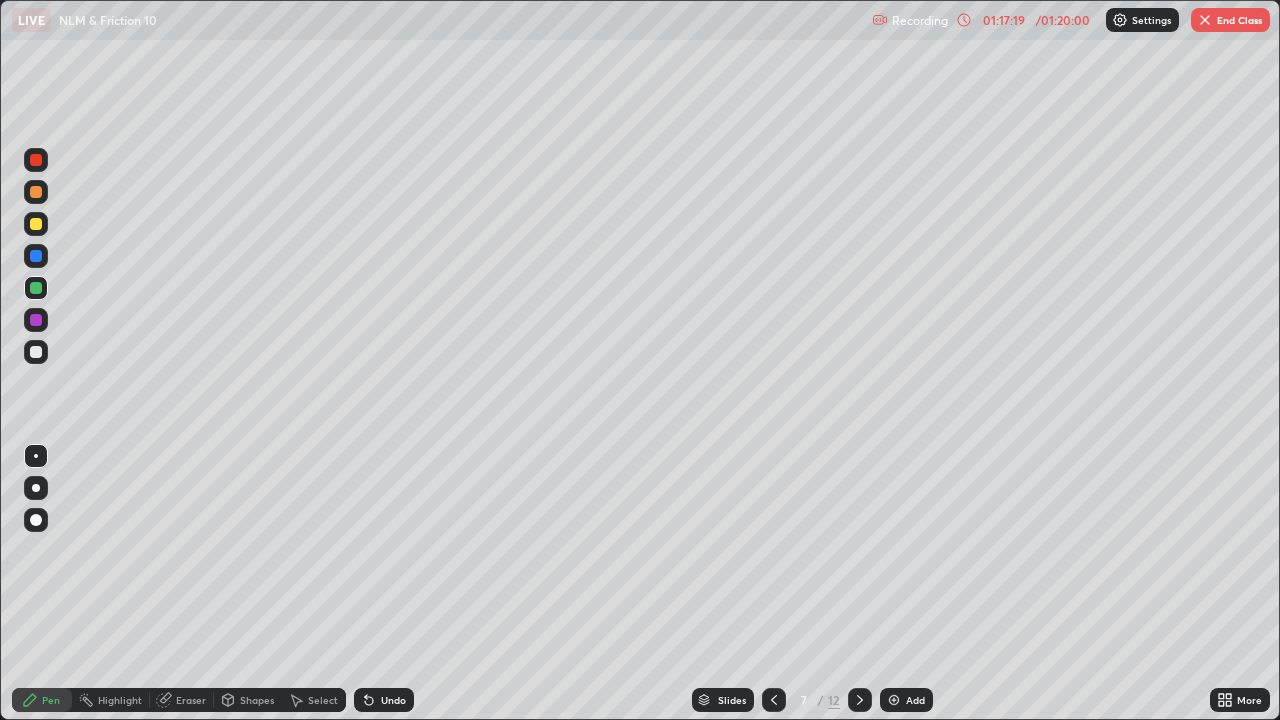 click at bounding box center (860, 700) 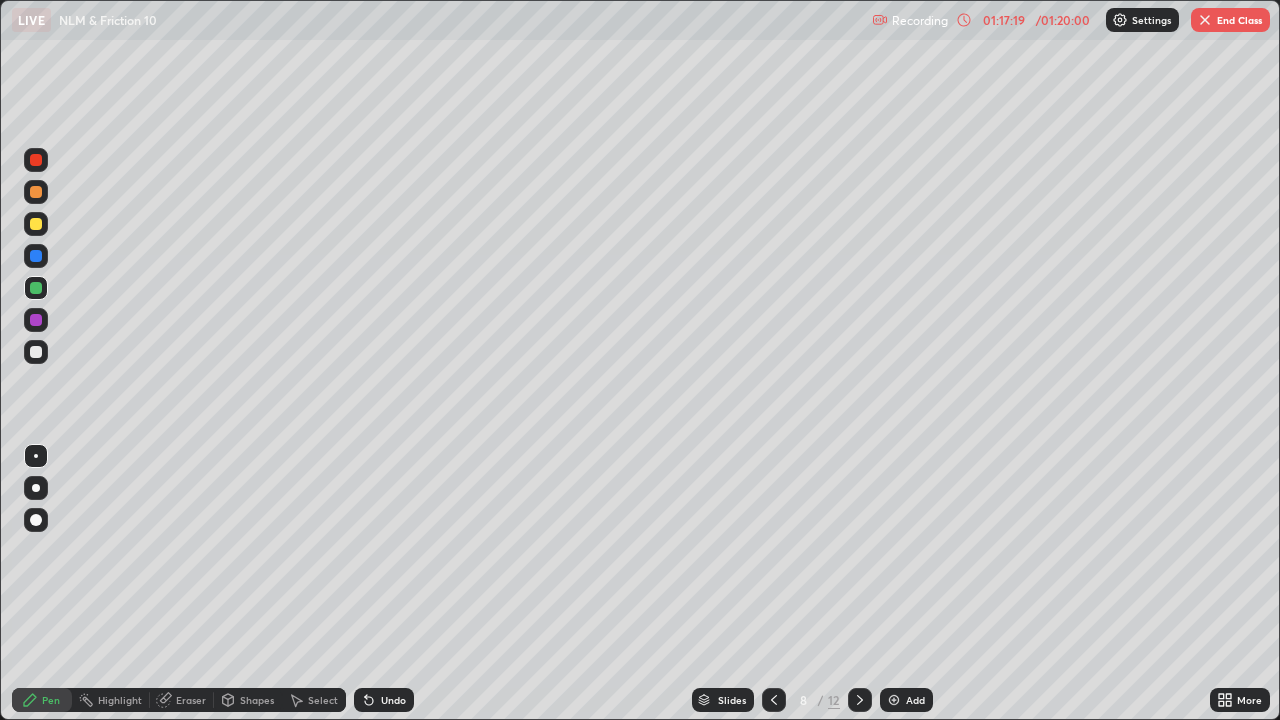 click 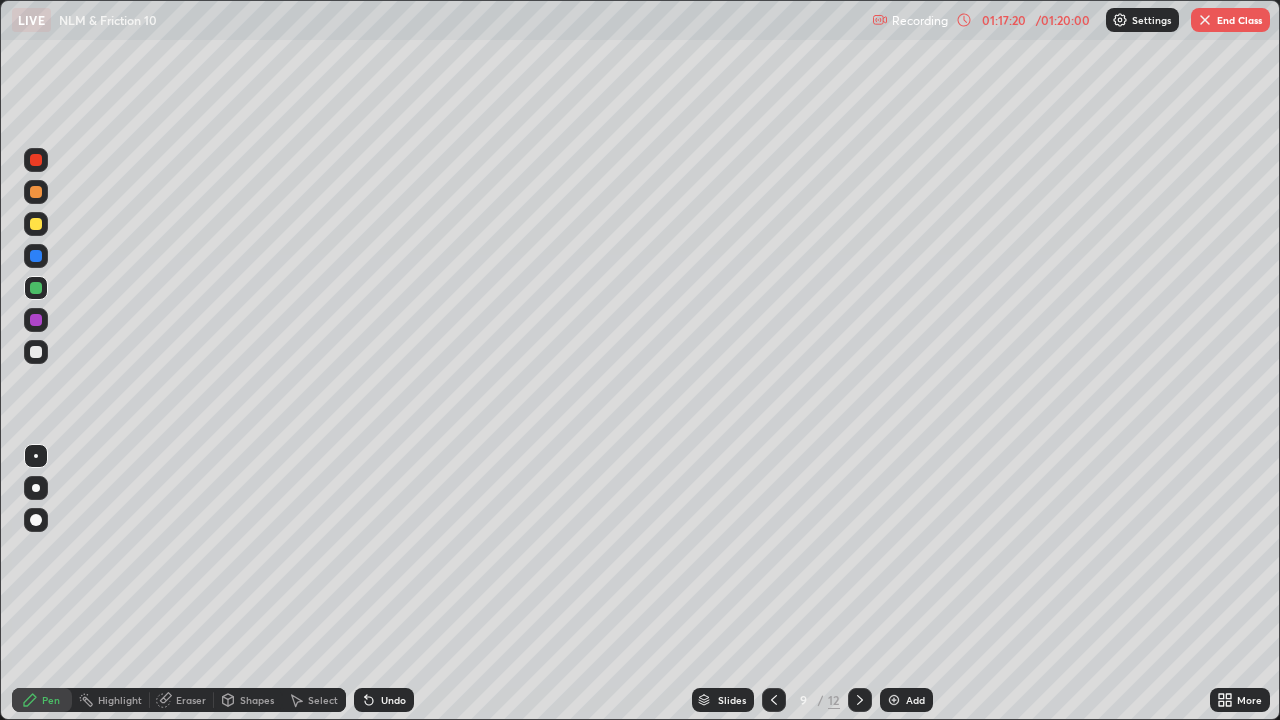 click 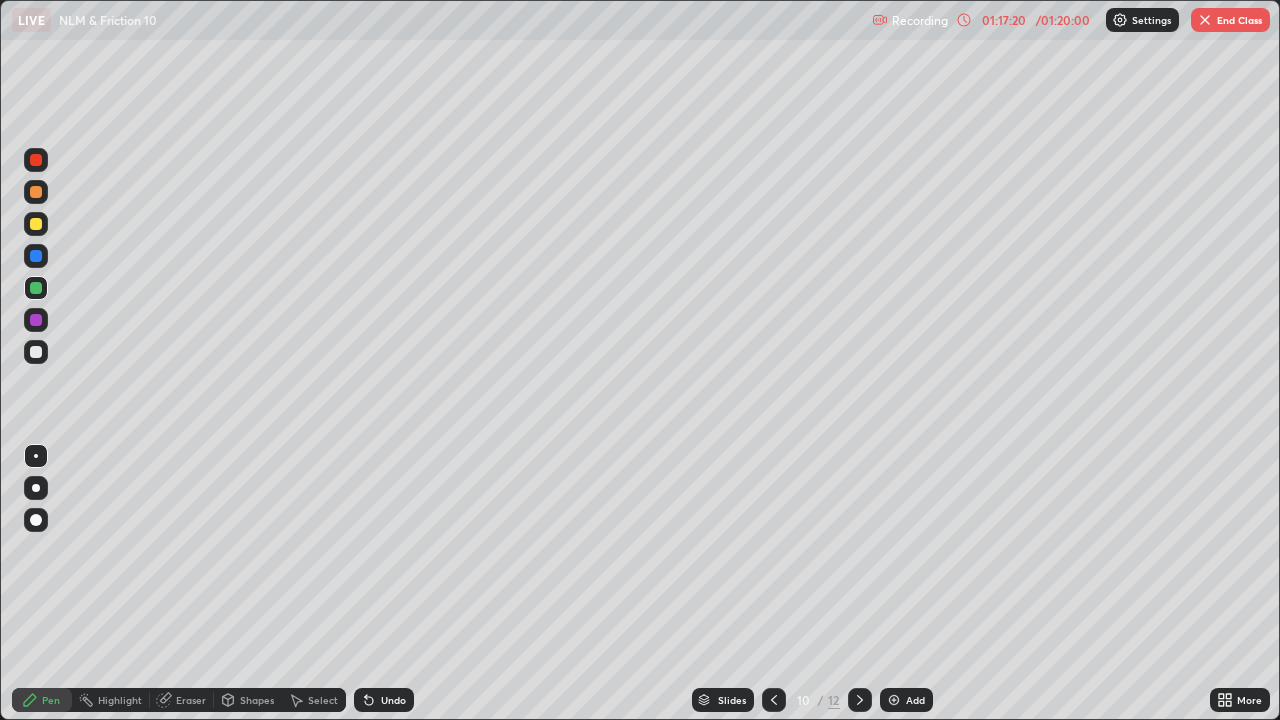 click 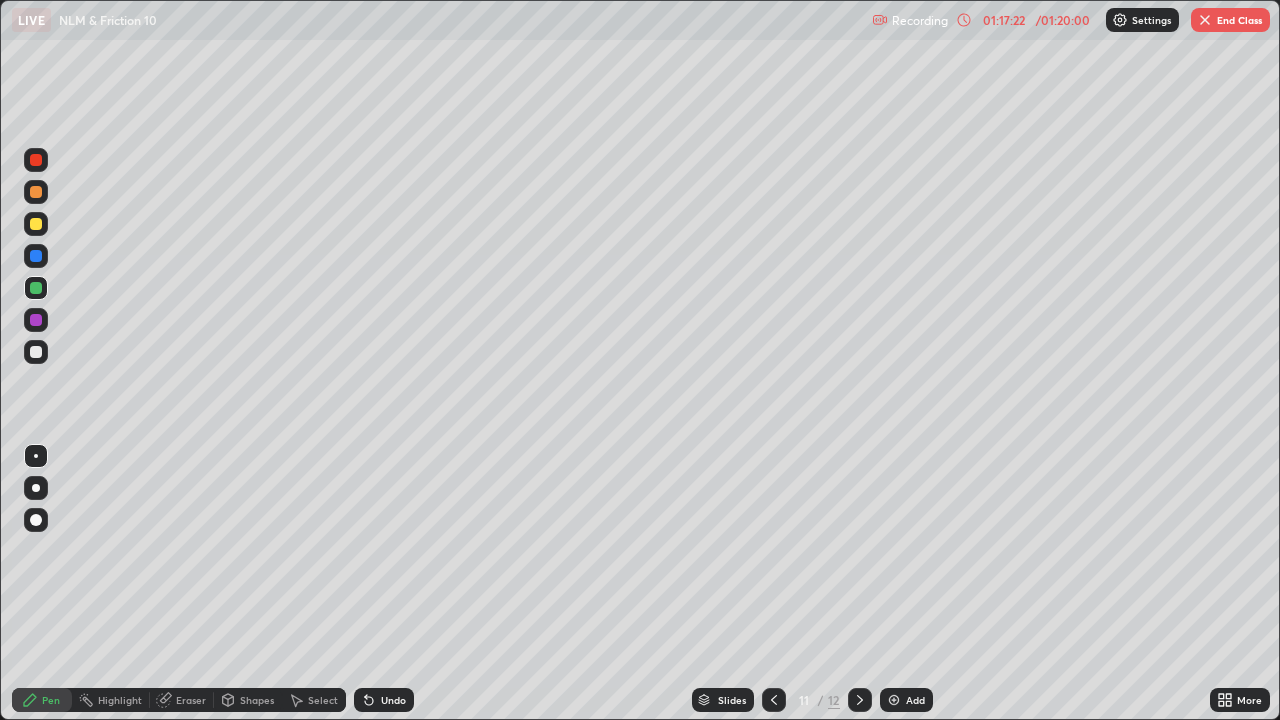 click 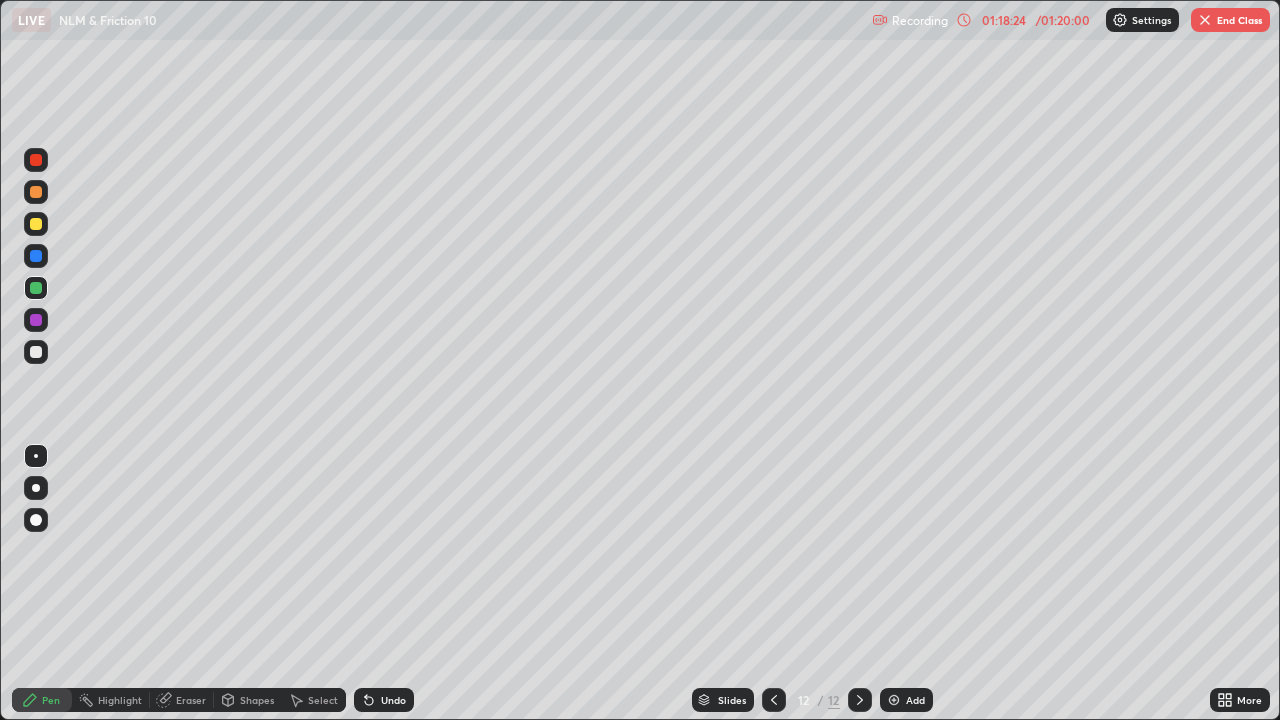 click on "End Class" at bounding box center [1230, 20] 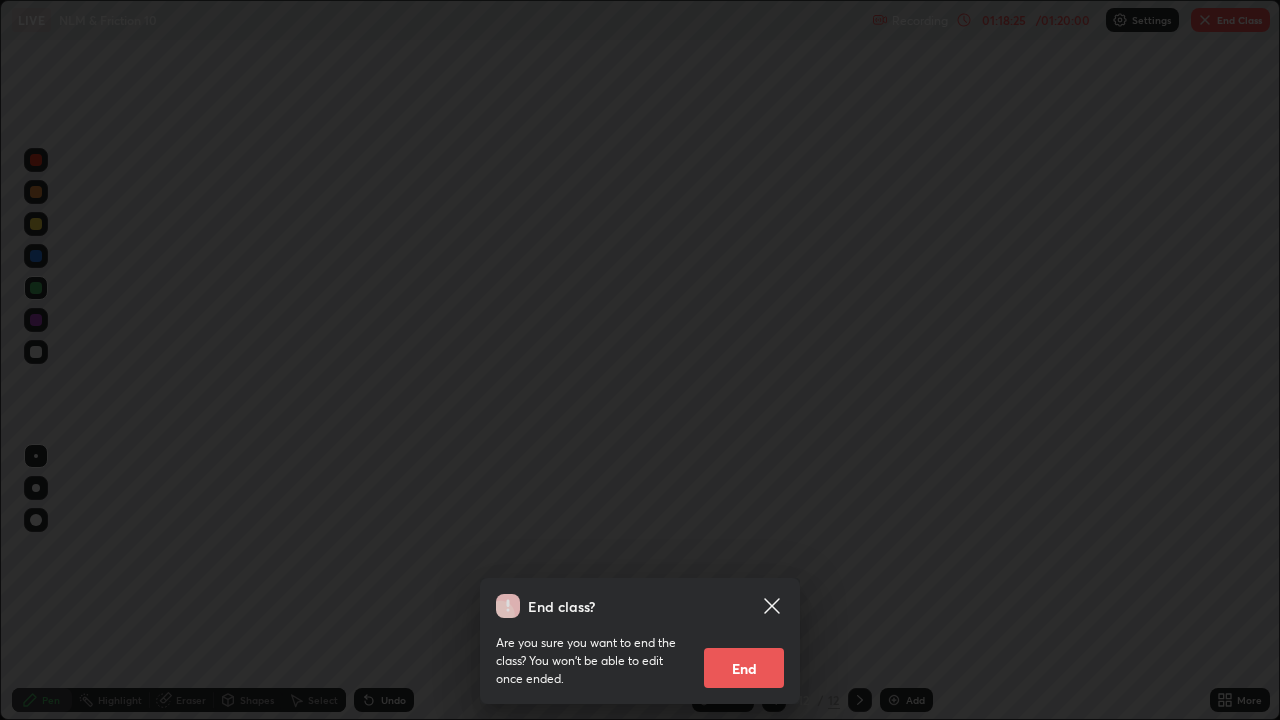 click on "End" at bounding box center (744, 668) 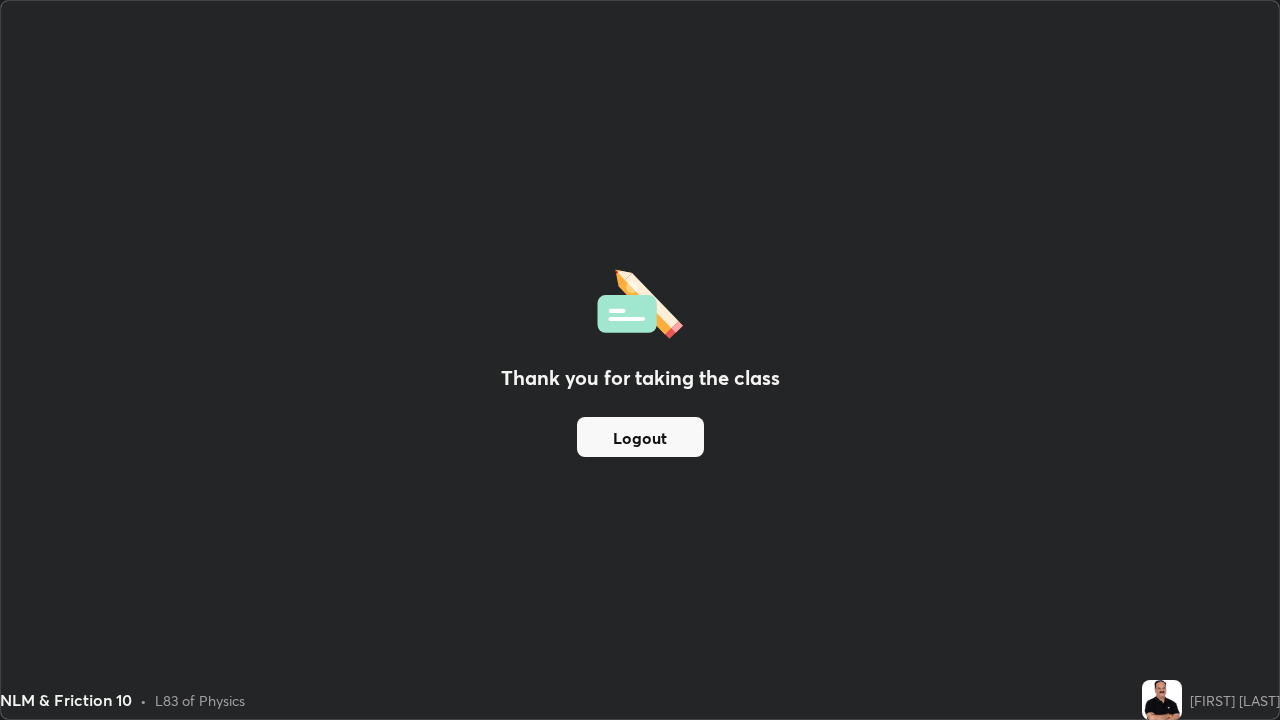 click on "Logout" at bounding box center (640, 437) 